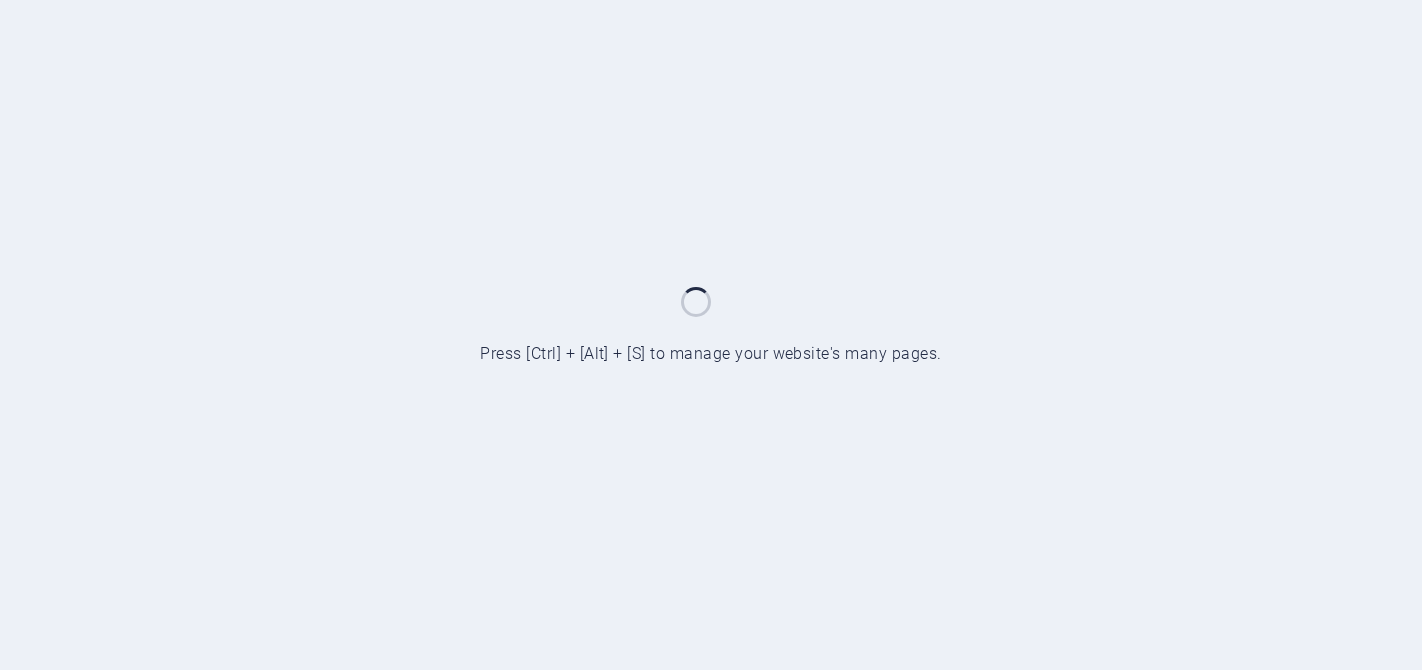 scroll, scrollTop: 0, scrollLeft: 0, axis: both 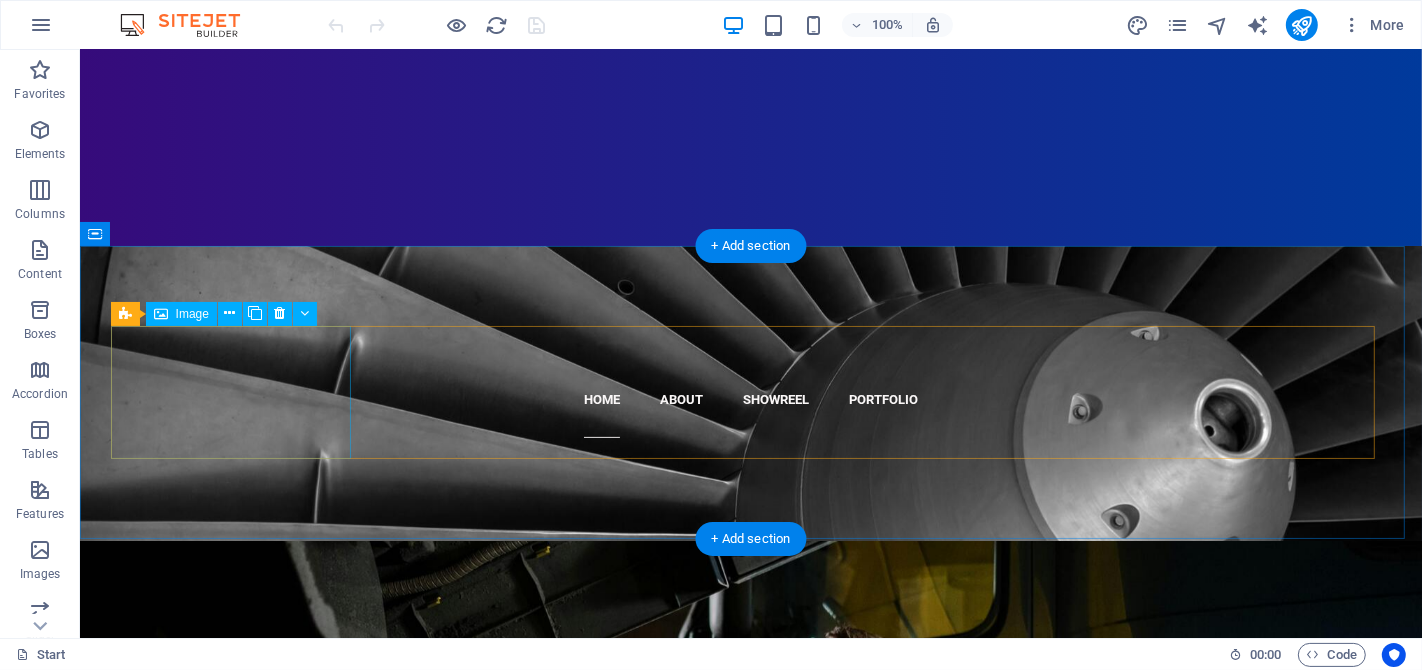 click at bounding box center [238, 1436] 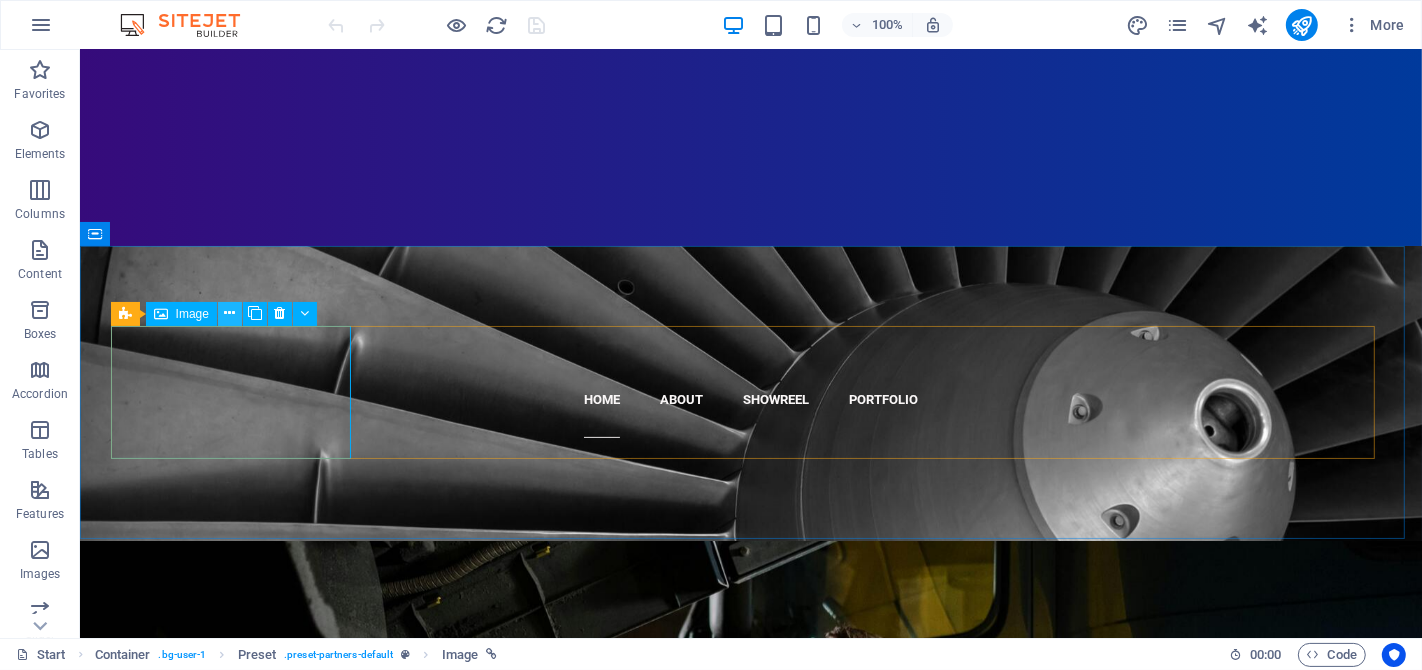 click at bounding box center [229, 313] 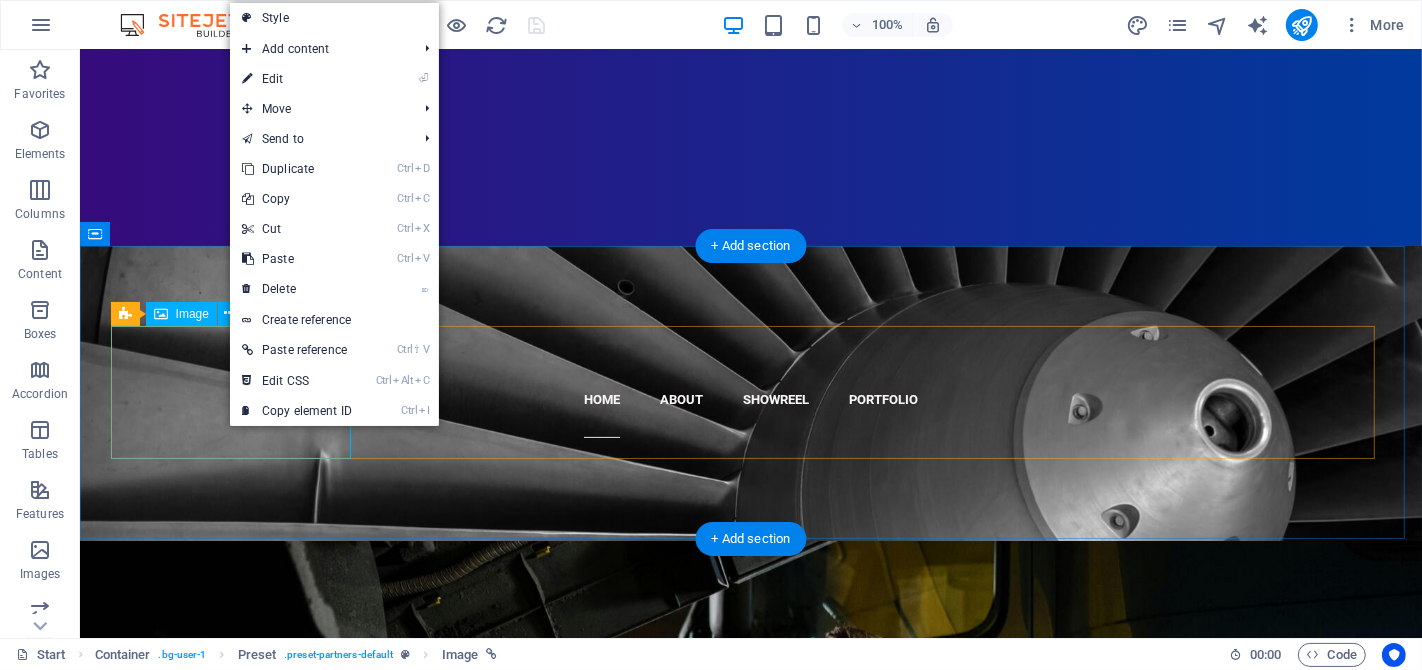 click at bounding box center [238, 1436] 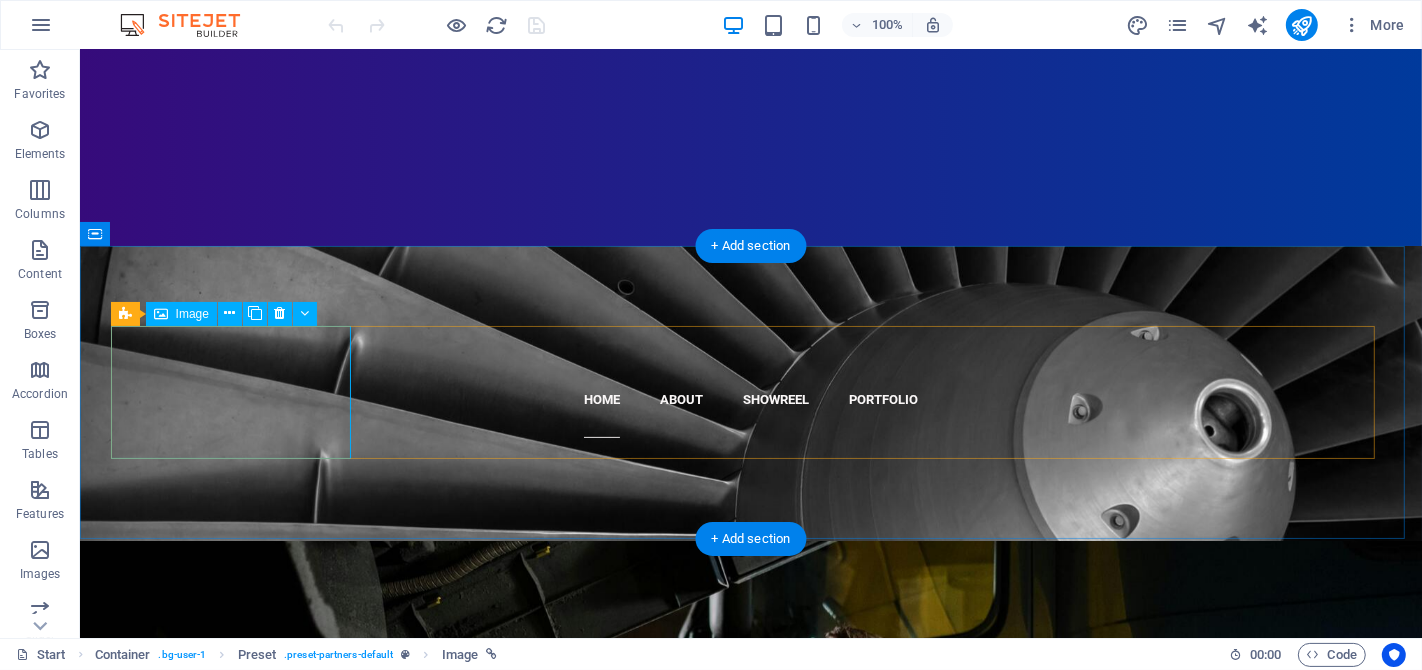 click at bounding box center [238, 1436] 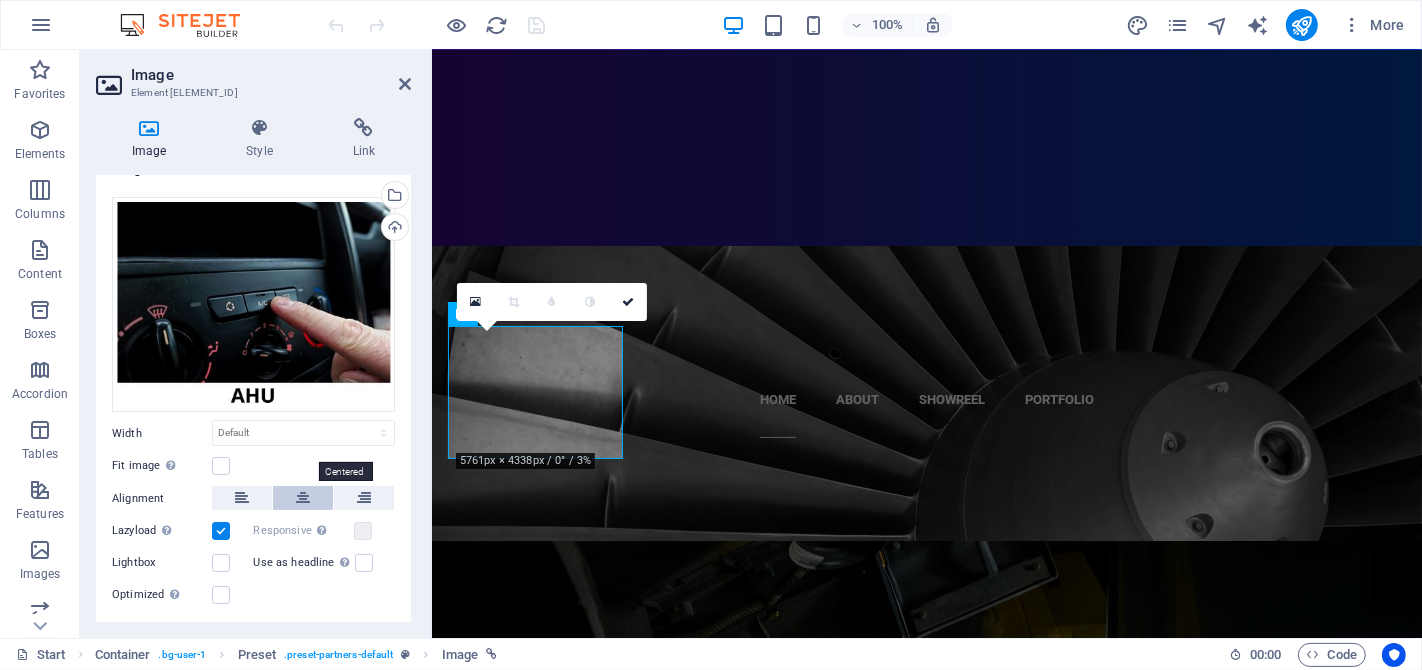 scroll, scrollTop: 0, scrollLeft: 0, axis: both 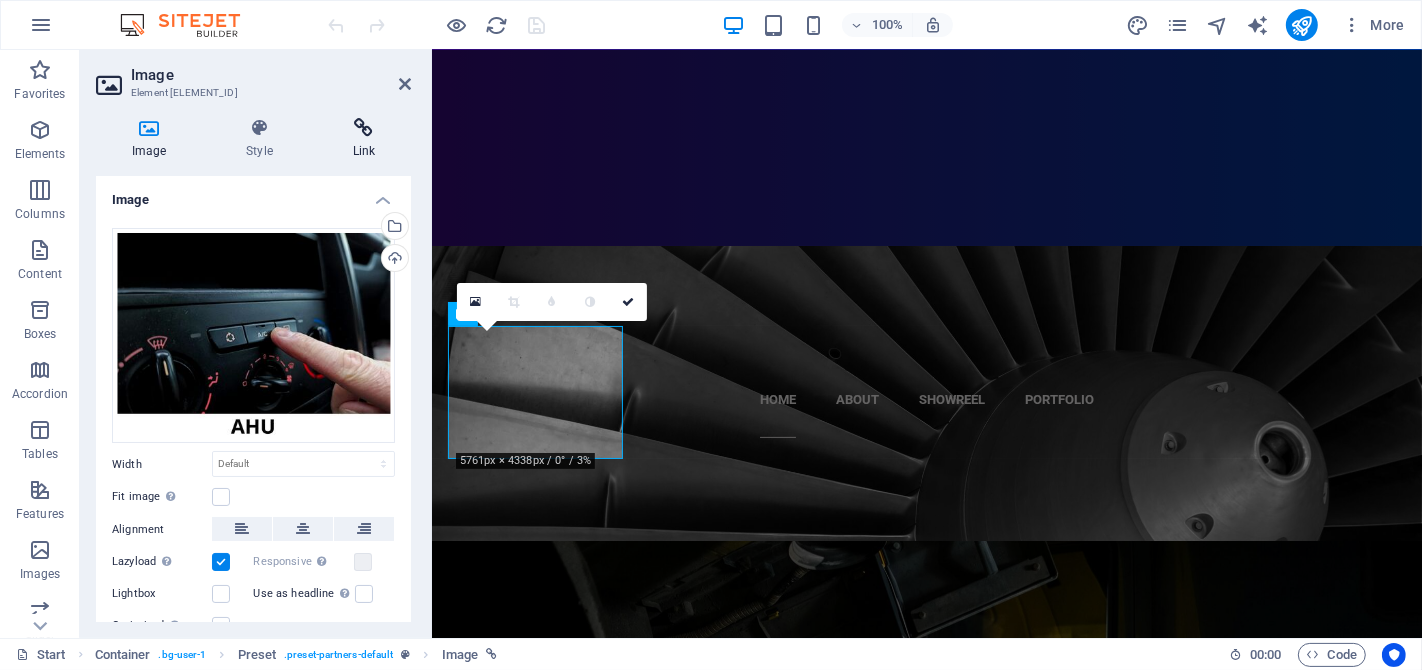 click on "Link" at bounding box center (364, 139) 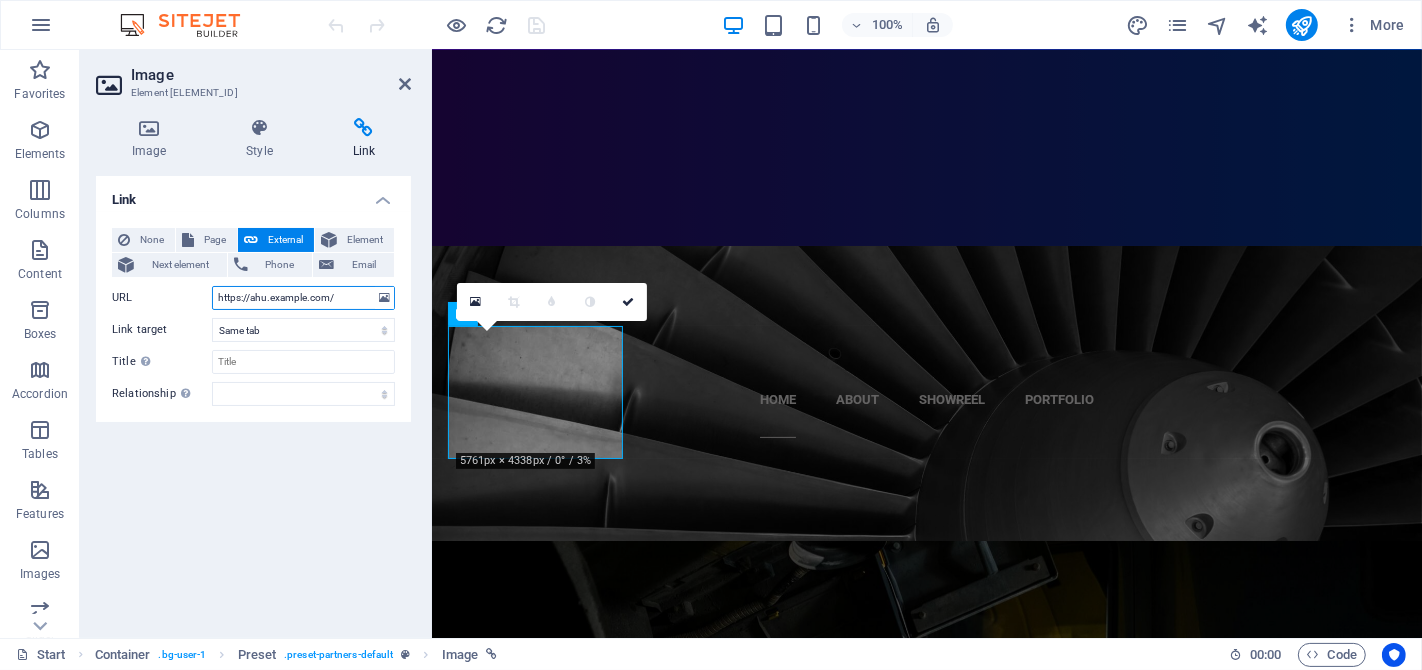 click on "https://ahu.aipakam.com/" at bounding box center (303, 298) 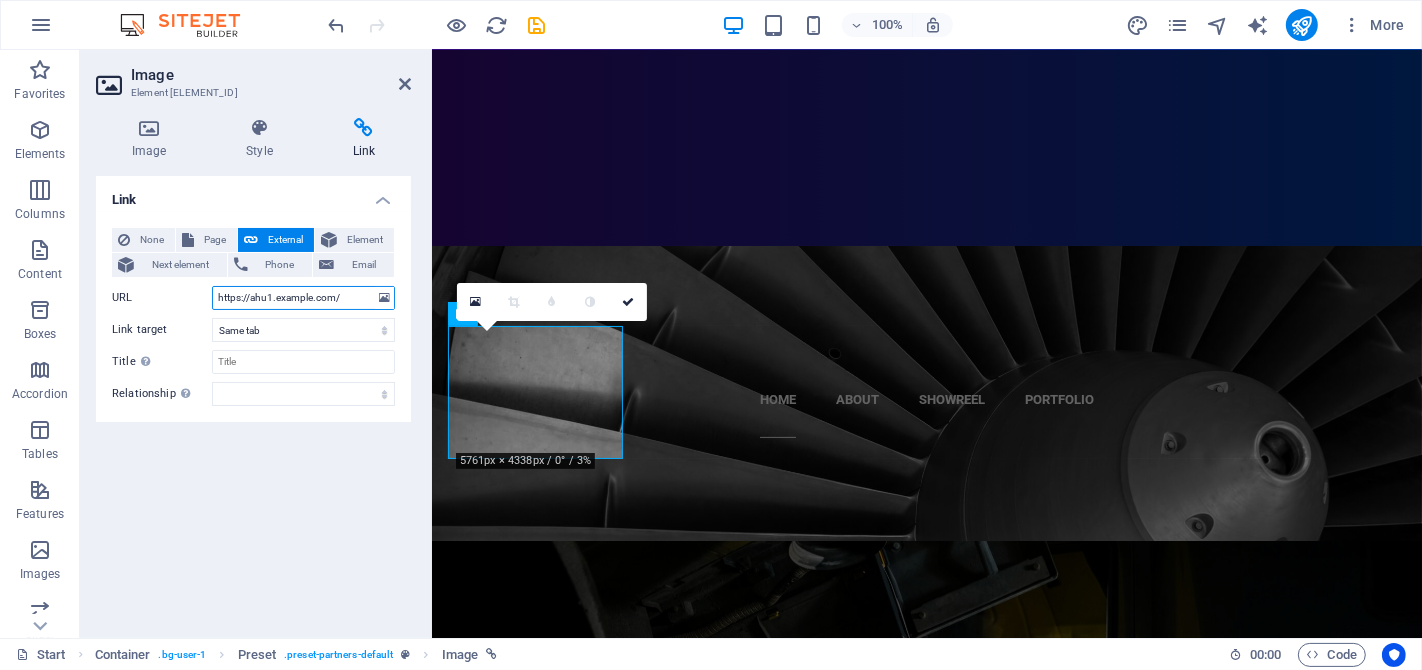 type on "https://ahu1.aipakam.com/" 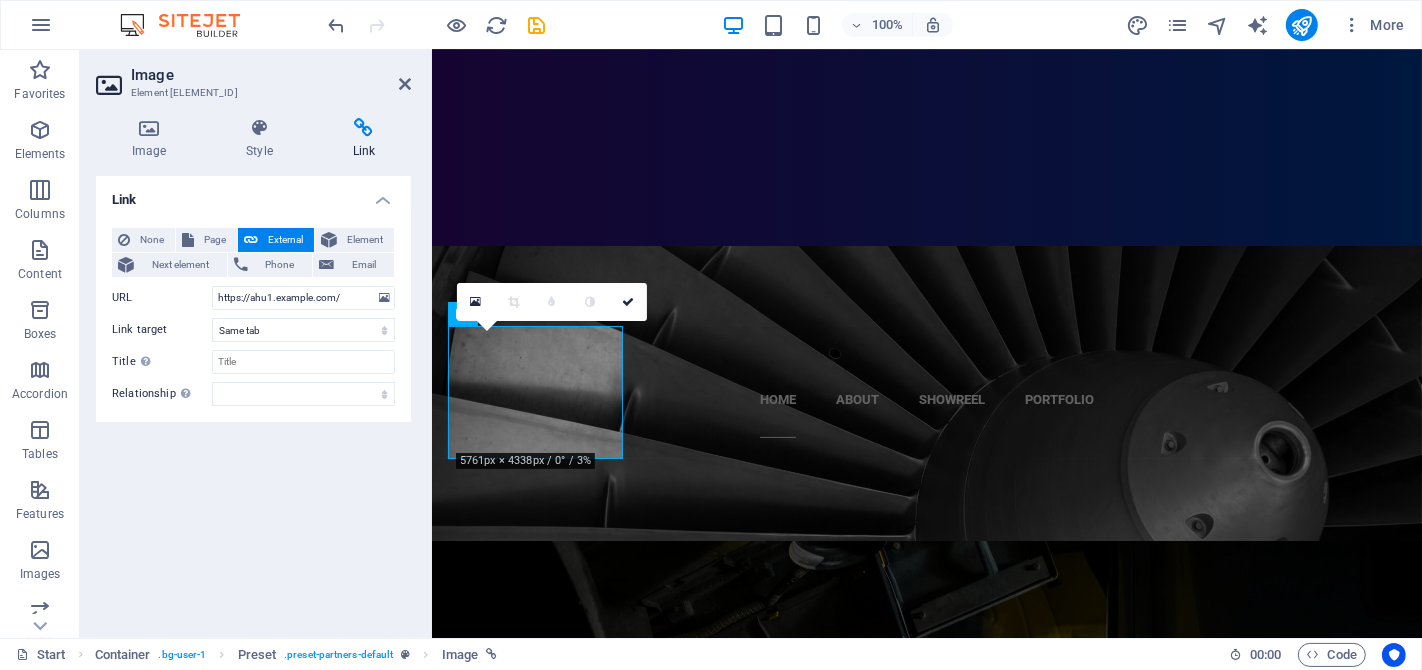 click on "Link None Page External Element Next element Phone Email Page Start Portfolio Jobs Element
URL https://ahu1.aipakam.com/ Phone Email Link target New tab Same tab Overlay Title Additional link description, should not be the same as the link text. The title is most often shown as a tooltip text when the mouse moves over the element. Leave empty if uncertain. Relationship Sets the  relationship of this link to the link target . For example, the value "nofollow" instructs search engines not to follow the link. Can be left empty. alternate author bookmark external help license next nofollow noreferrer noopener prev search tag" at bounding box center (253, 399) 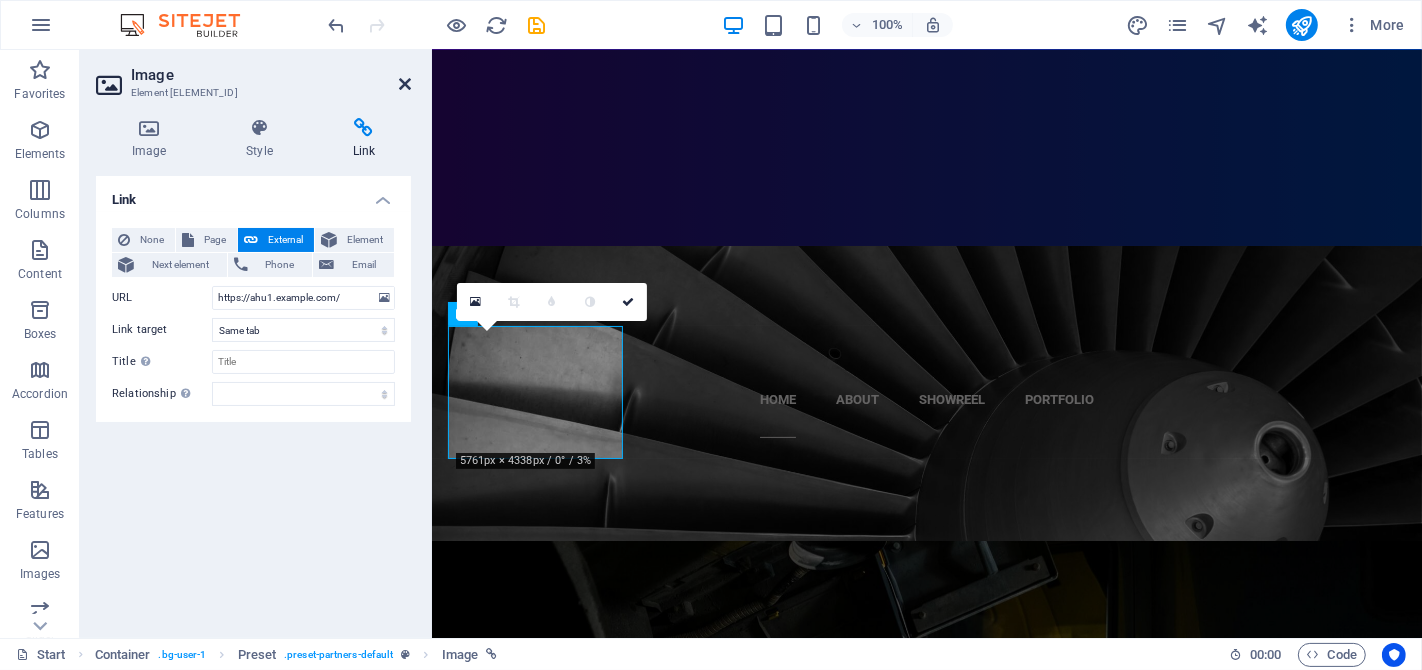drag, startPoint x: 401, startPoint y: 91, endPoint x: 320, endPoint y: 42, distance: 94.66784 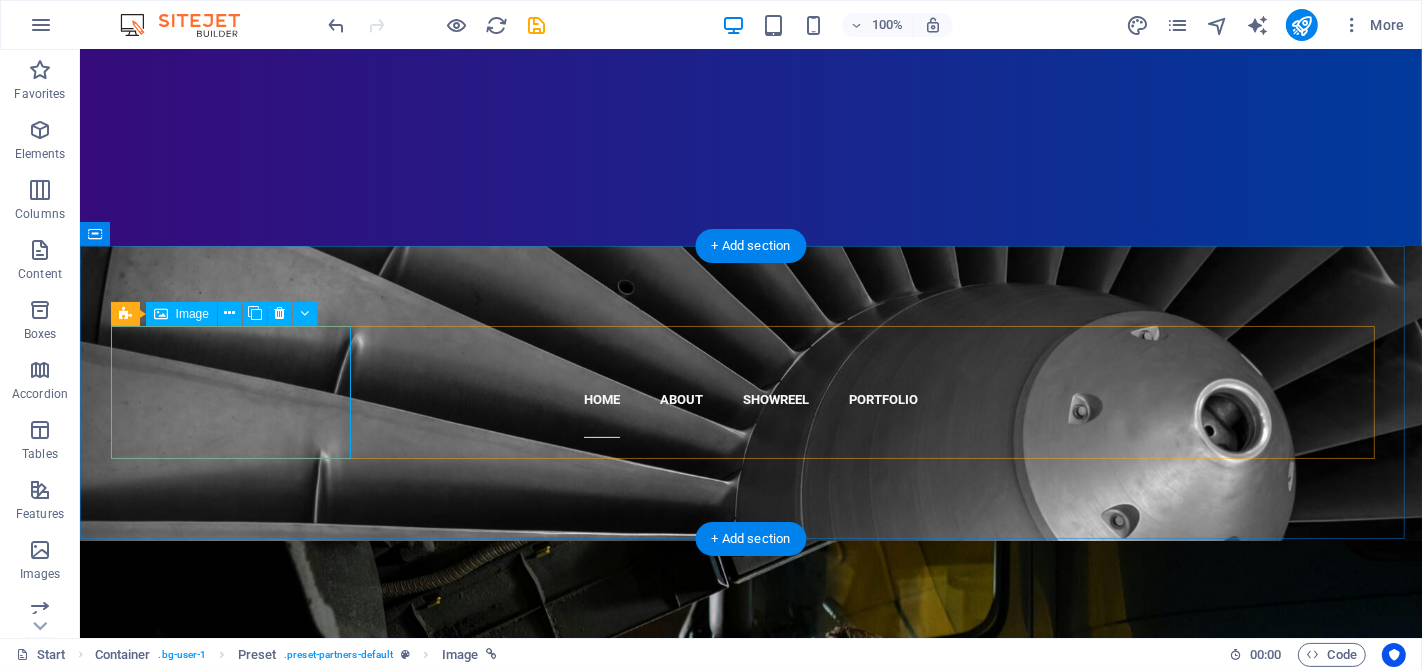 click at bounding box center (238, 1436) 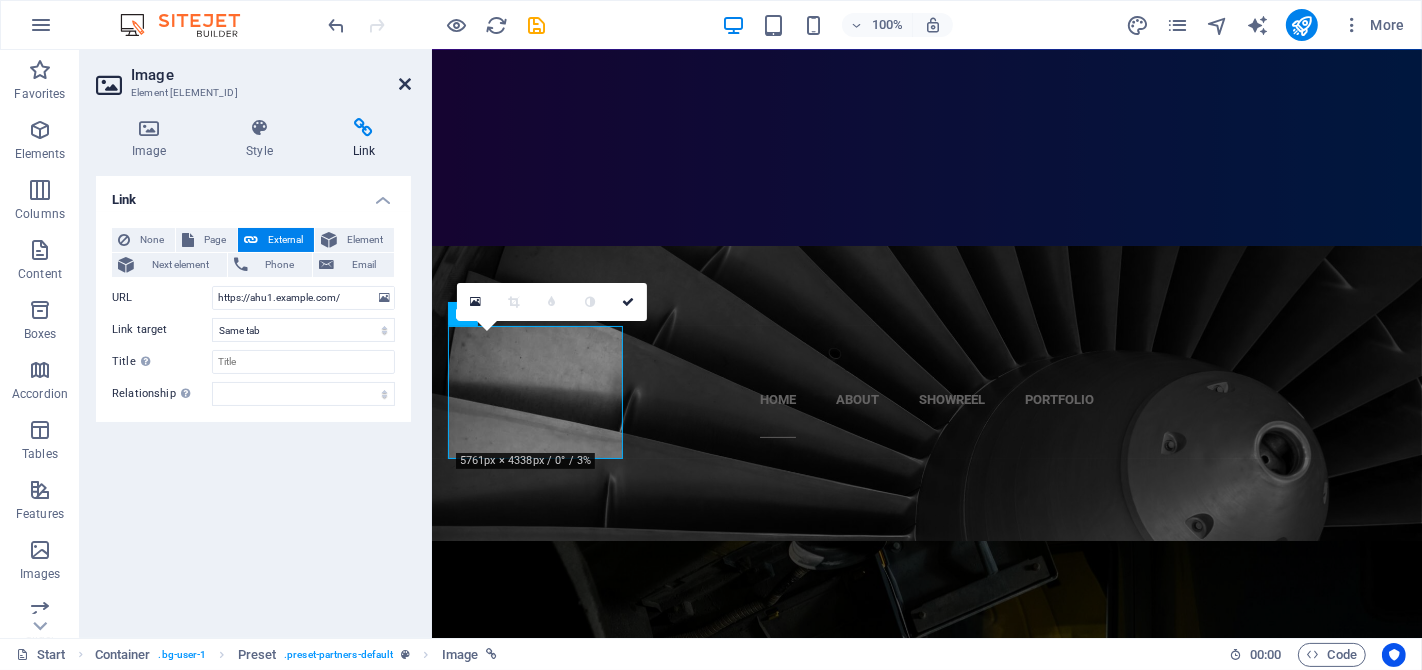 click at bounding box center [405, 84] 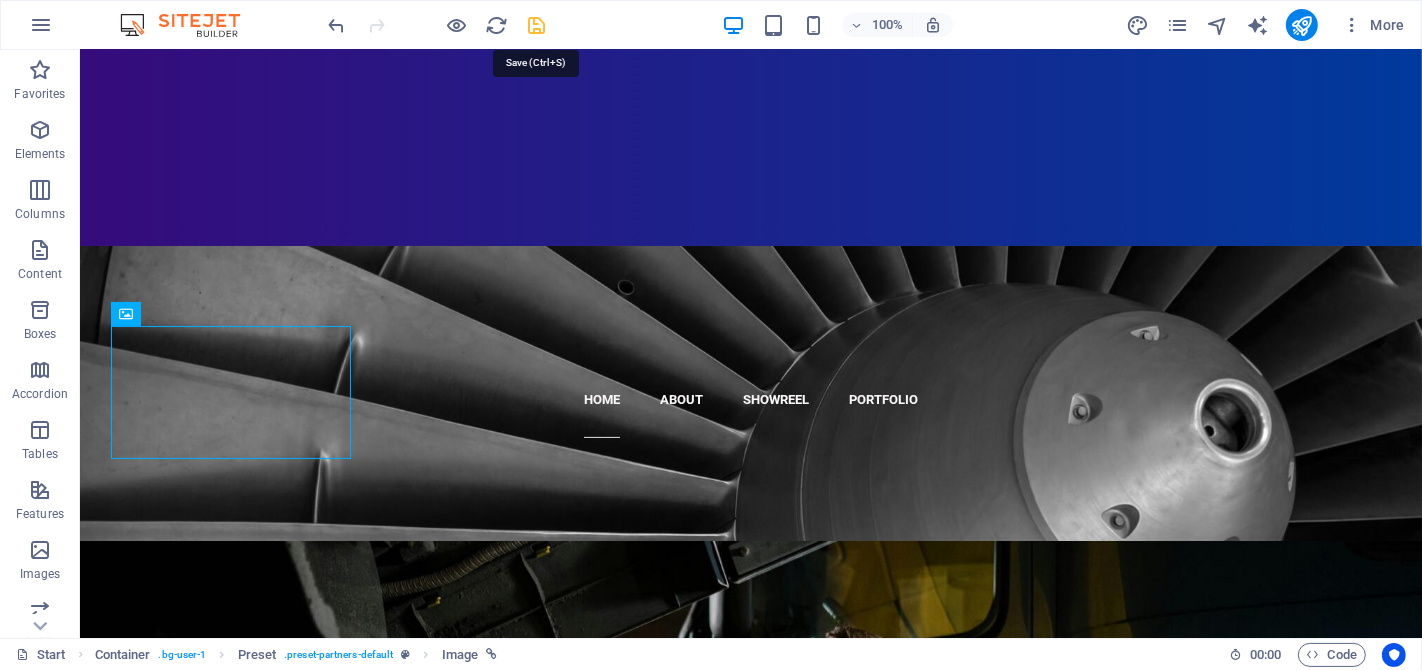 click at bounding box center [537, 25] 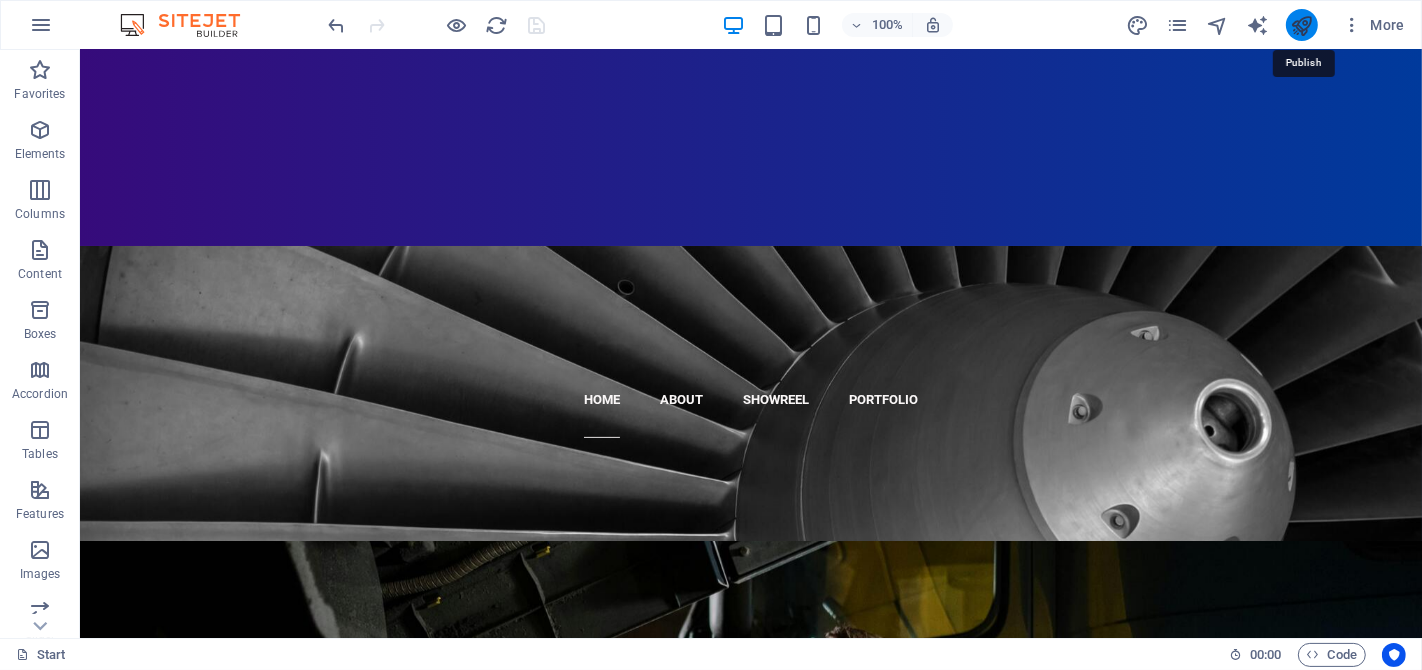 click at bounding box center [1301, 25] 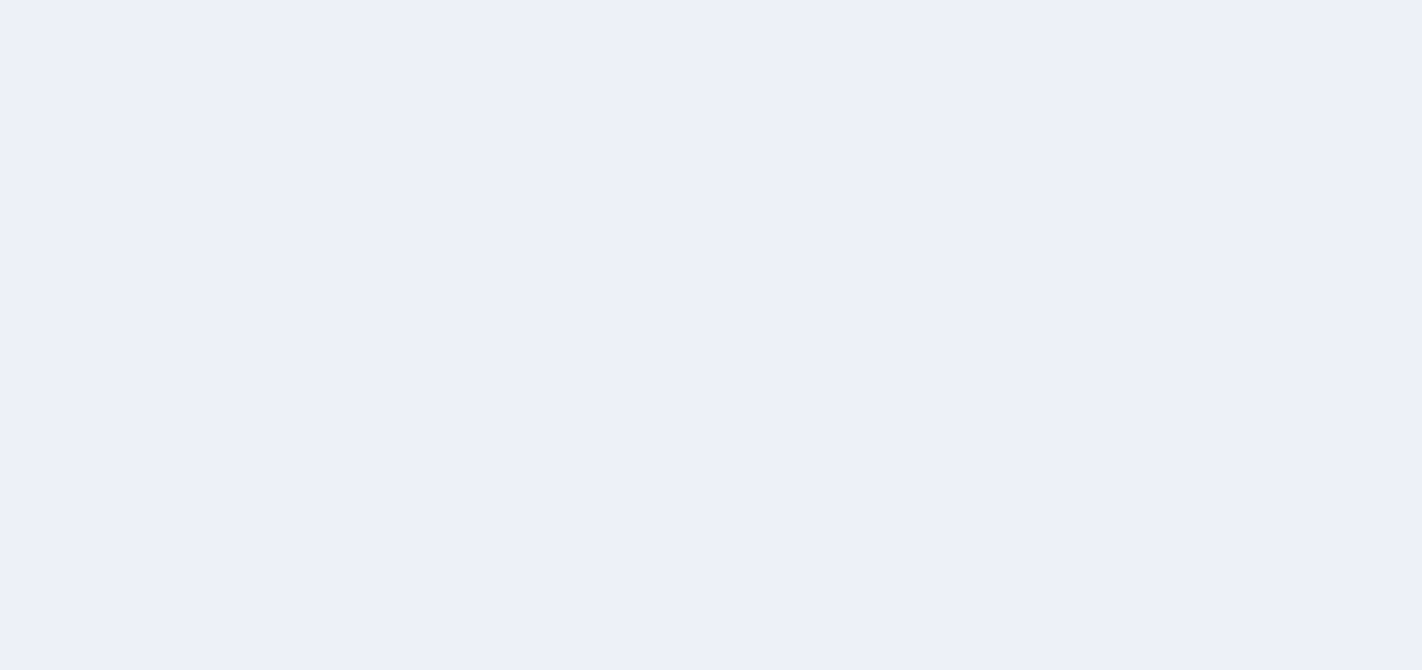 scroll, scrollTop: 0, scrollLeft: 0, axis: both 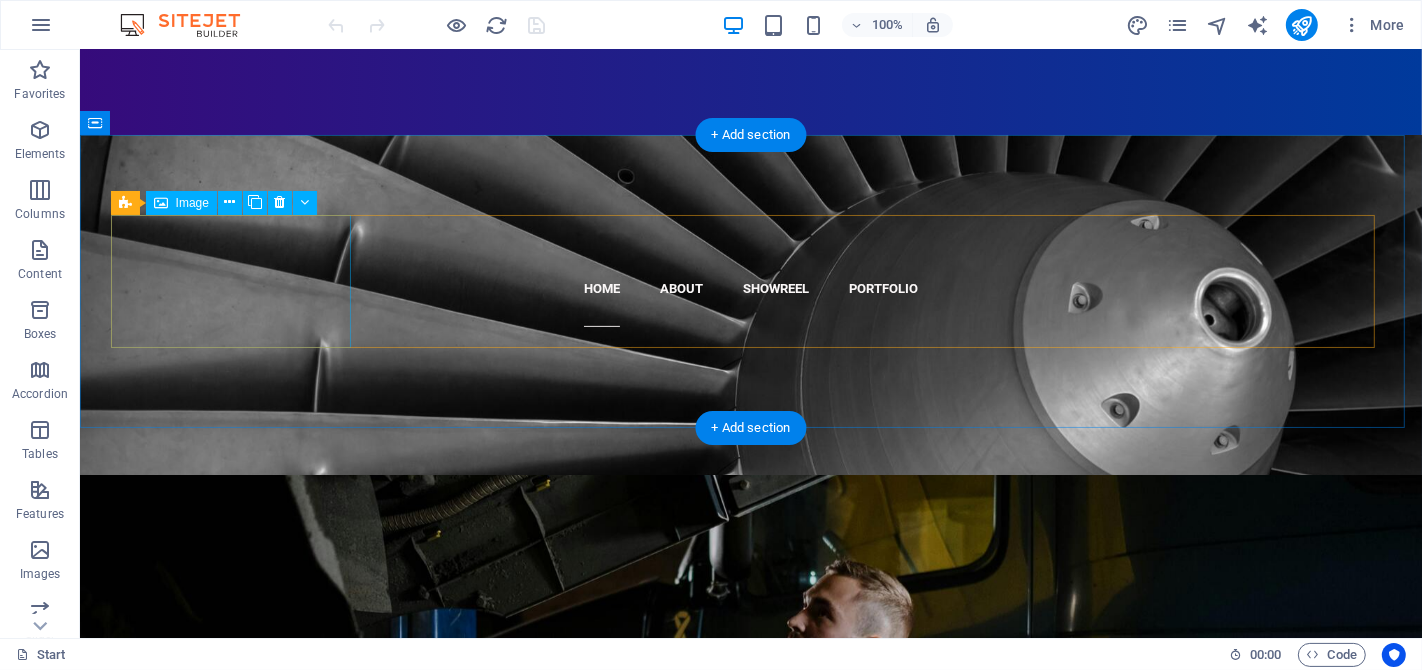 click at bounding box center [238, 1325] 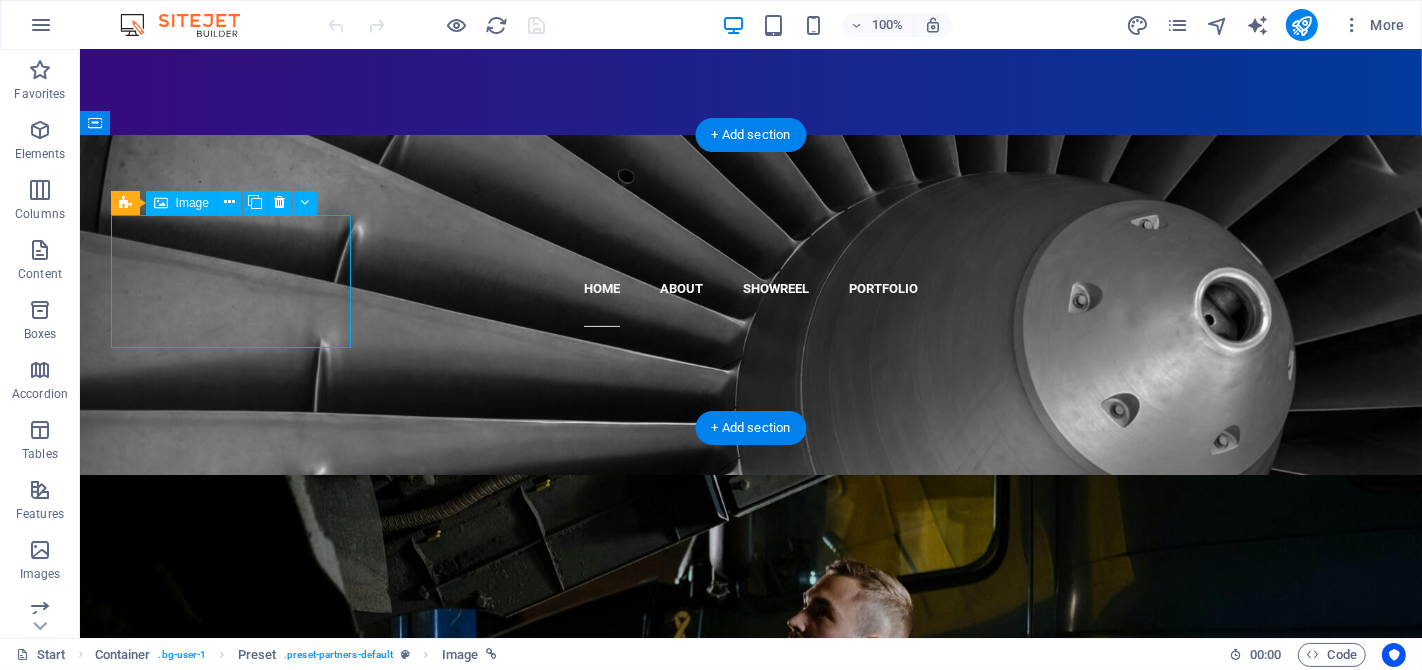 click at bounding box center (238, 1325) 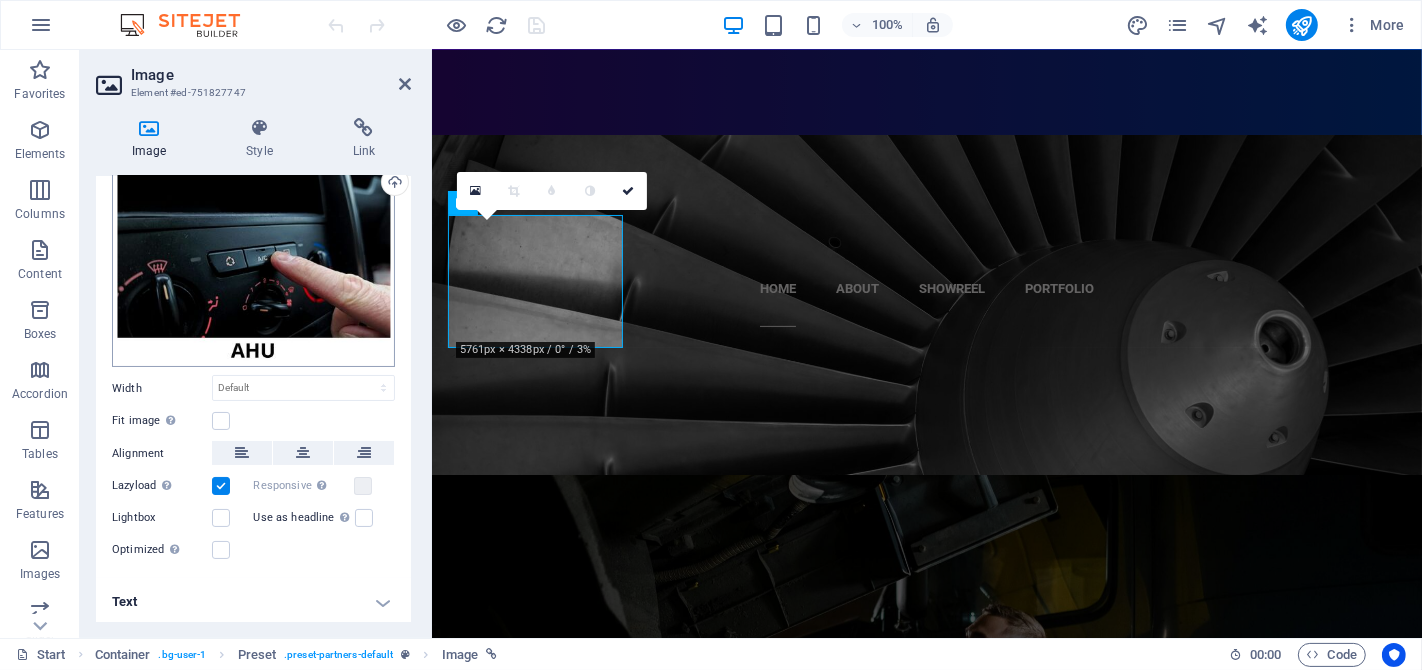 scroll, scrollTop: 0, scrollLeft: 0, axis: both 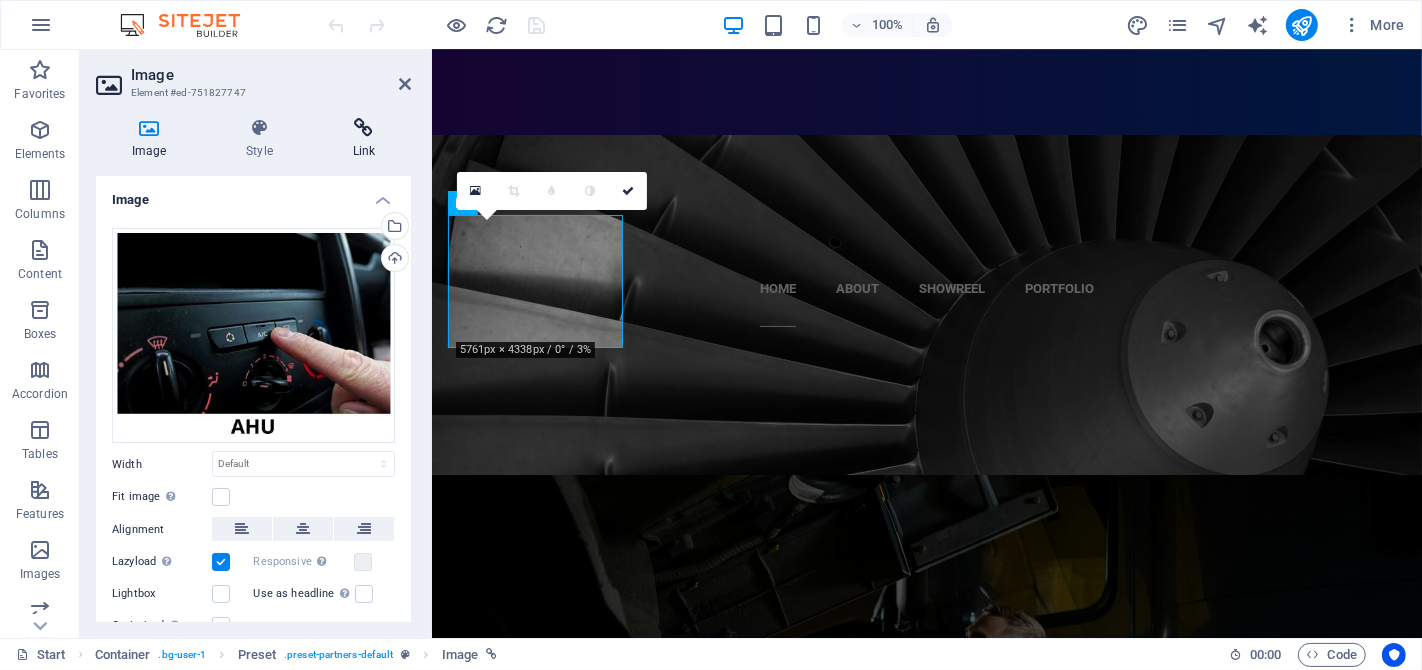 click at bounding box center [364, 128] 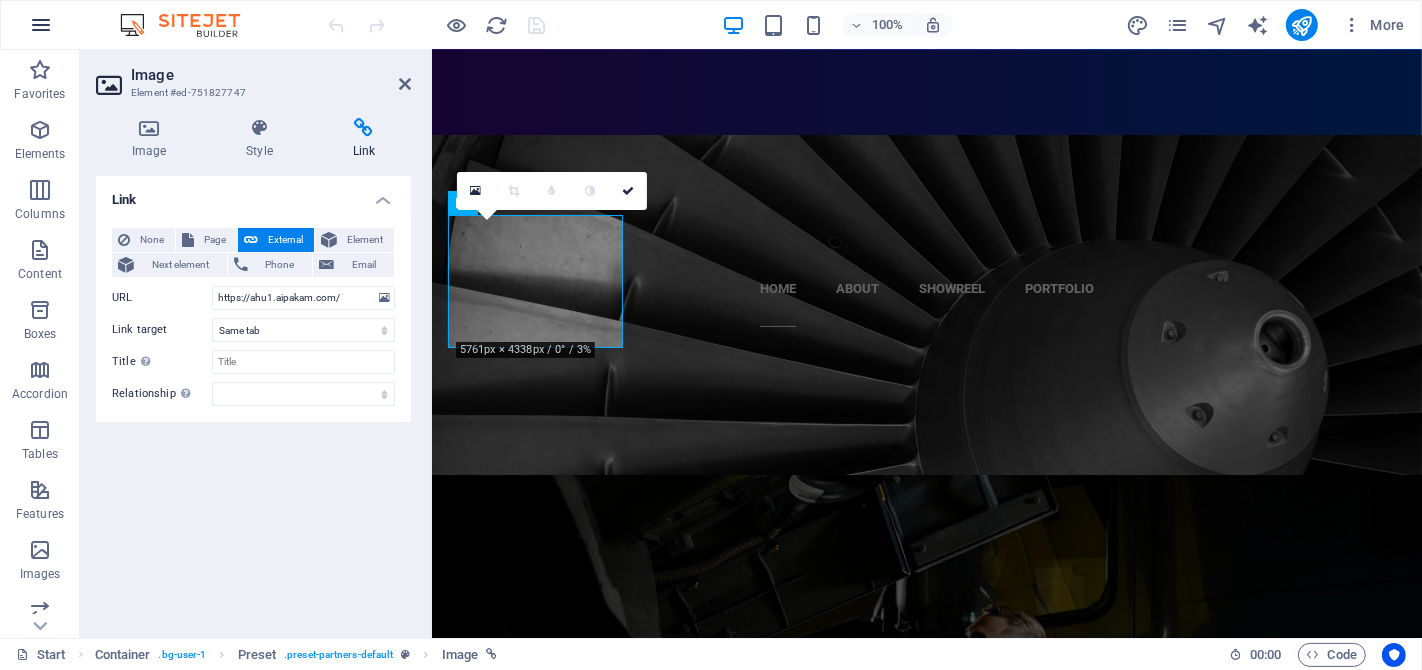 click at bounding box center (41, 25) 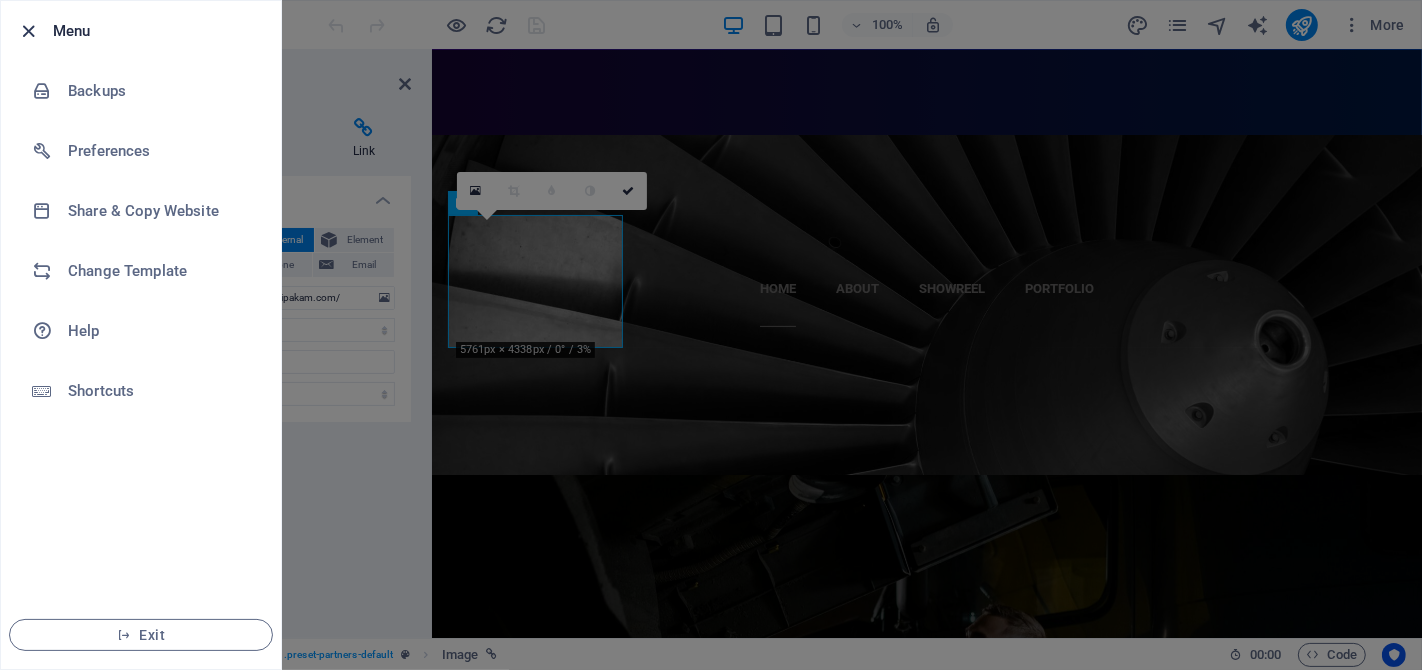 click at bounding box center [29, 31] 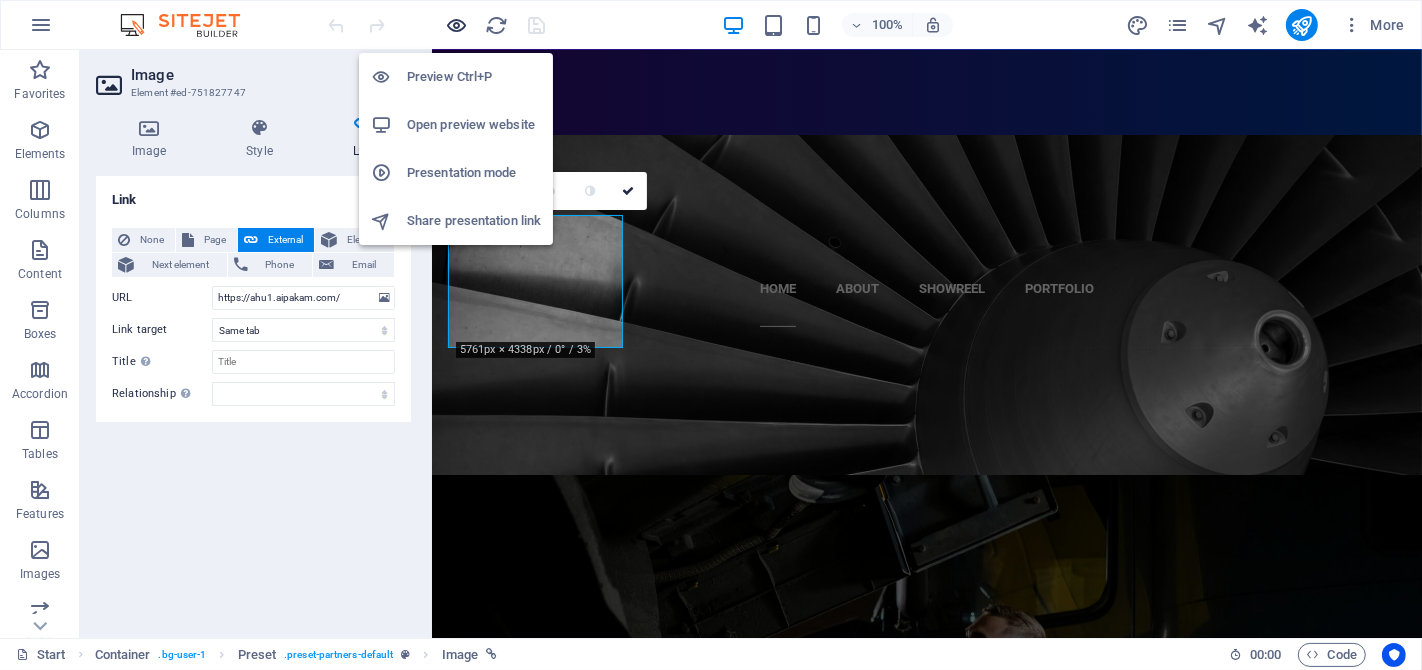 click at bounding box center (457, 25) 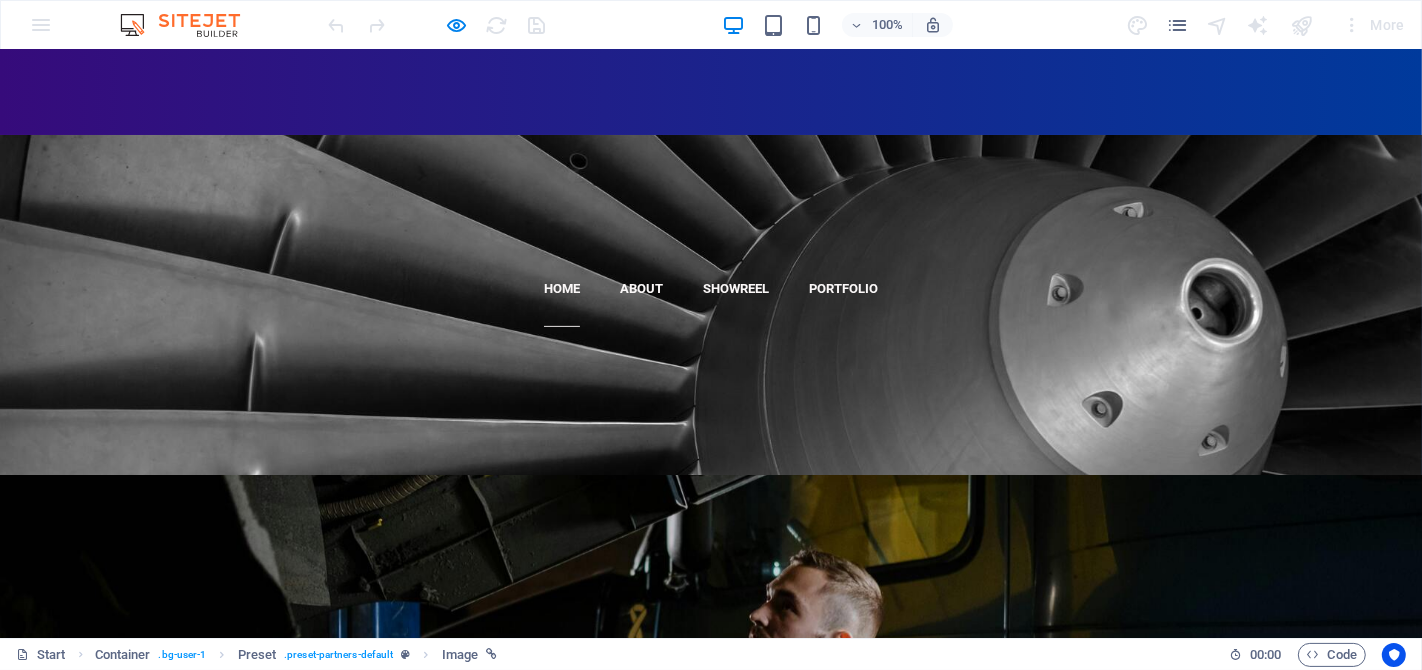 click at bounding box center (199, 1325) 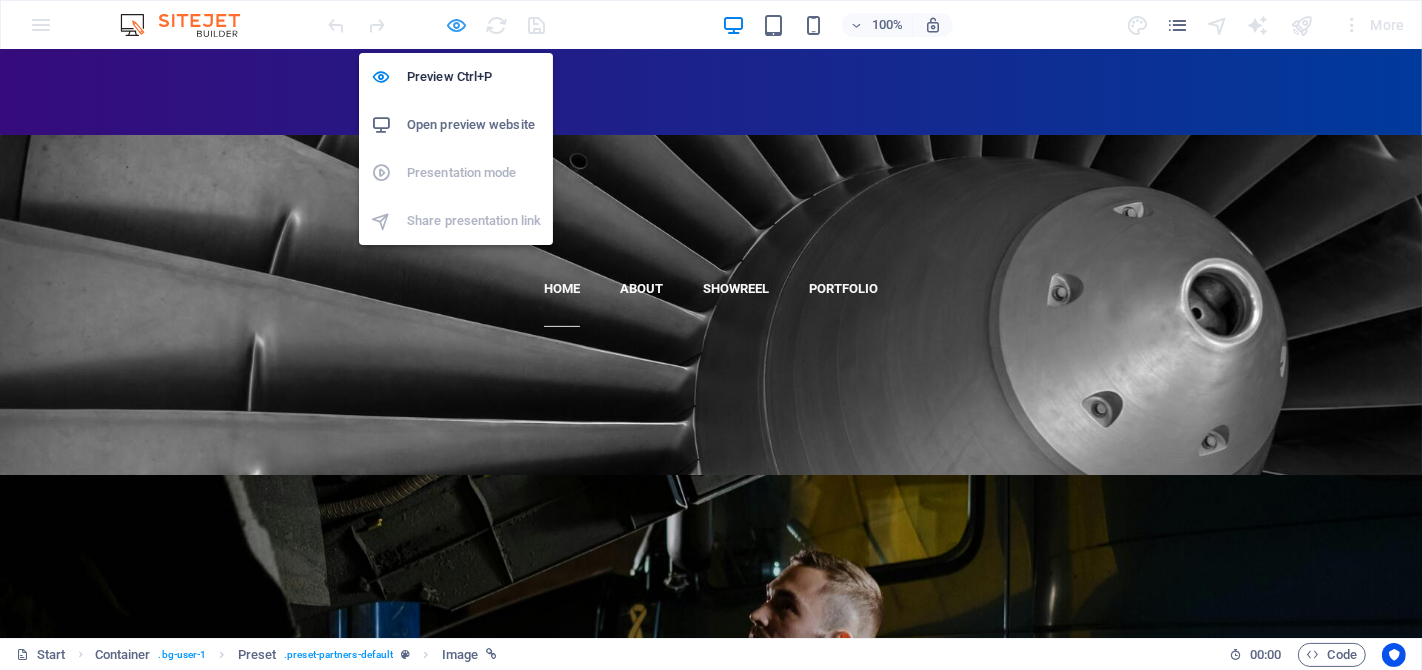 click at bounding box center (457, 25) 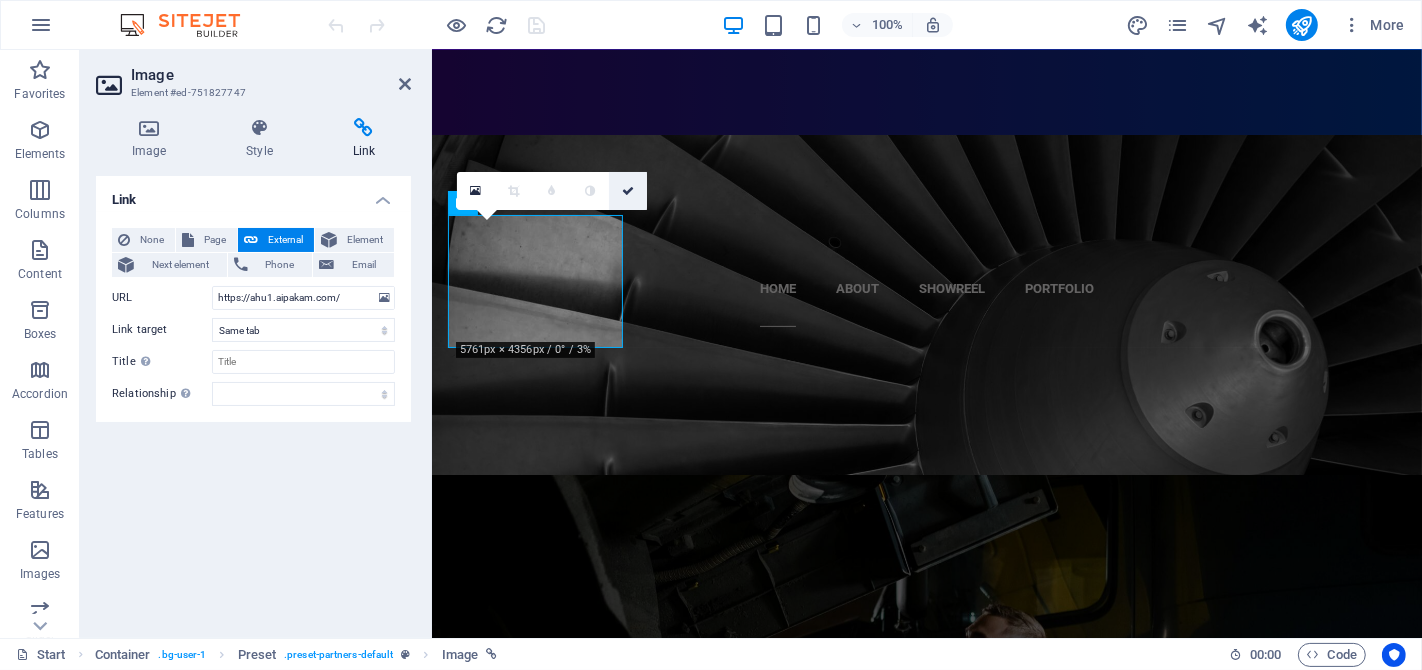 click at bounding box center [628, 191] 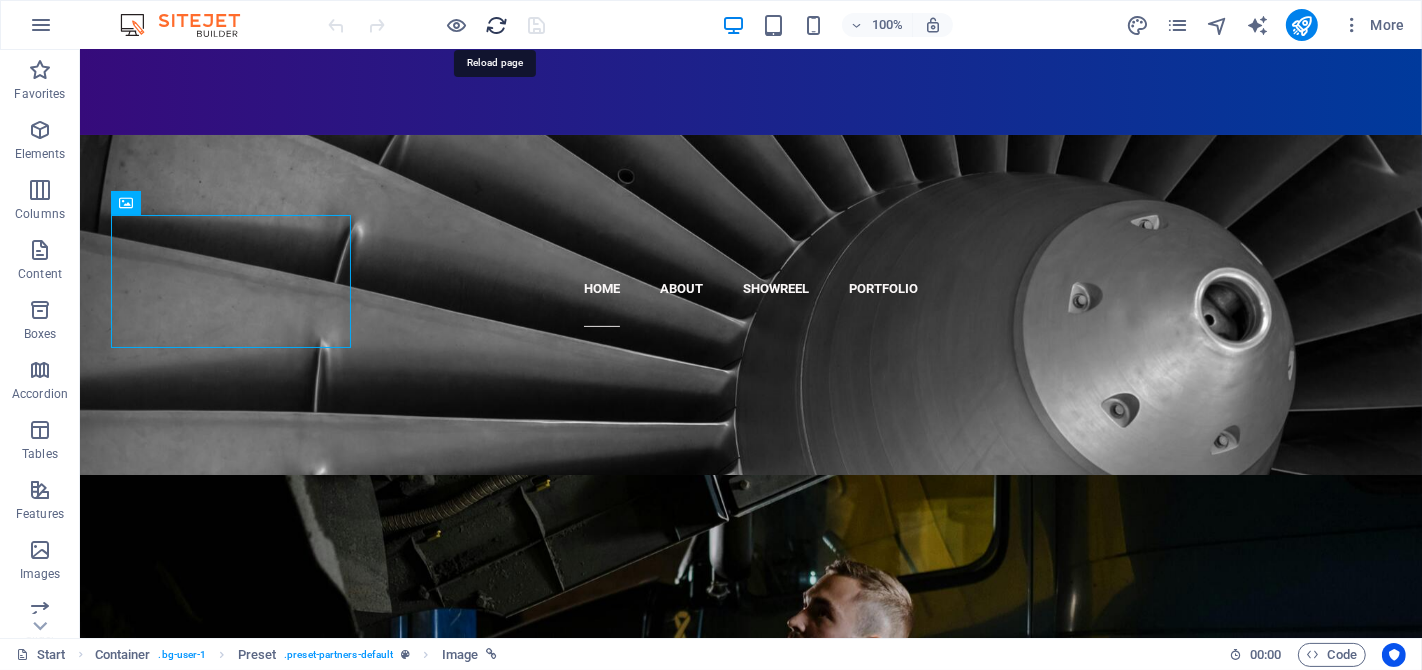 click at bounding box center (497, 25) 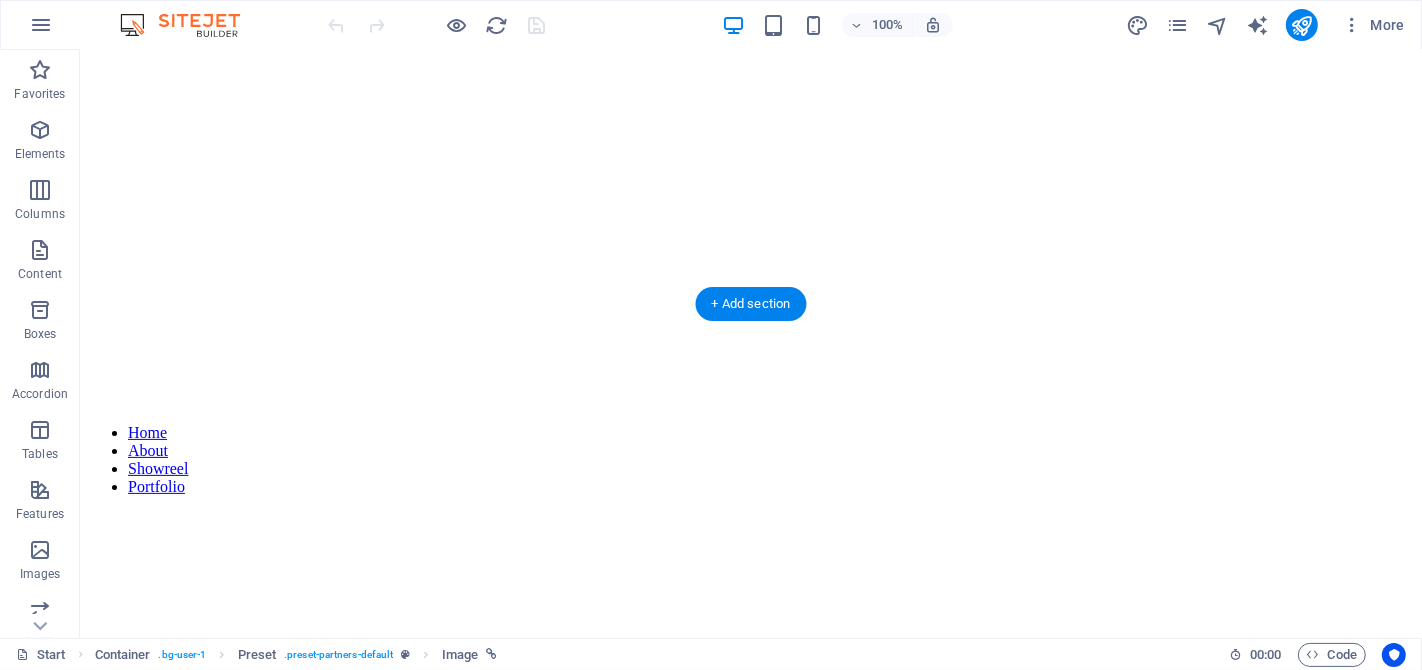 scroll, scrollTop: 333, scrollLeft: 0, axis: vertical 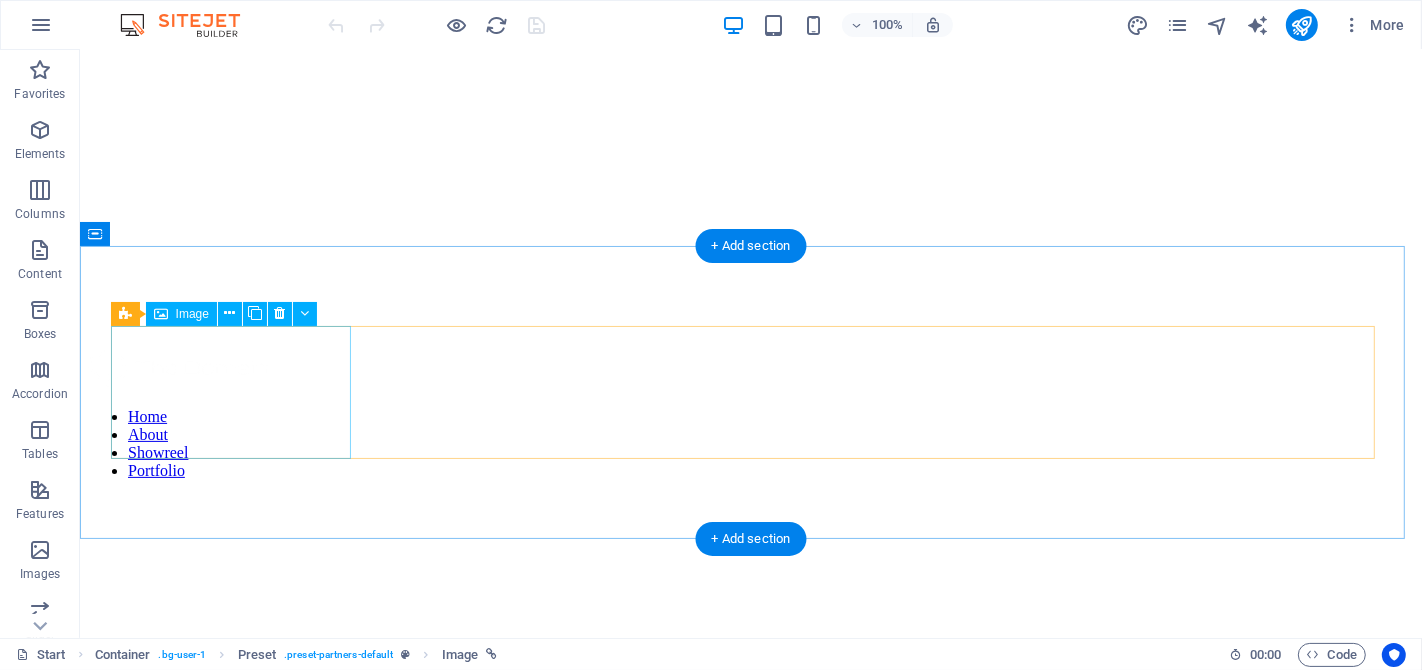 click at bounding box center [750, 3346] 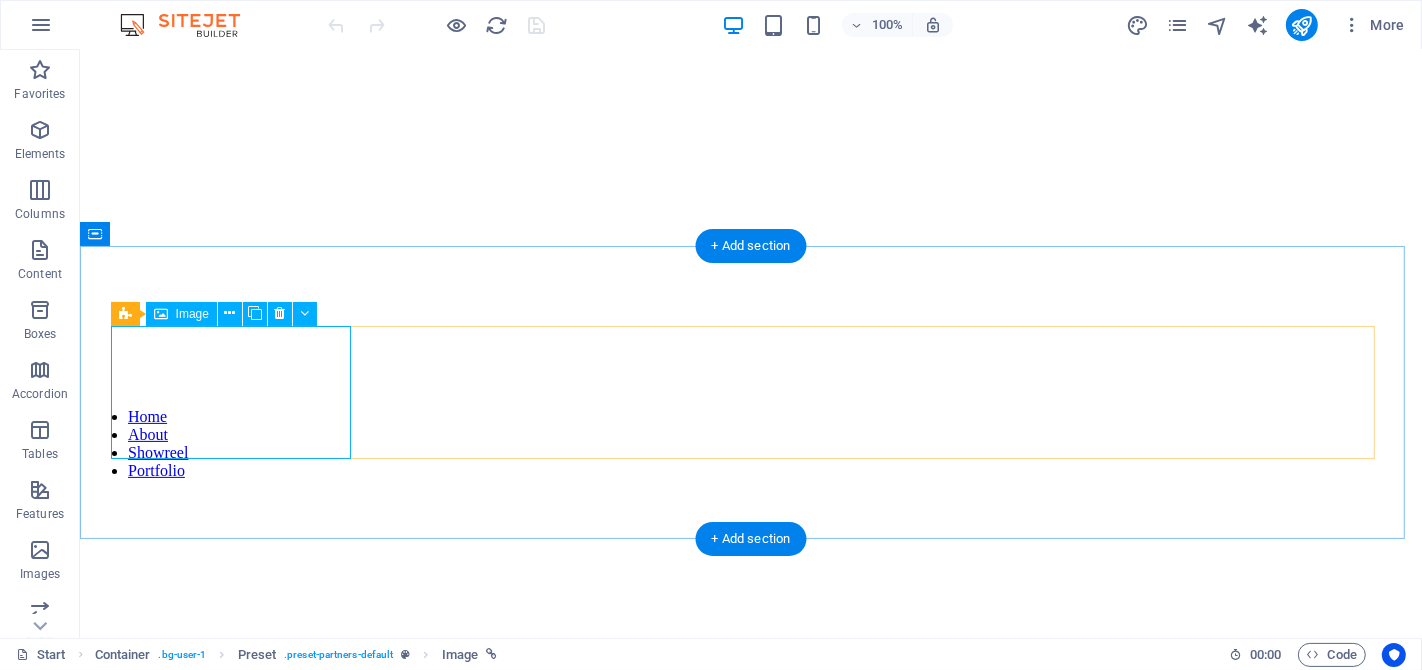 click at bounding box center [750, 3346] 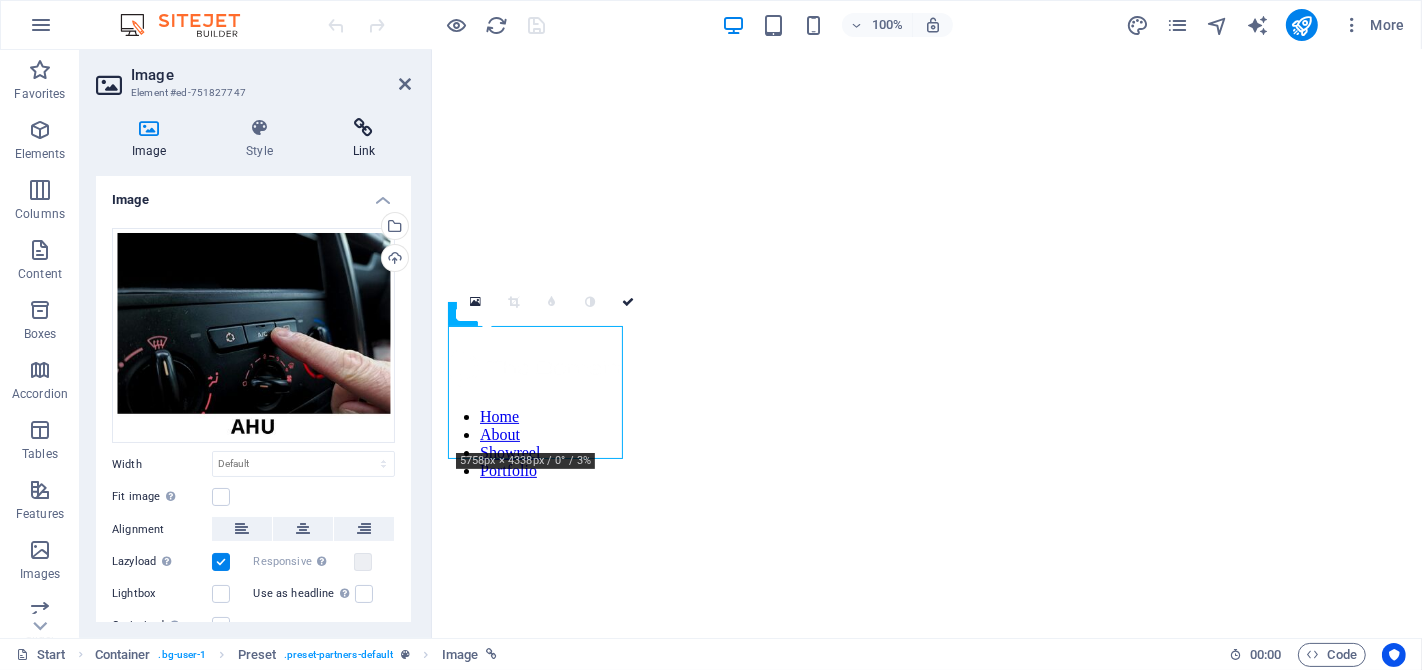 click on "Link" at bounding box center [364, 139] 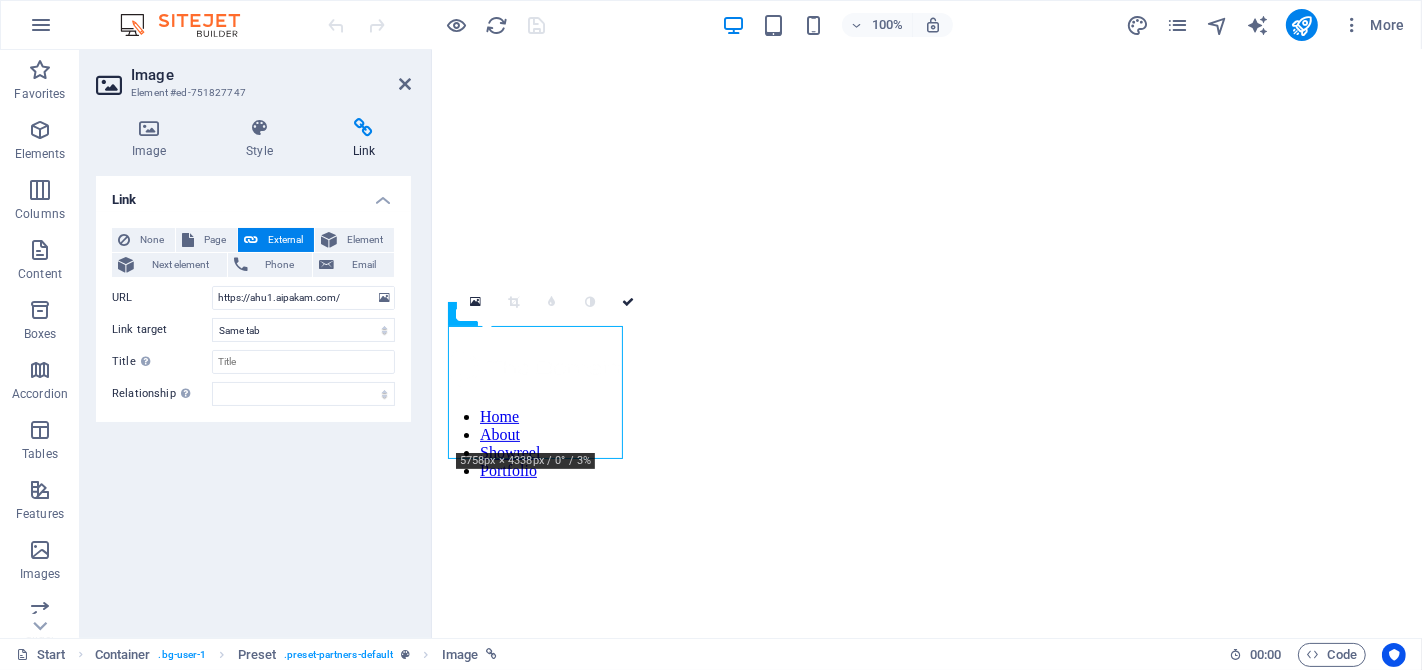click on "Link" at bounding box center [364, 139] 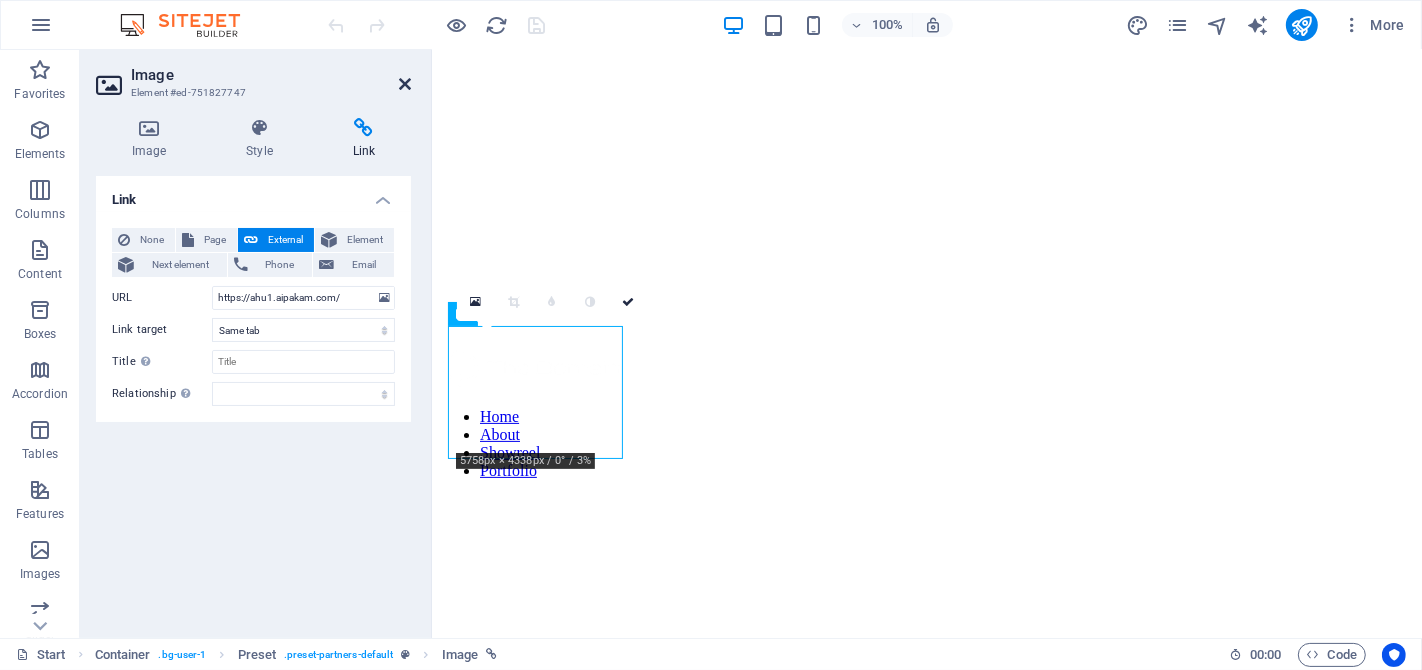 click at bounding box center (405, 84) 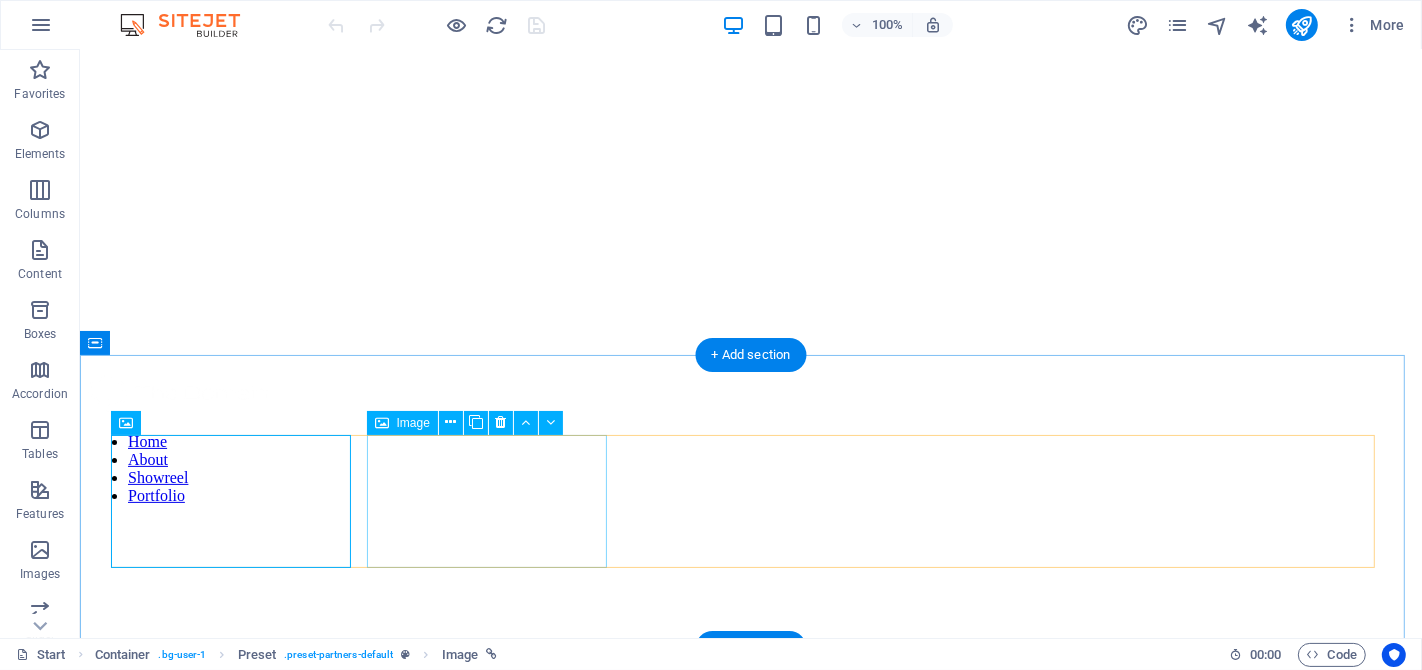 scroll, scrollTop: 333, scrollLeft: 0, axis: vertical 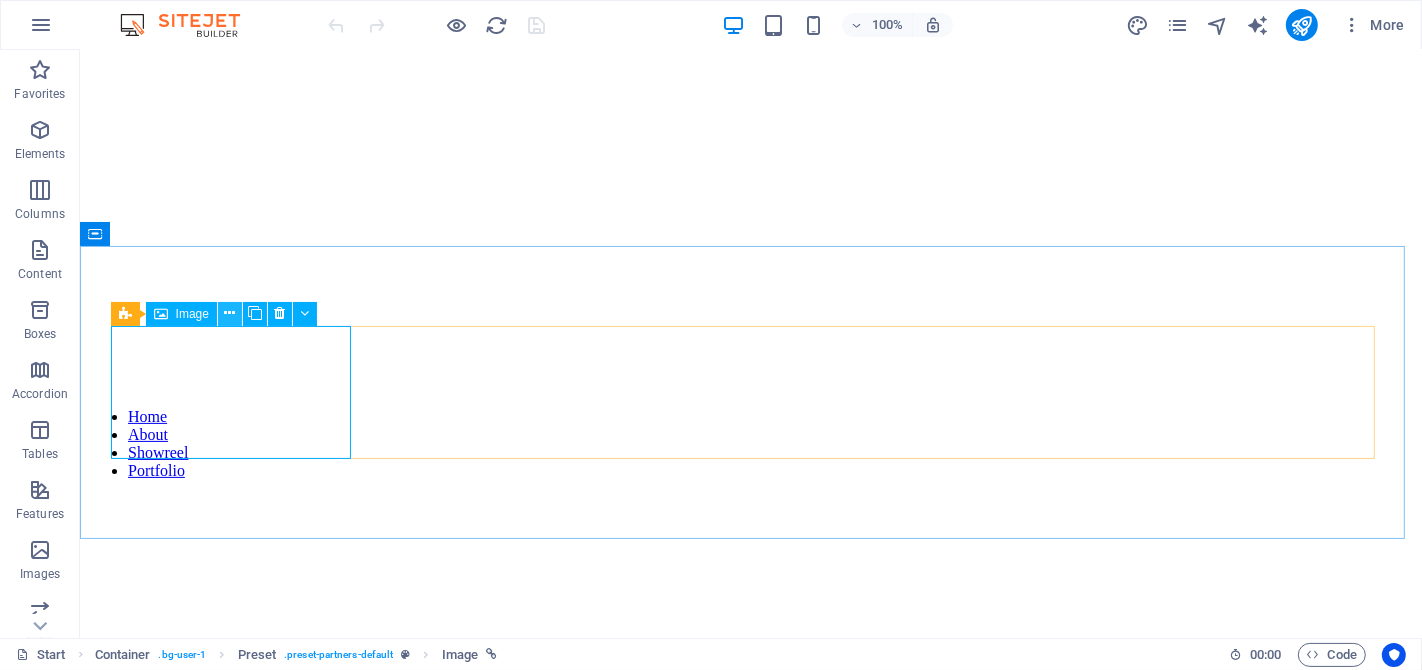 click at bounding box center [230, 314] 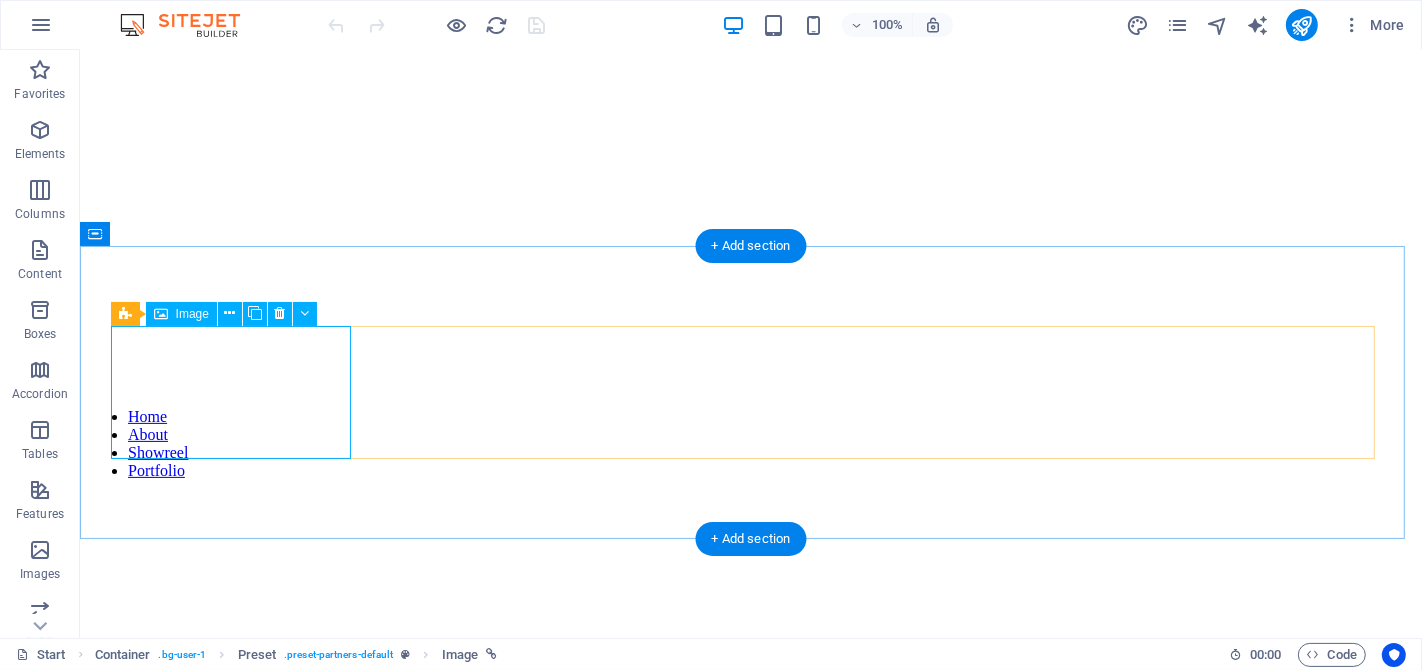 click at bounding box center [750, 3346] 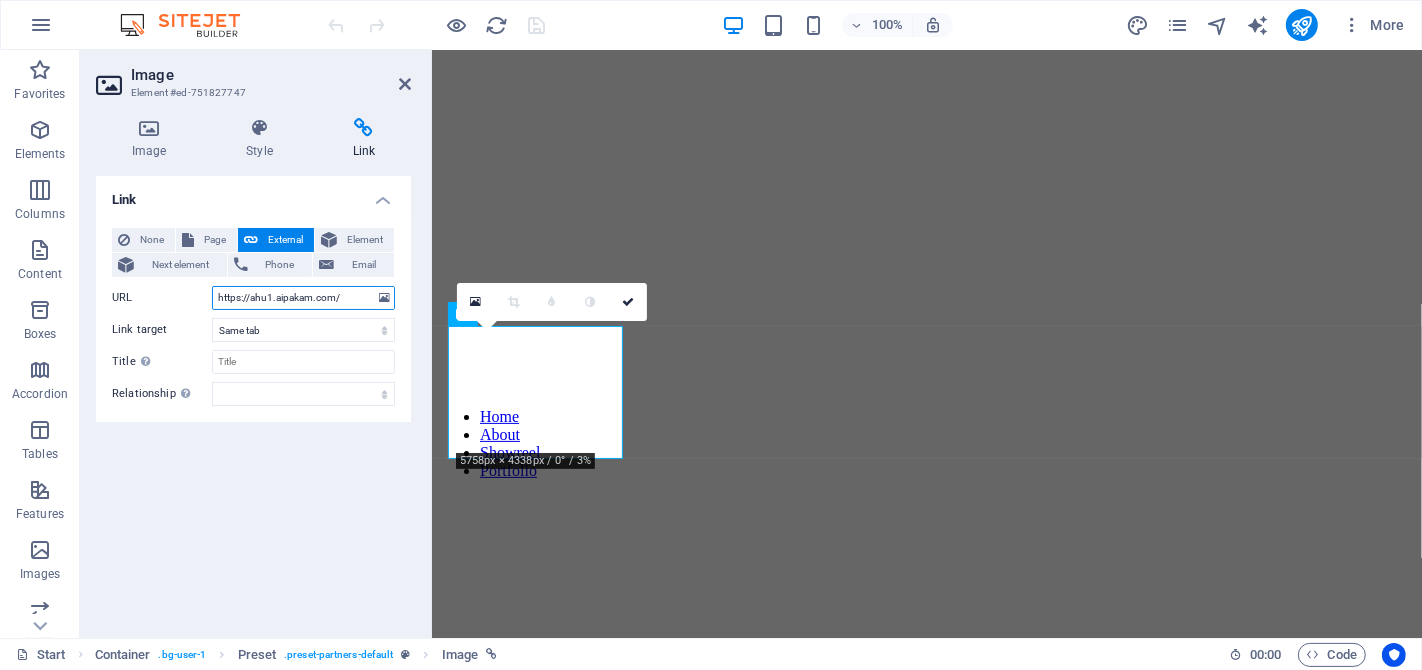 click on "https://ahu1.aipakam.com/" at bounding box center (303, 298) 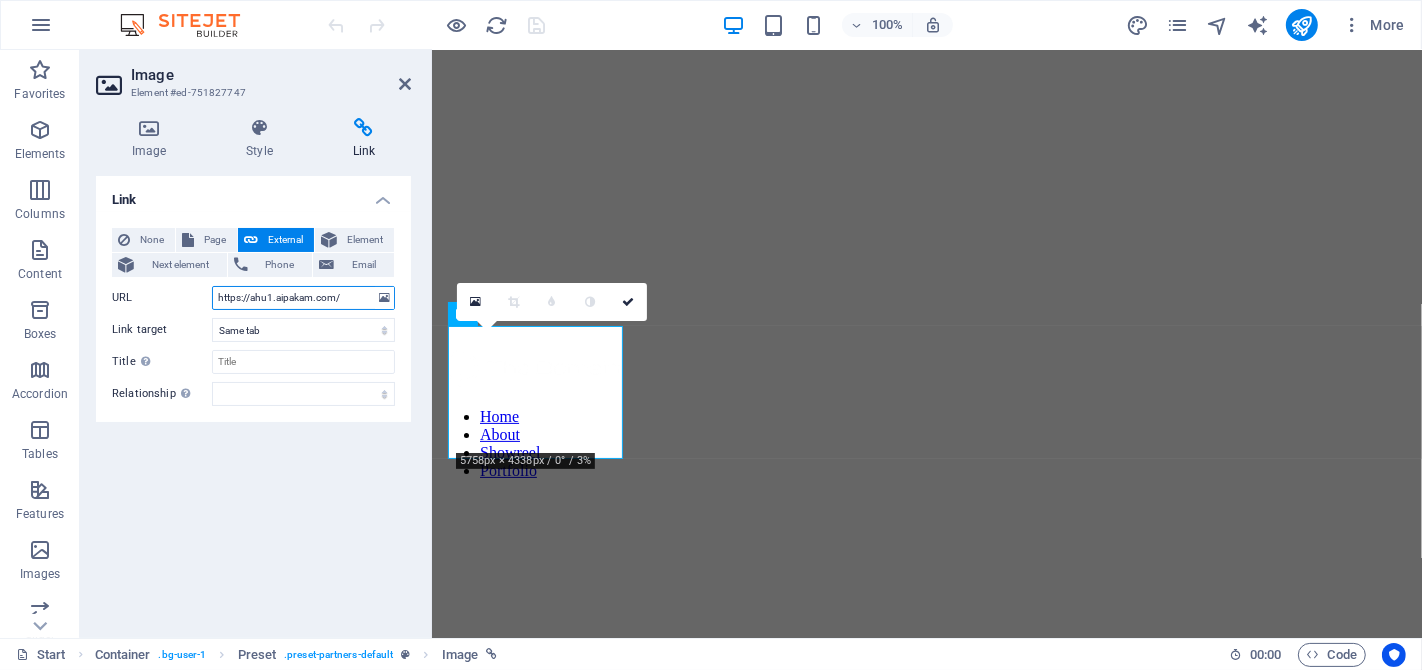 click on "https://ahu1.aipakam.com/" at bounding box center [303, 298] 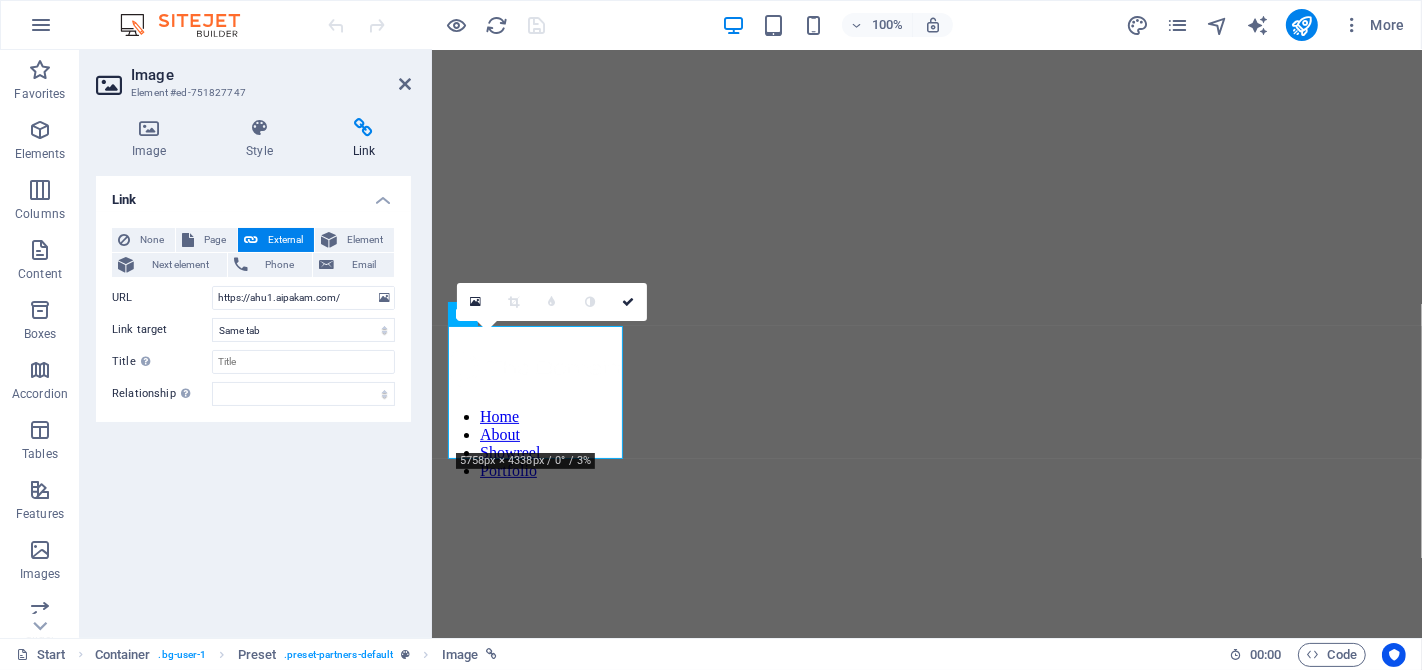 click at bounding box center [437, 25] 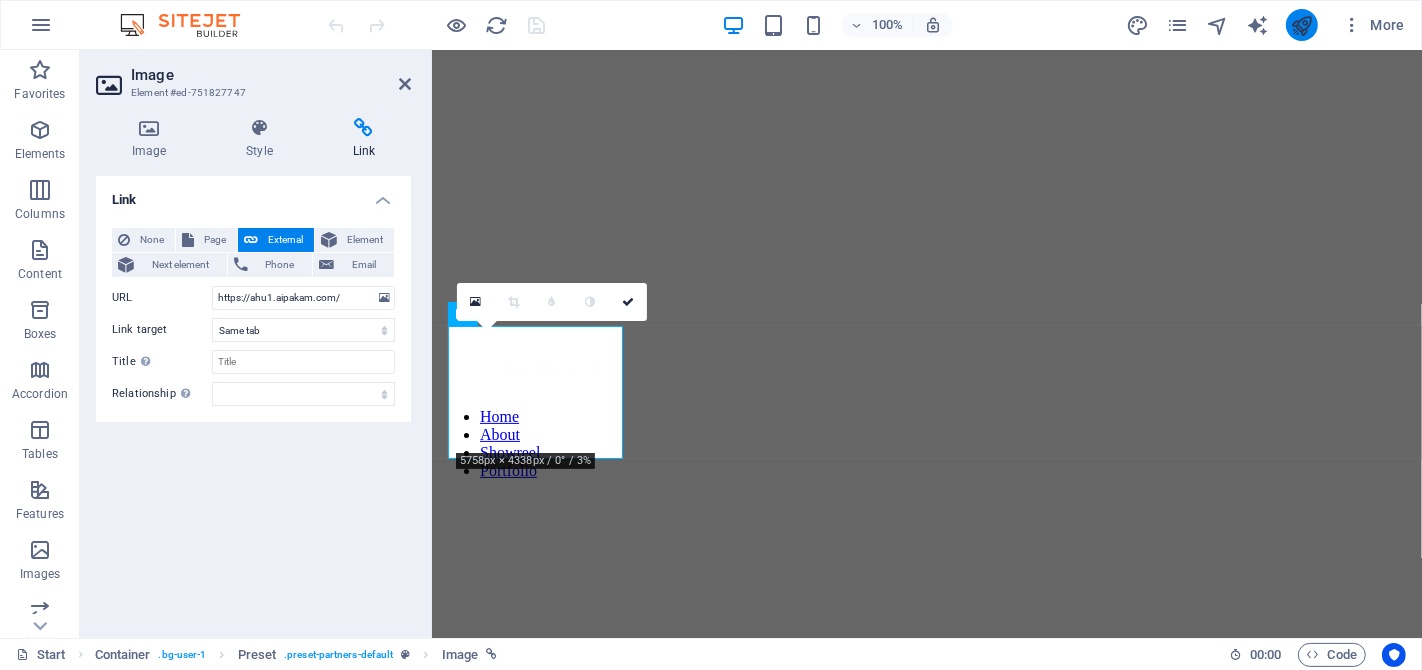 click at bounding box center (1301, 25) 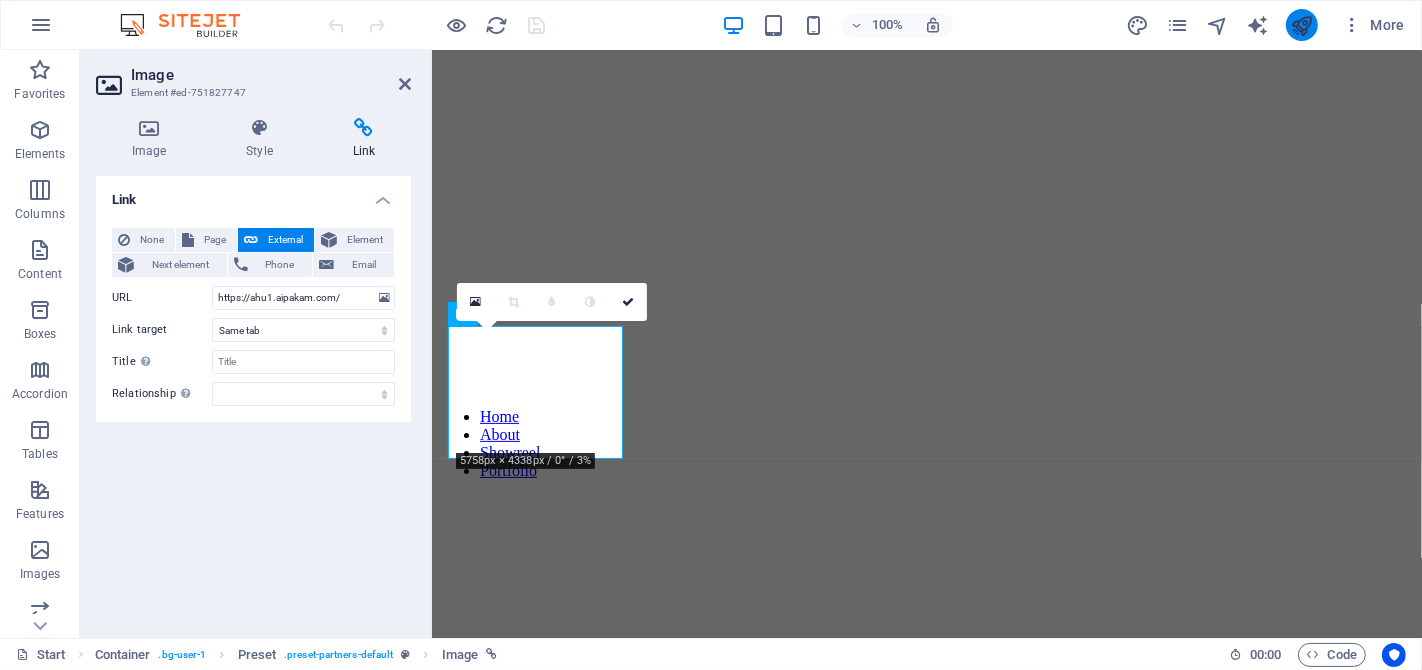 select 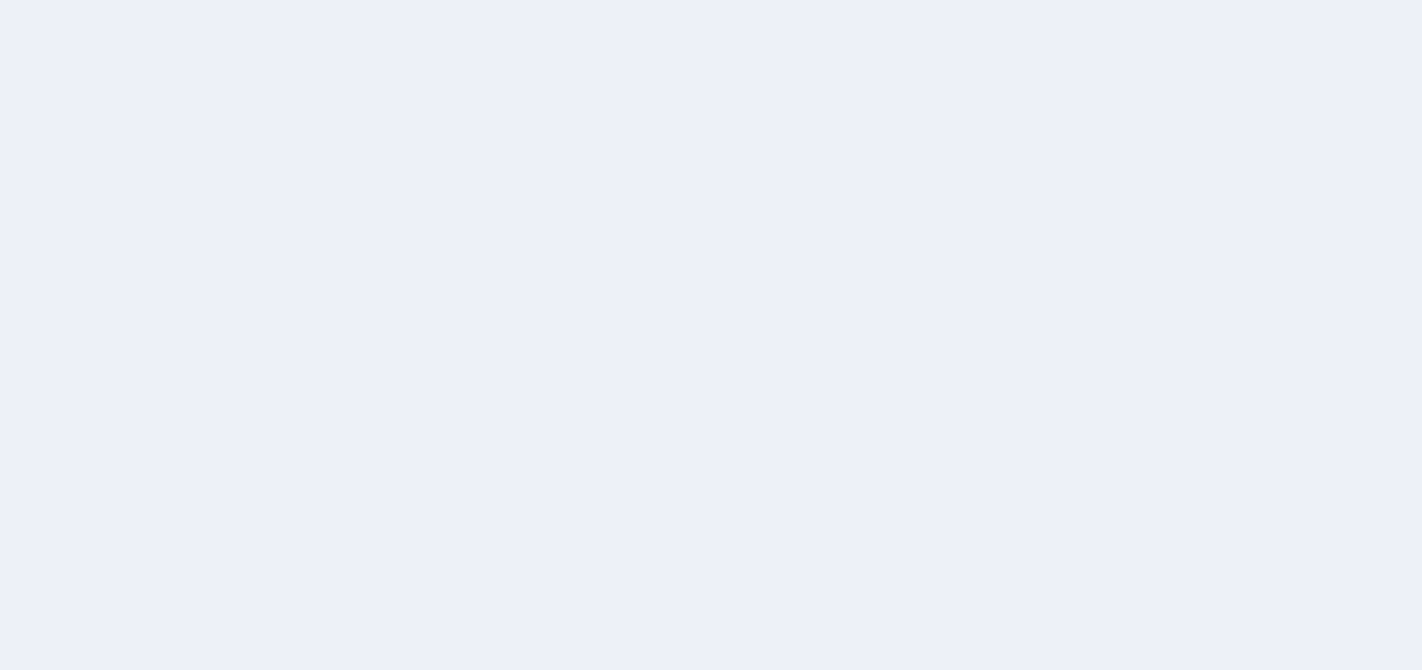 scroll, scrollTop: 0, scrollLeft: 0, axis: both 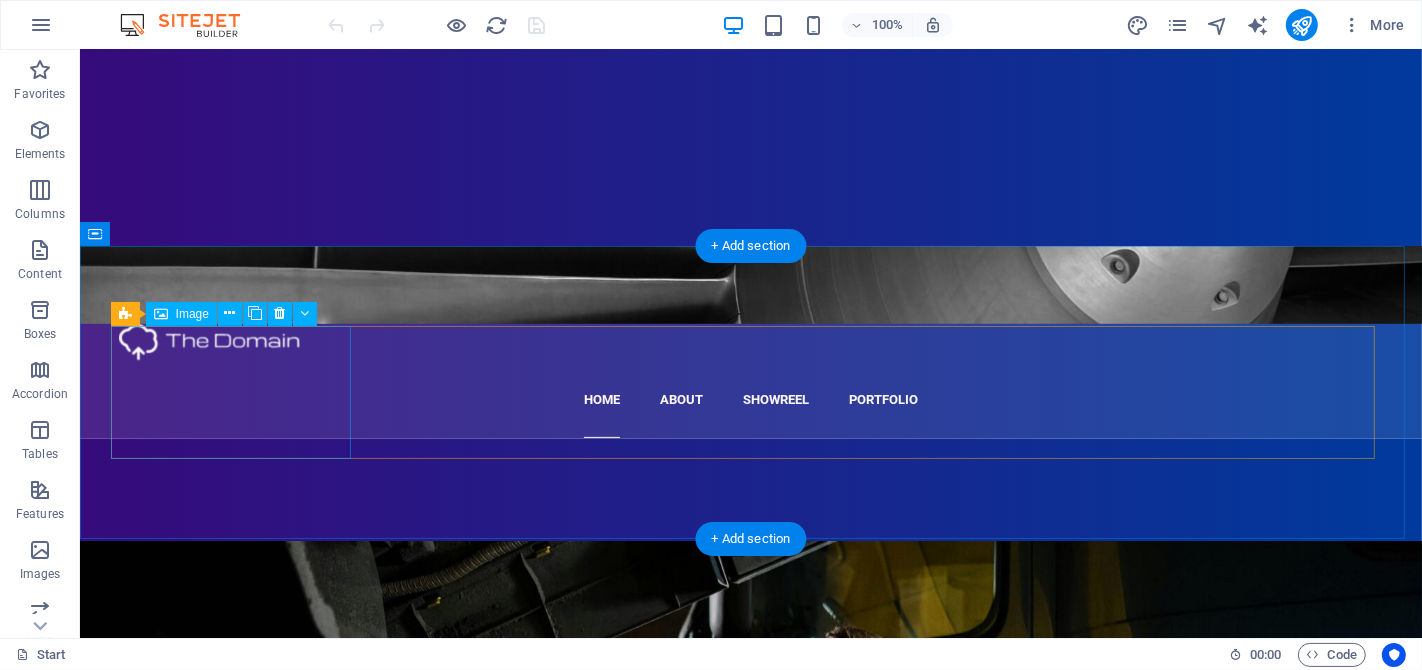 click at bounding box center (238, 1436) 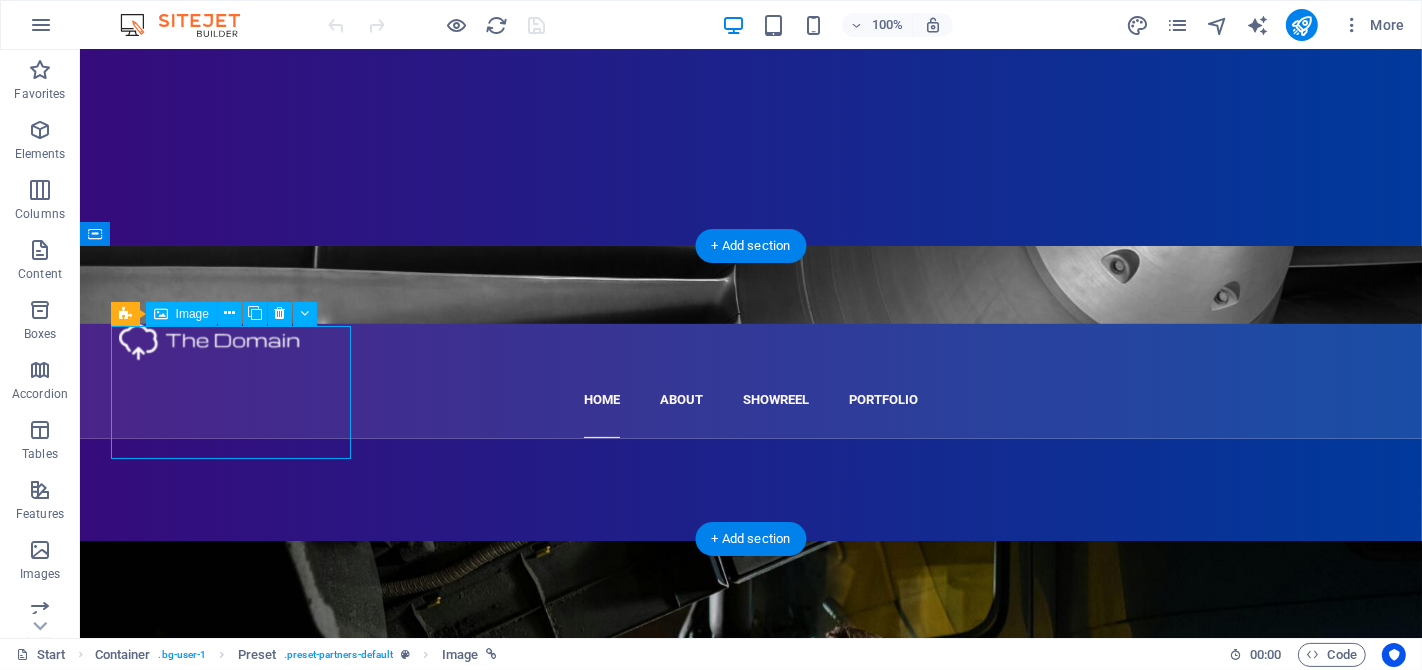 click at bounding box center [238, 1436] 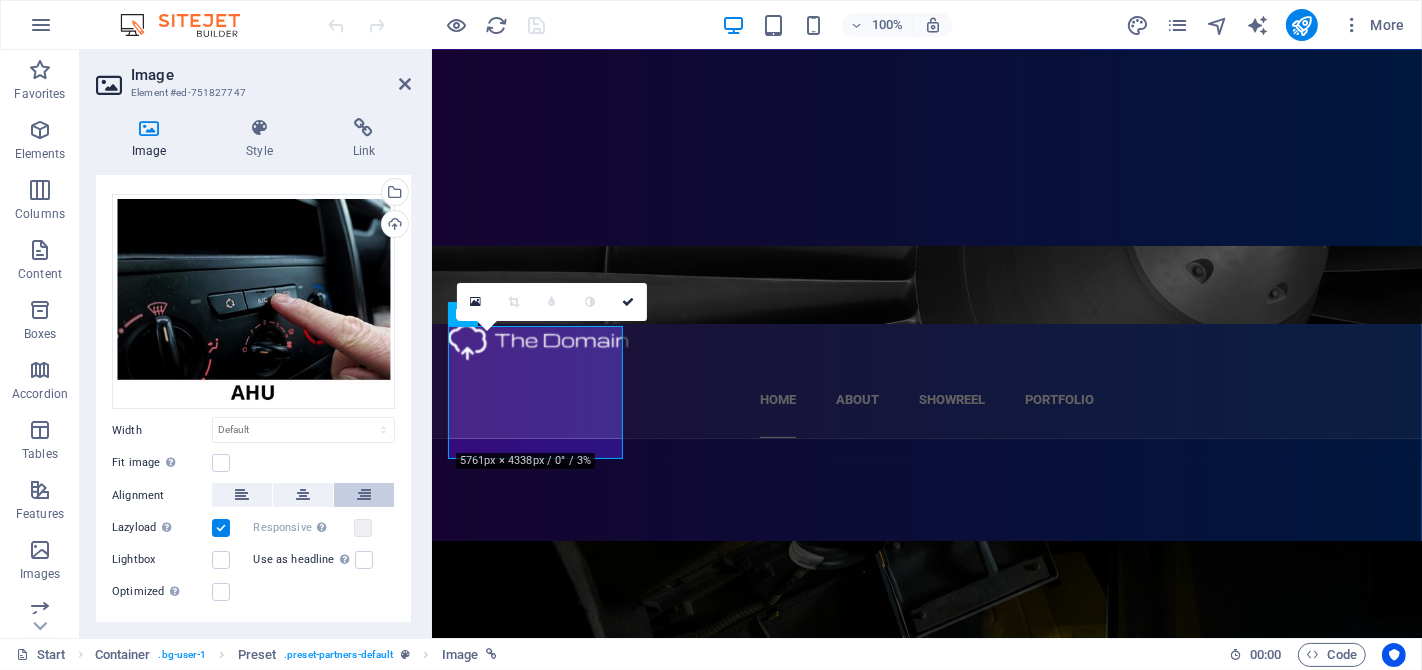 scroll, scrollTop: 0, scrollLeft: 0, axis: both 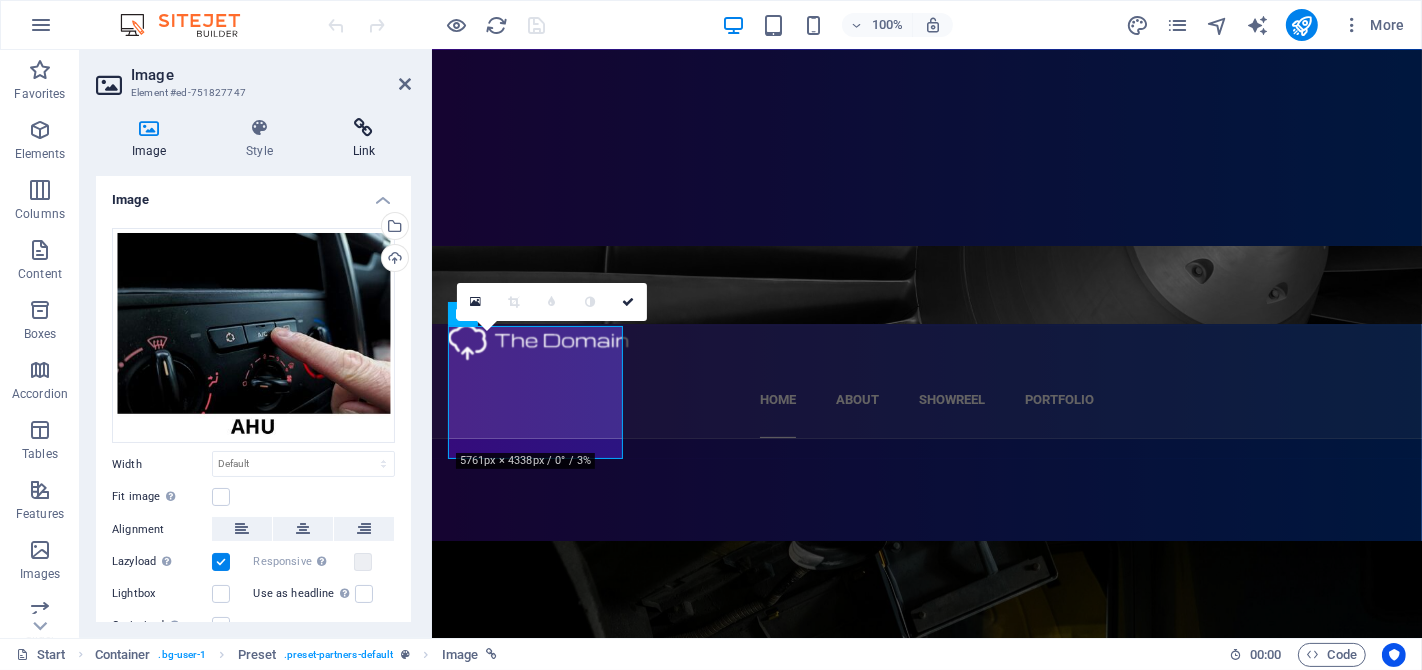 click at bounding box center [364, 128] 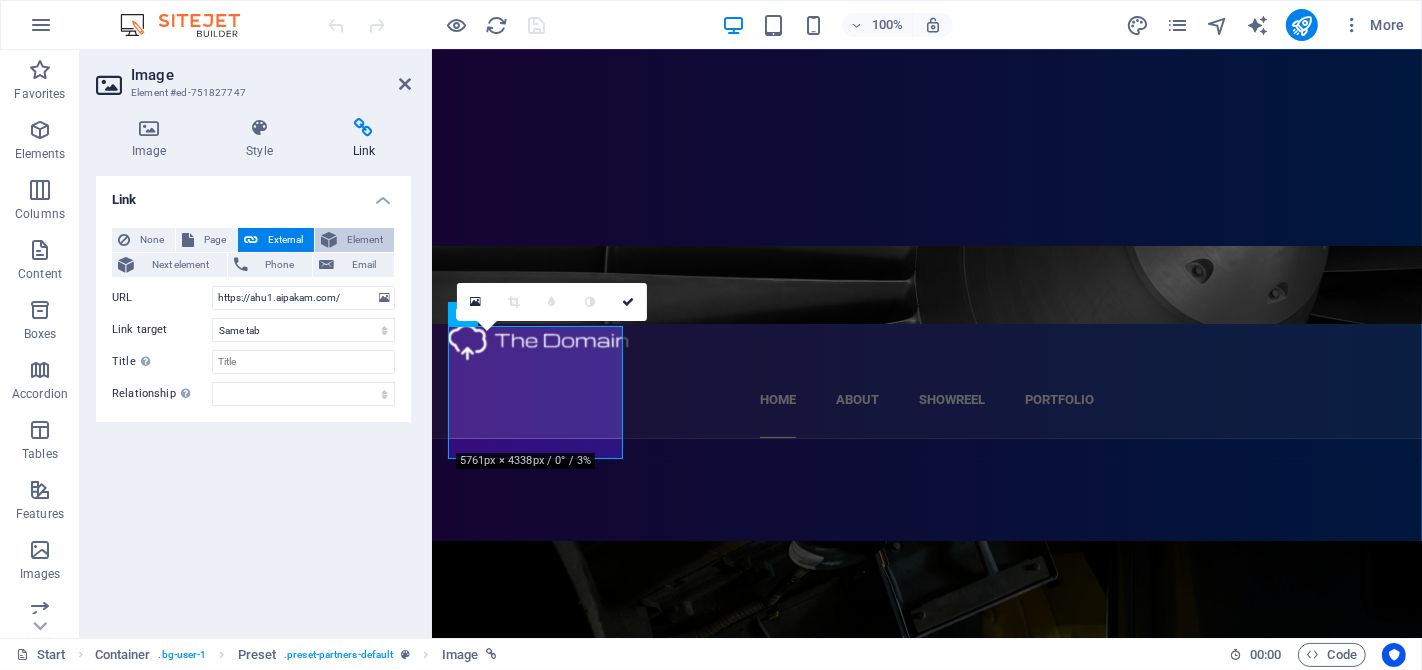 click on "Element" at bounding box center [365, 240] 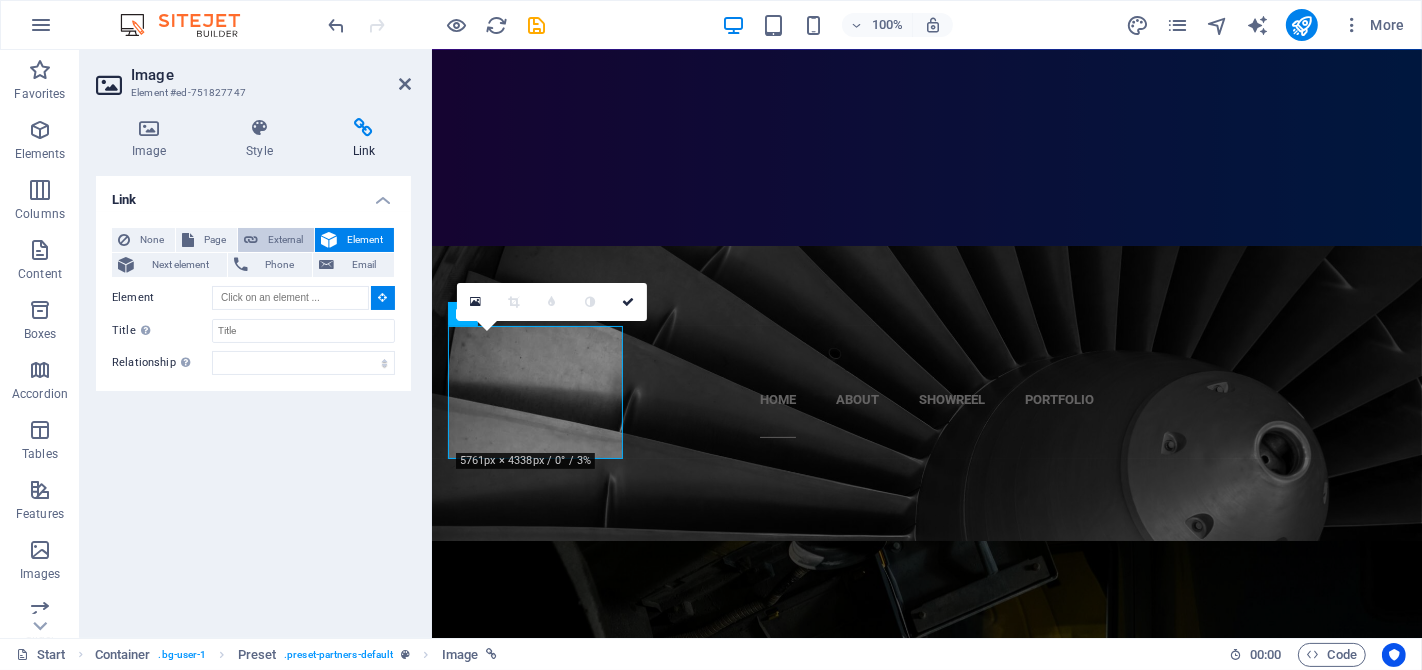 click on "External" at bounding box center (286, 240) 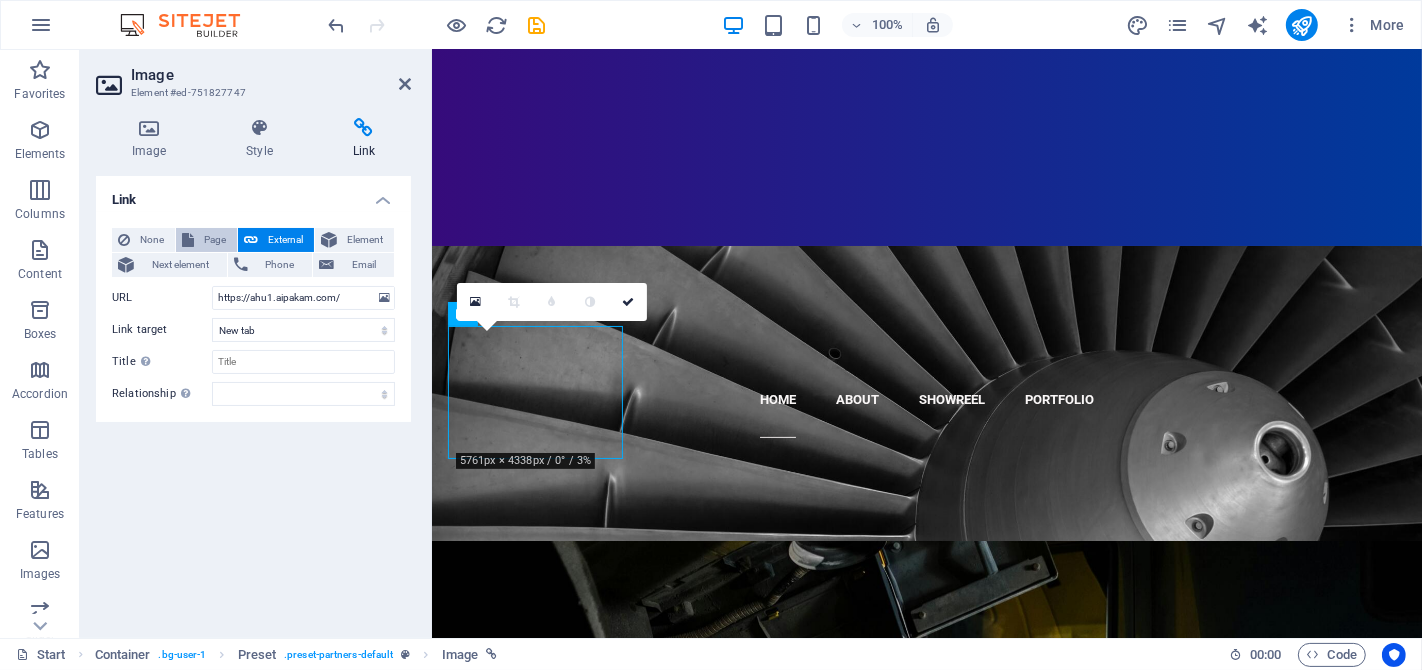 click on "Page" at bounding box center (215, 240) 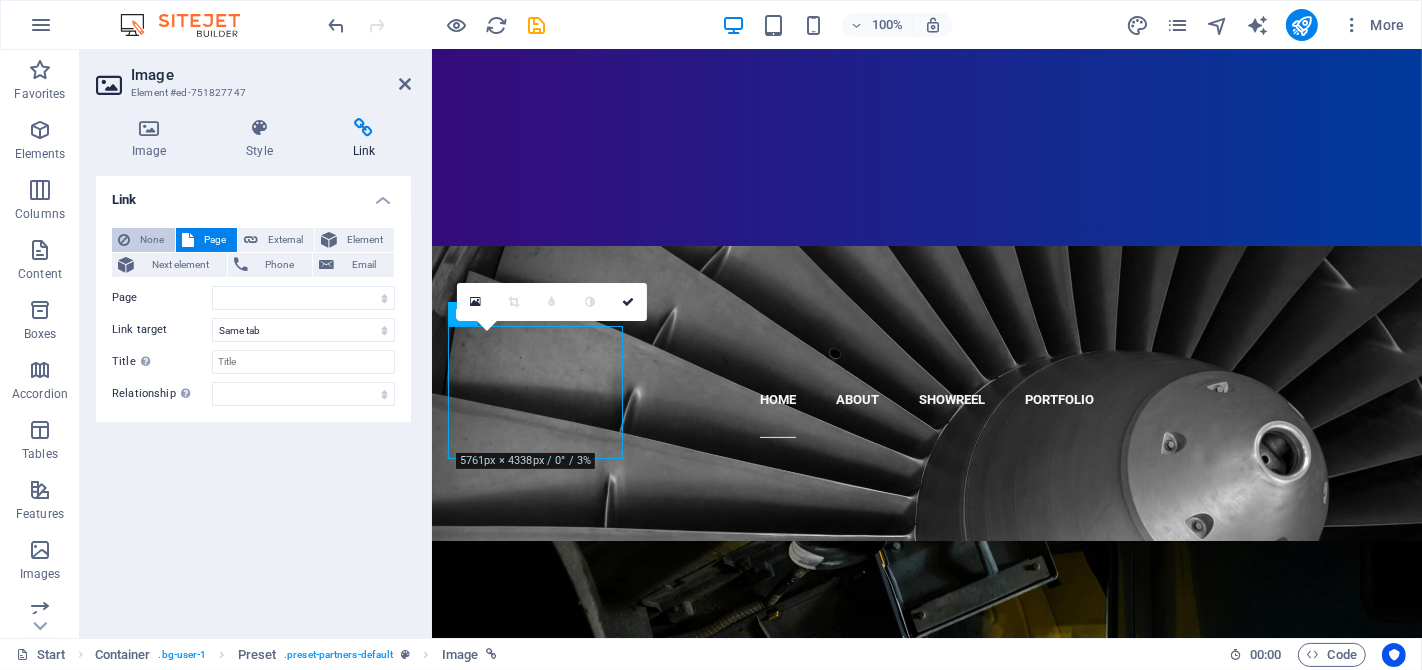 click on "None" at bounding box center [152, 240] 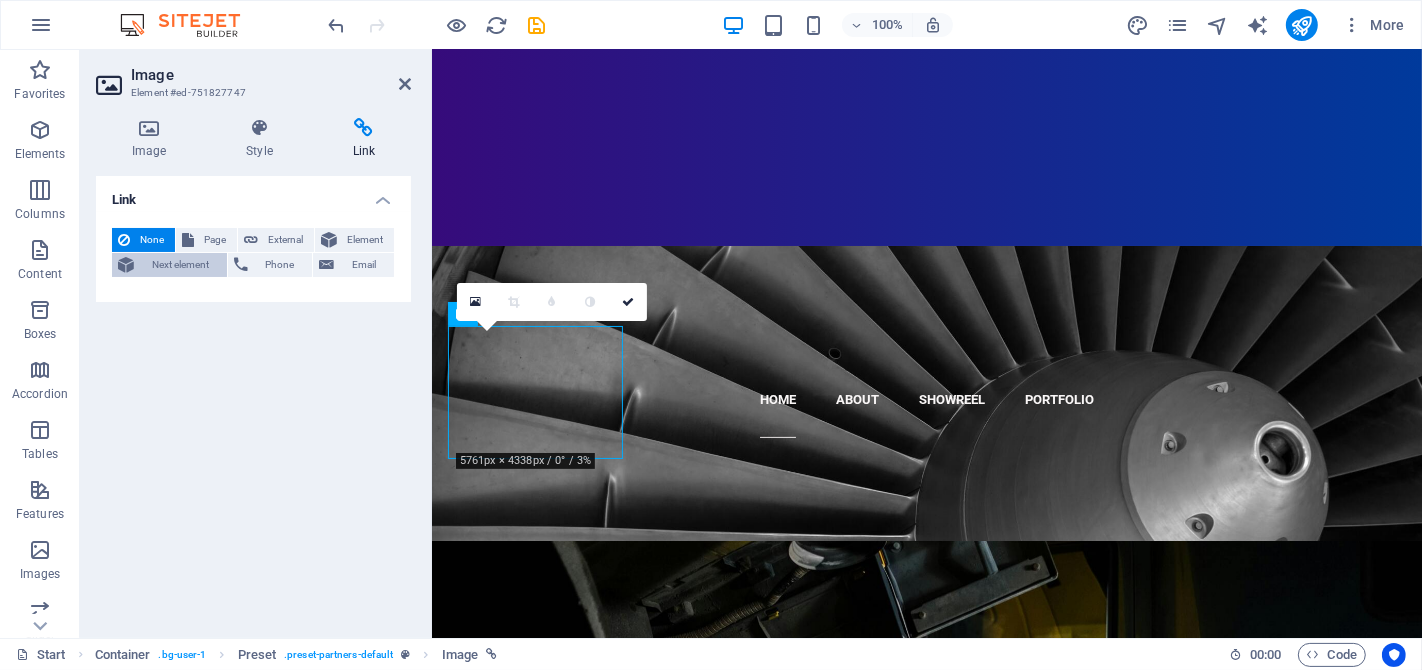 click on "Next element" at bounding box center (180, 265) 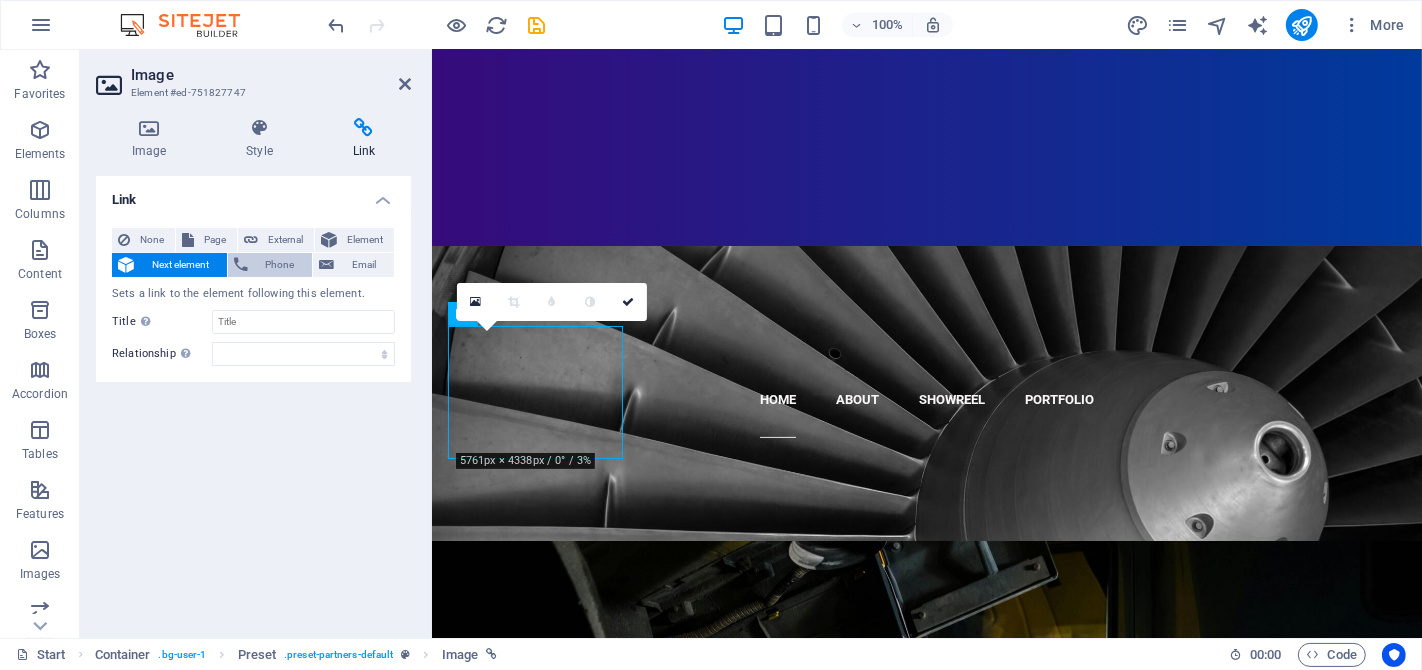 click on "Phone" at bounding box center (280, 265) 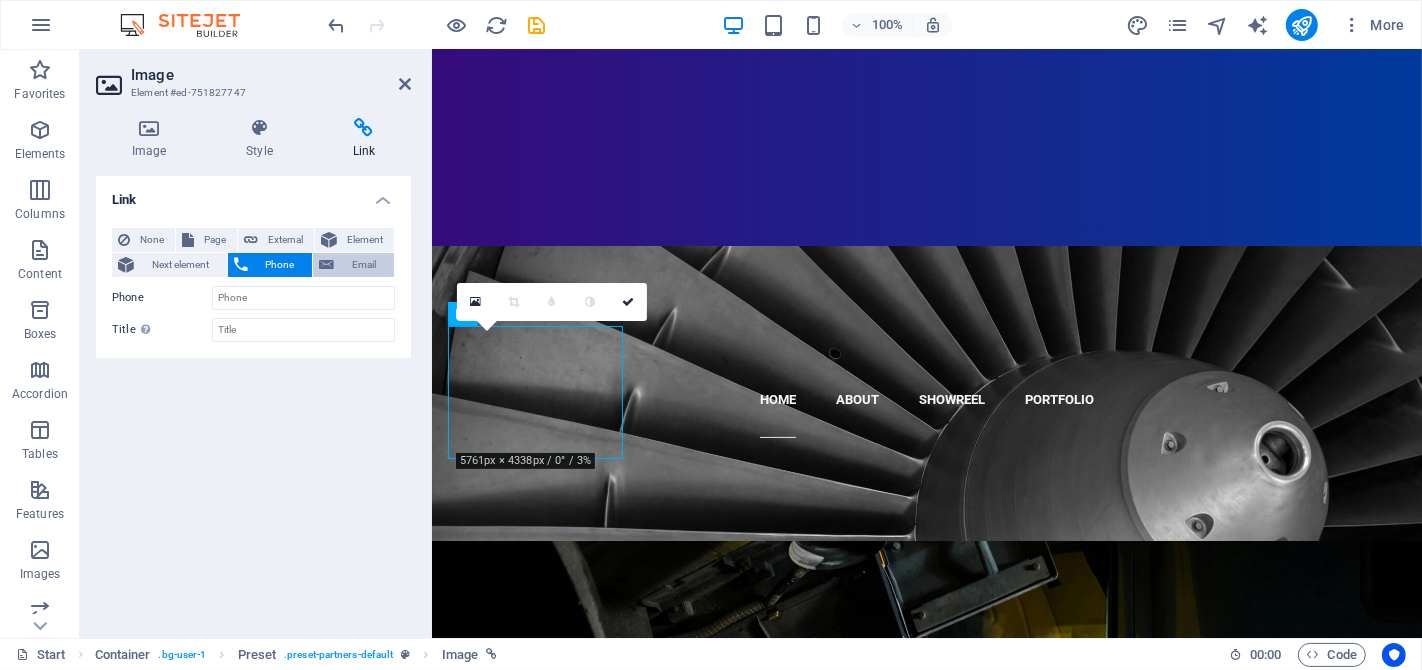 click on "Email" at bounding box center [364, 265] 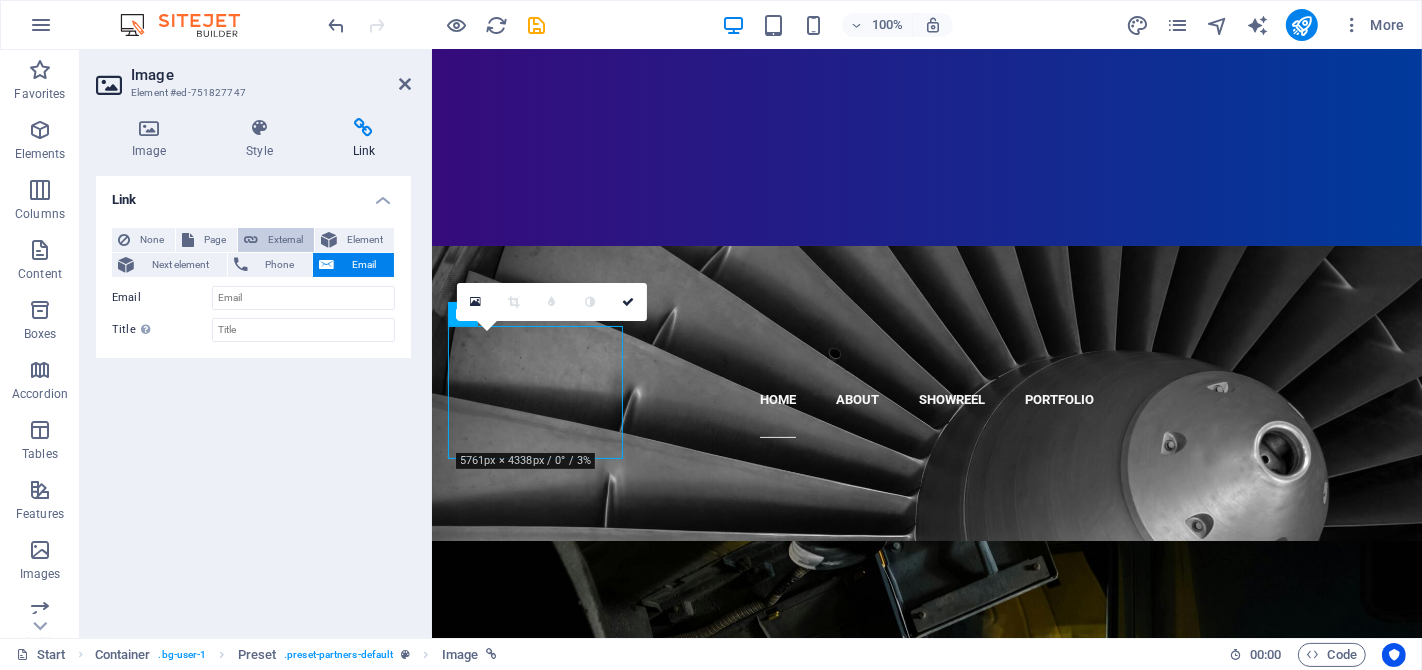 click on "External" at bounding box center [286, 240] 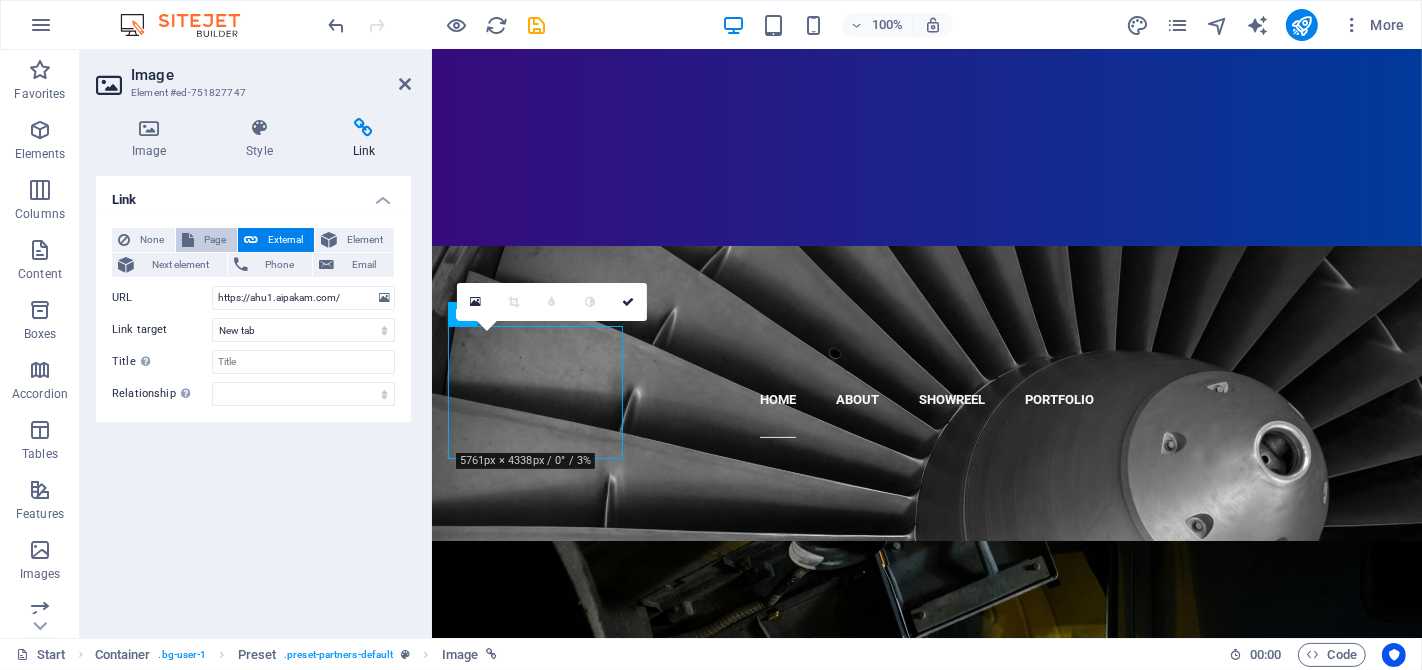 click on "Page" at bounding box center [215, 240] 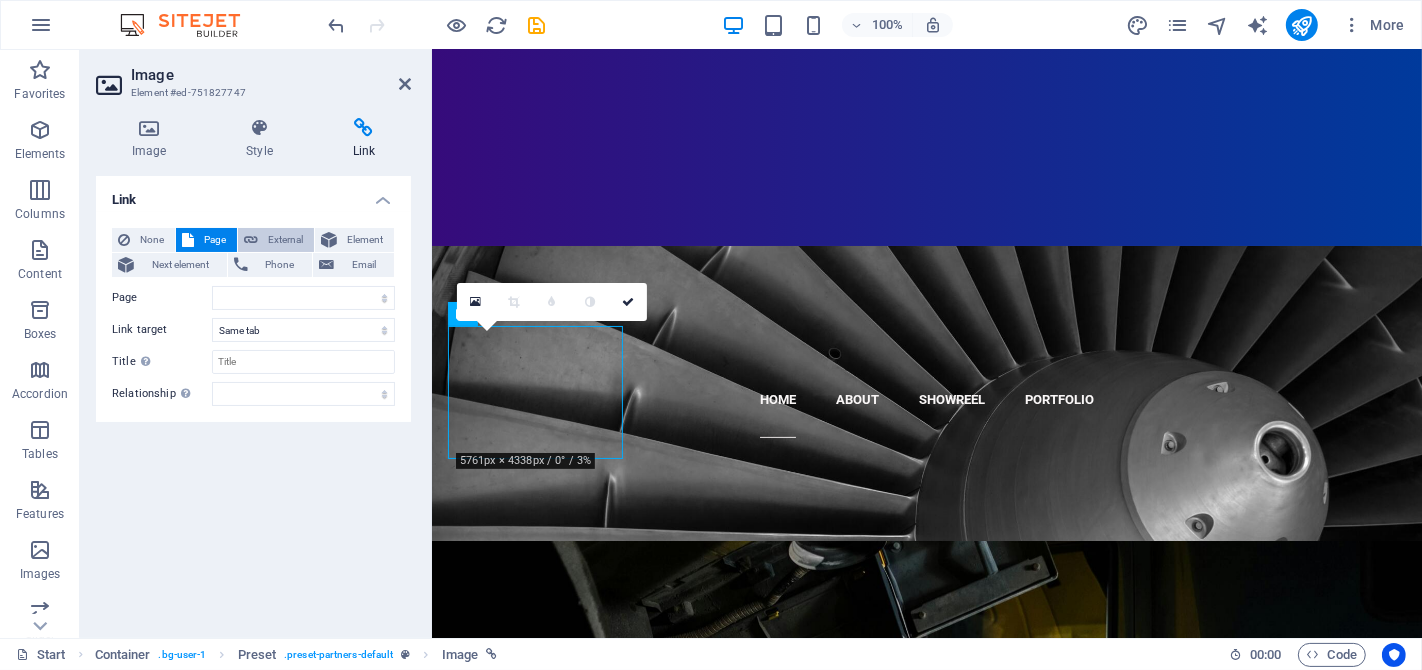 click on "External" at bounding box center (286, 240) 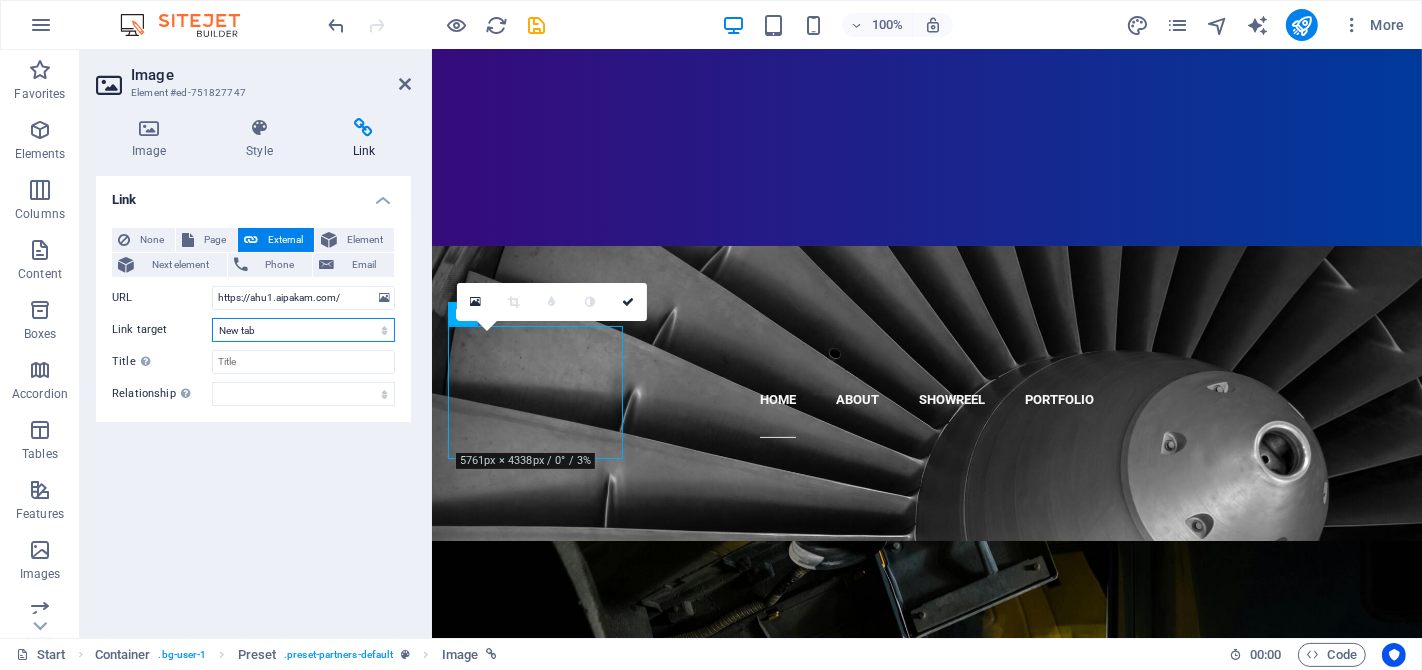 click on "New tab Same tab Overlay" at bounding box center [303, 330] 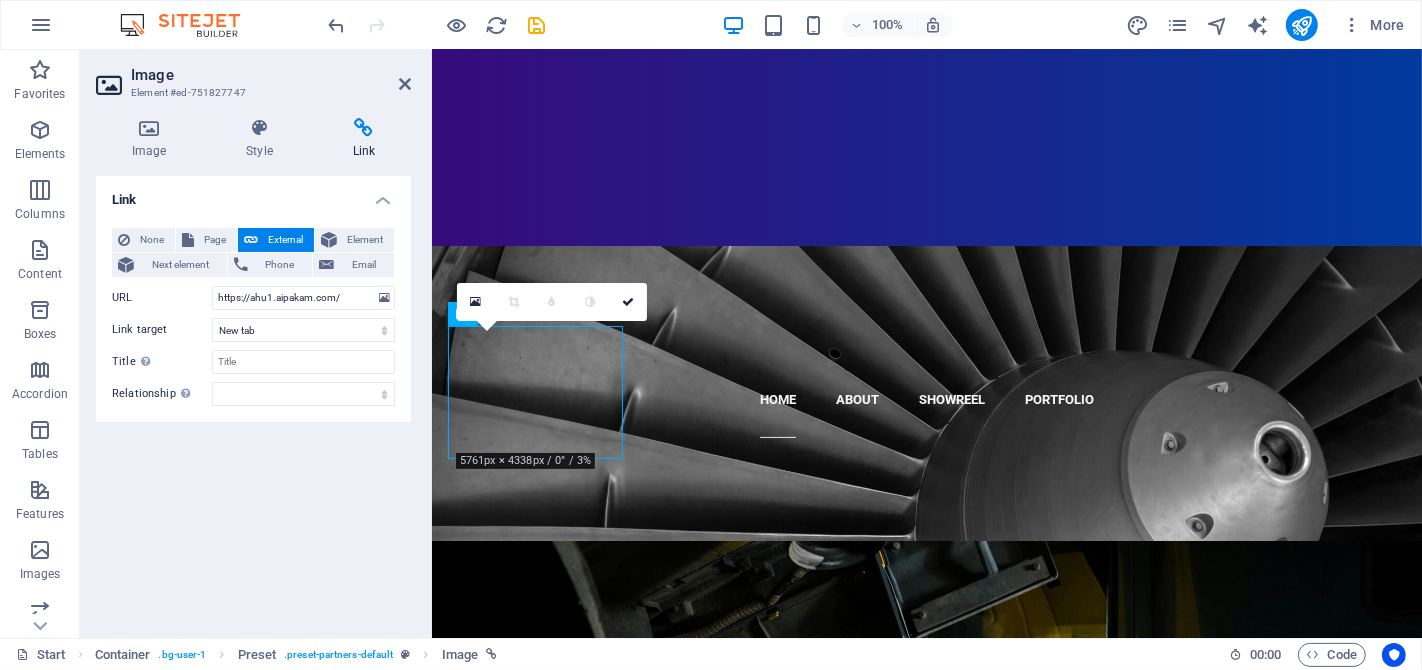 click on "Link None Page External Element Next element Phone Email Page Start Portfolio Jobs Element
URL https://ahu1.aipakam.com/ Phone Email Link target New tab Same tab Overlay Title Additional link description, should not be the same as the link text. The title is most often shown as a tooltip text when the mouse moves over the element. Leave empty if uncertain. Relationship Sets the  relationship of this link to the link target . For example, the value "nofollow" instructs search engines not to follow the link. Can be left empty. alternate author bookmark external help license next nofollow noreferrer noopener prev search tag" at bounding box center [253, 399] 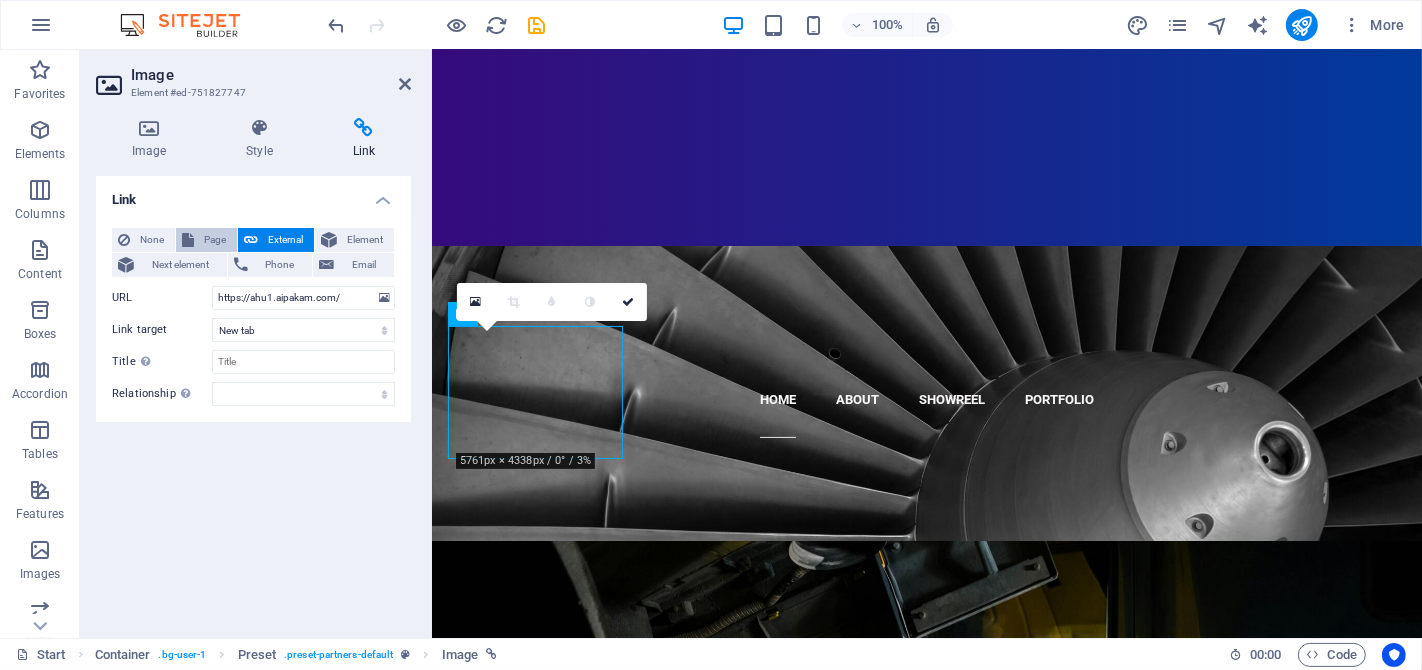 click on "Page" at bounding box center [215, 240] 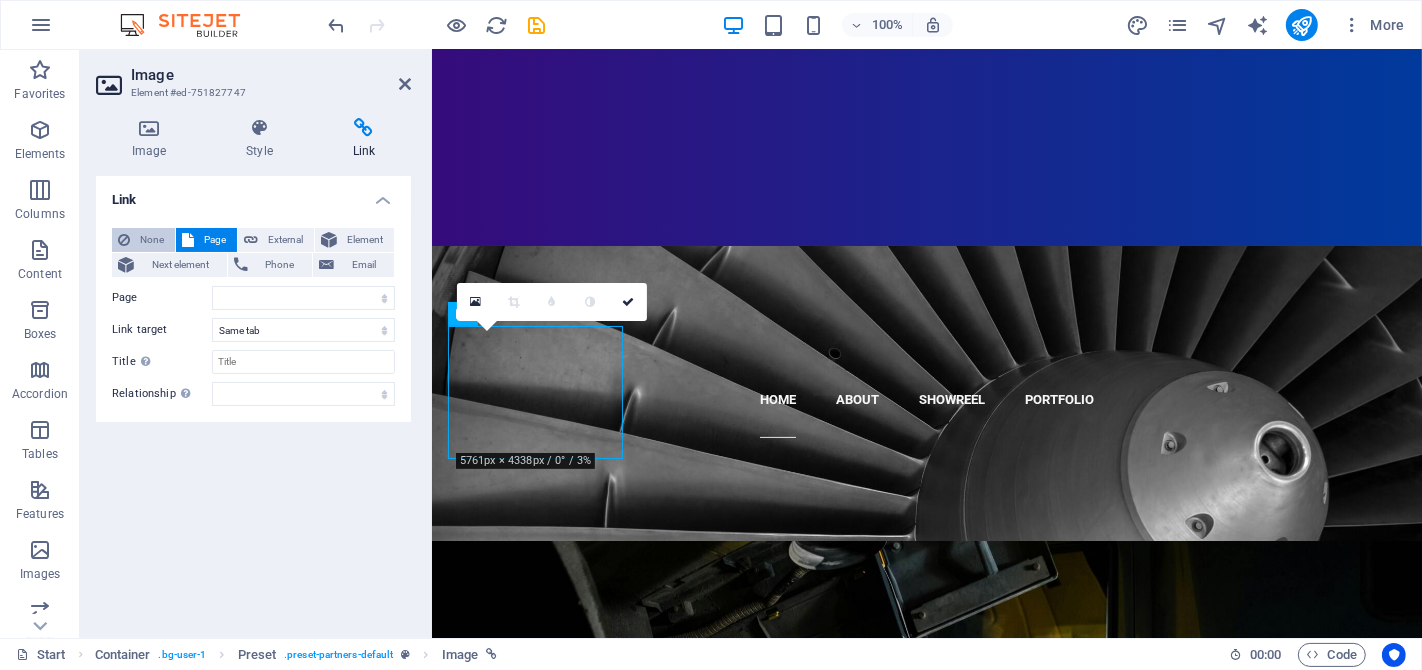 click on "None" at bounding box center [152, 240] 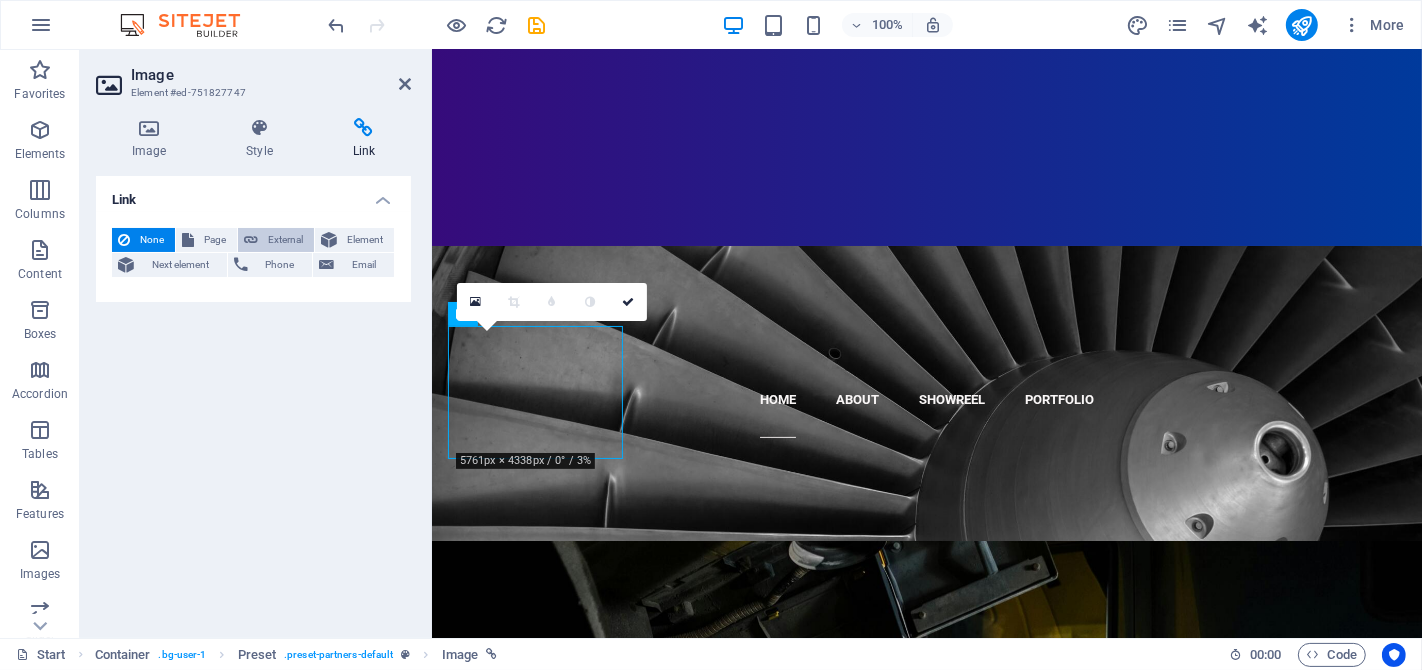 click on "External" at bounding box center (276, 240) 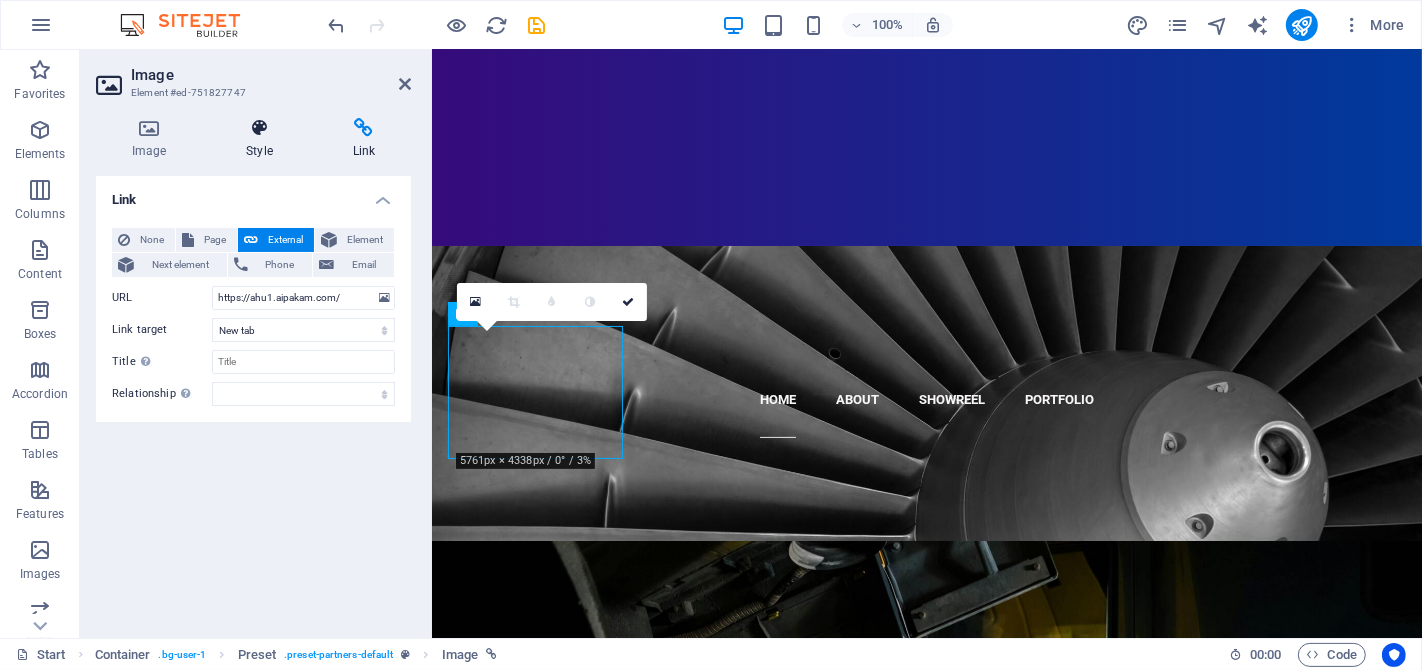 click on "Style" at bounding box center (263, 139) 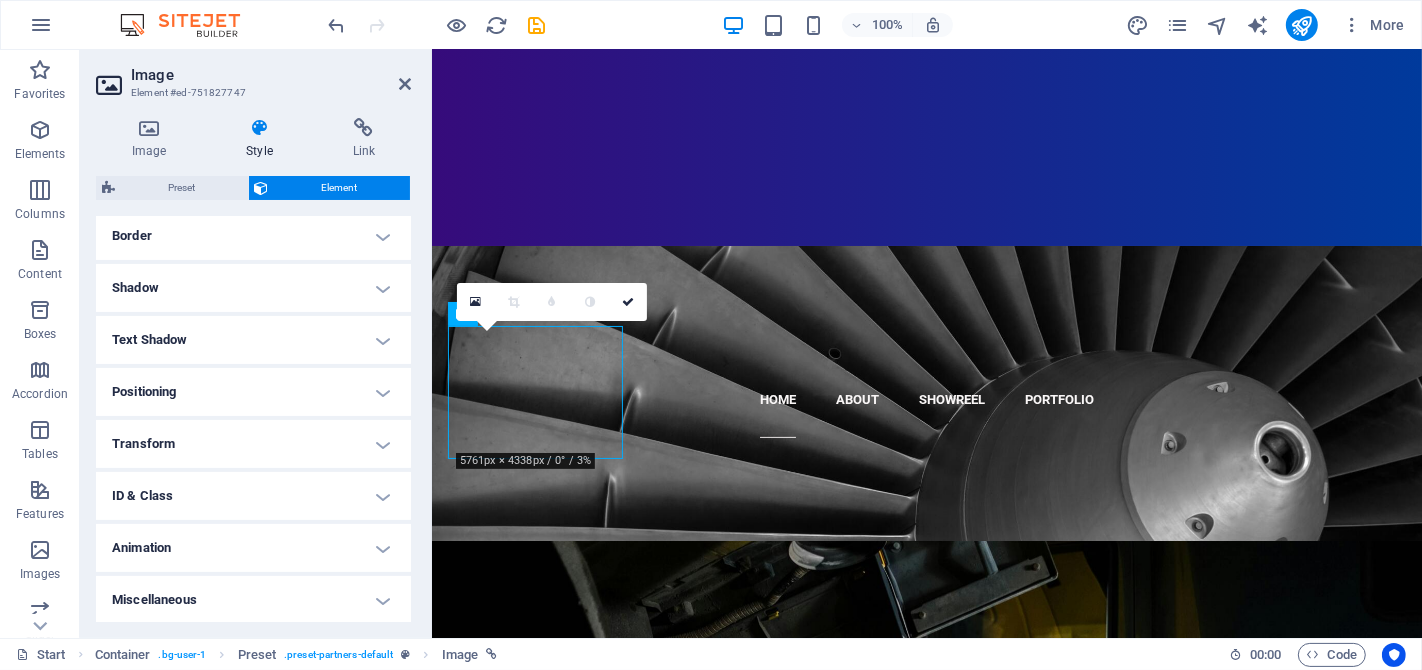 scroll, scrollTop: 0, scrollLeft: 0, axis: both 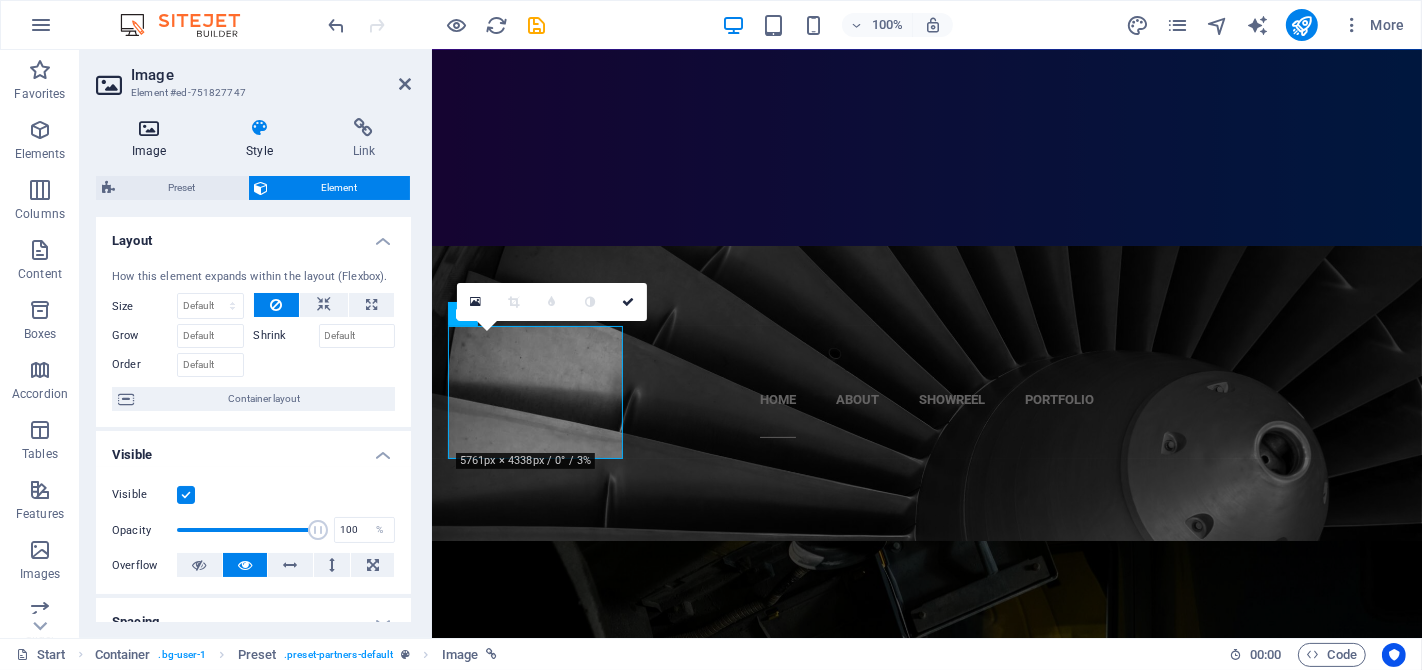 click on "Image" at bounding box center (153, 139) 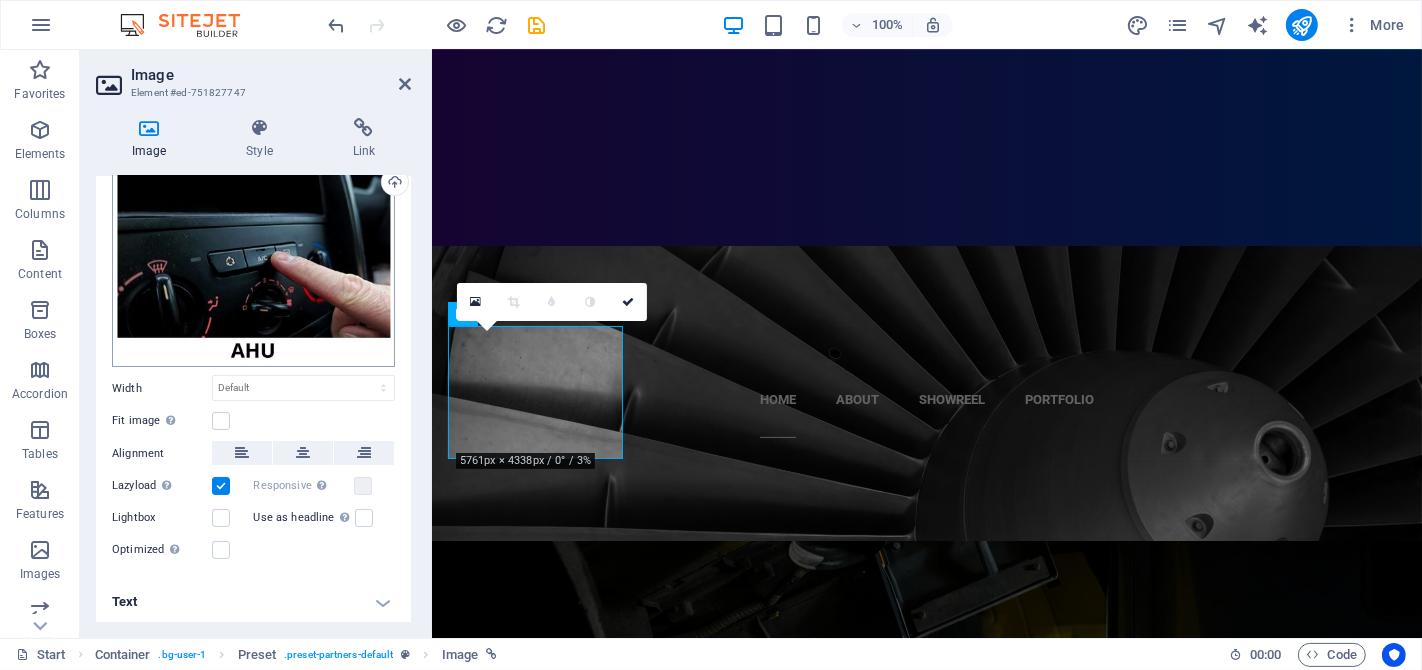 scroll, scrollTop: 0, scrollLeft: 0, axis: both 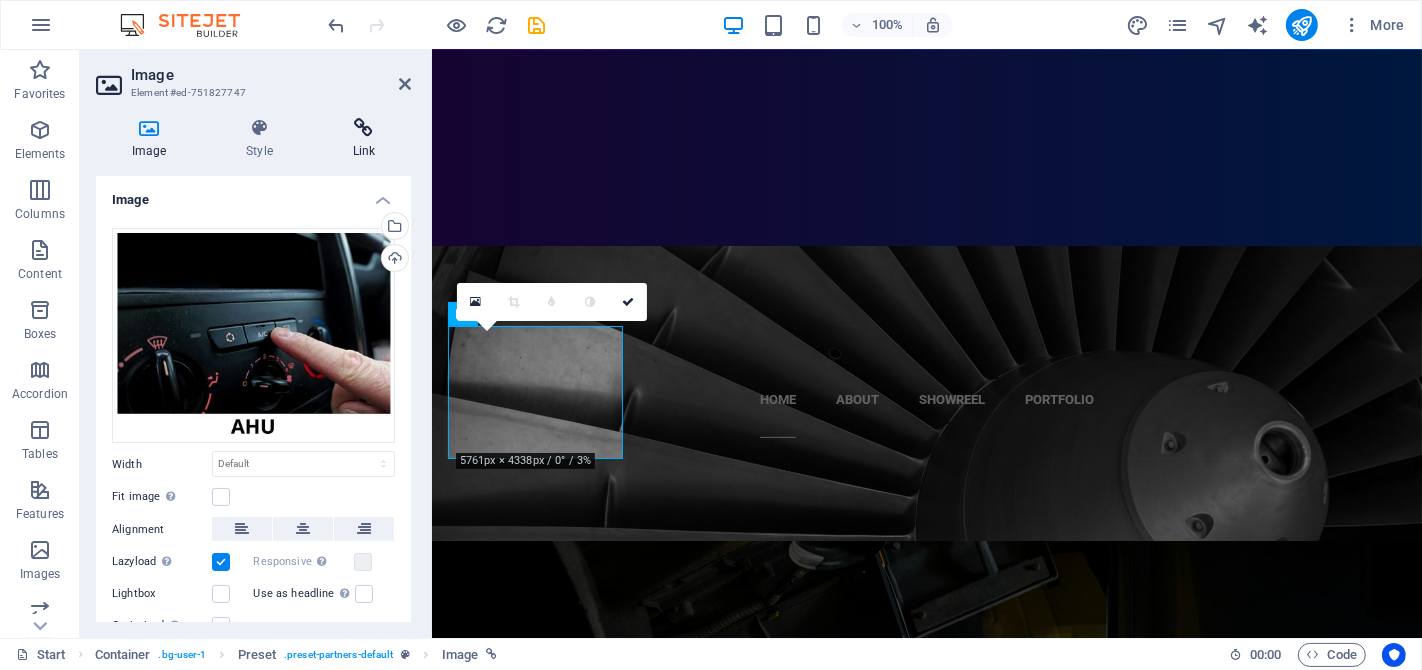 click at bounding box center [364, 128] 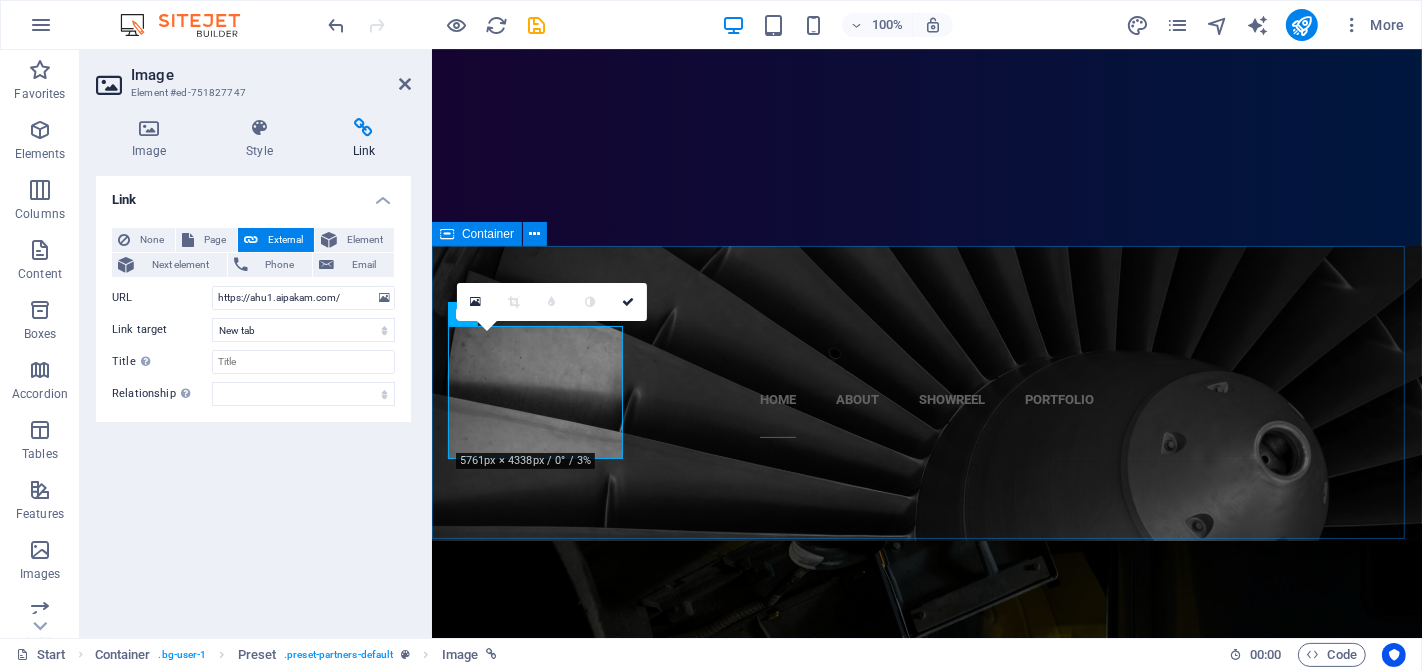 click on "COMPRESSOR" at bounding box center (926, 1690) 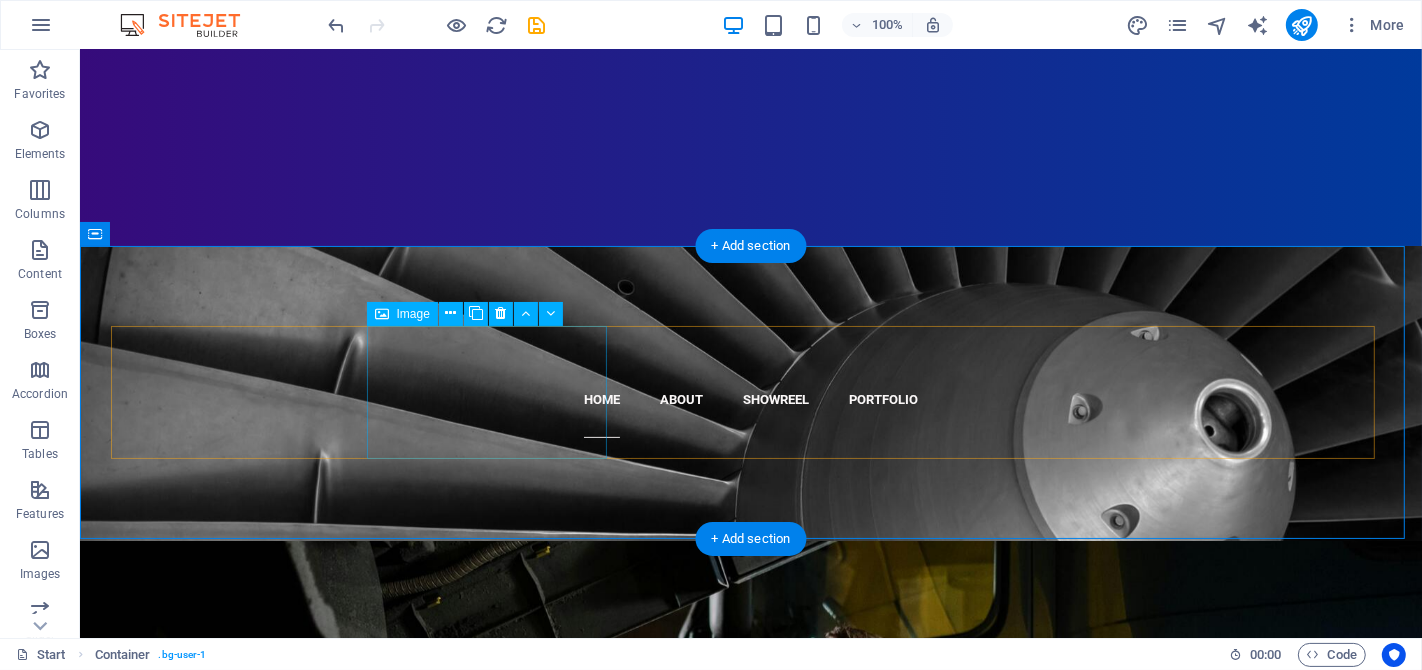 click on "COMPRESSOR" at bounding box center [238, 1568] 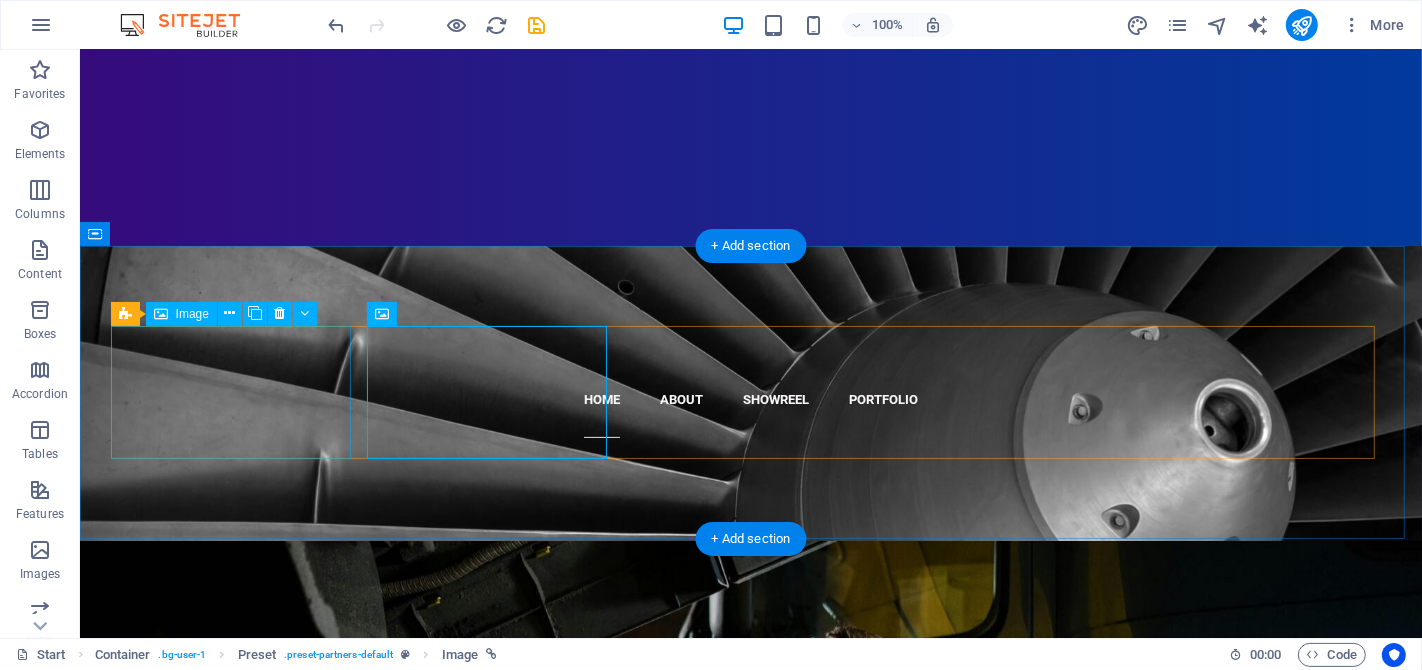 click at bounding box center [238, 1436] 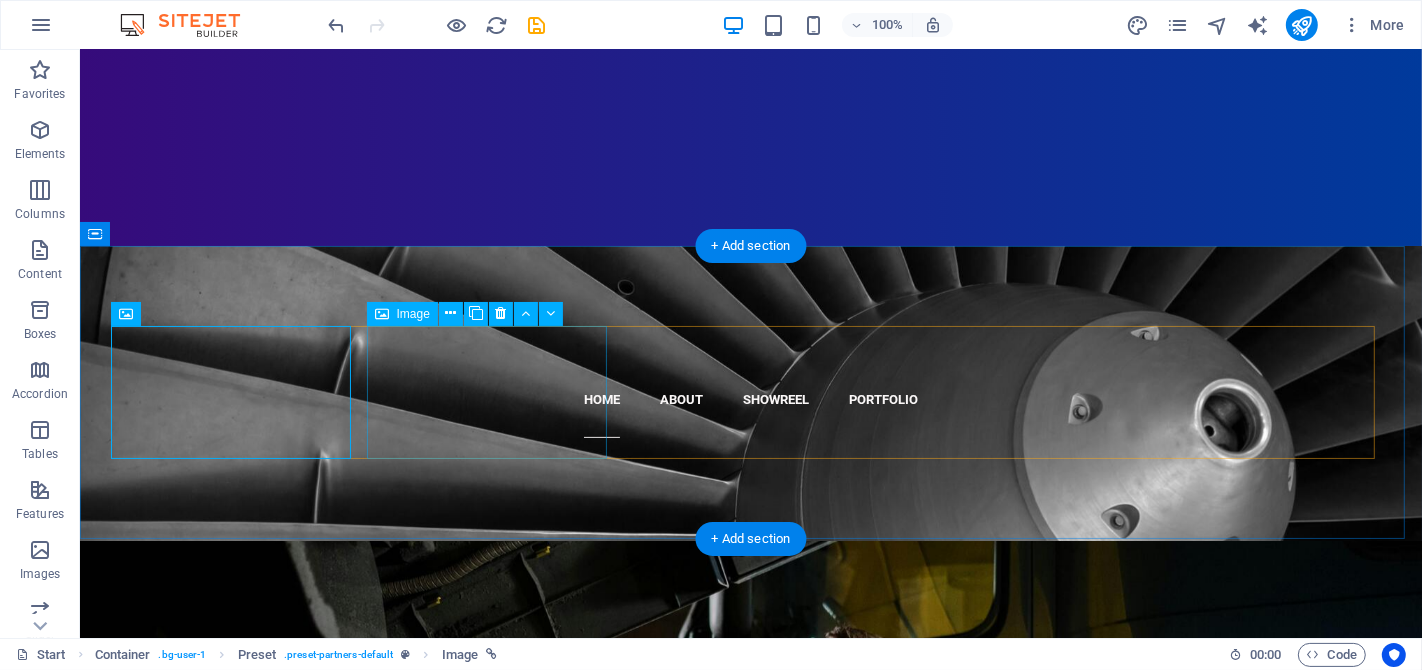 click on "COMPRESSOR" at bounding box center (238, 1568) 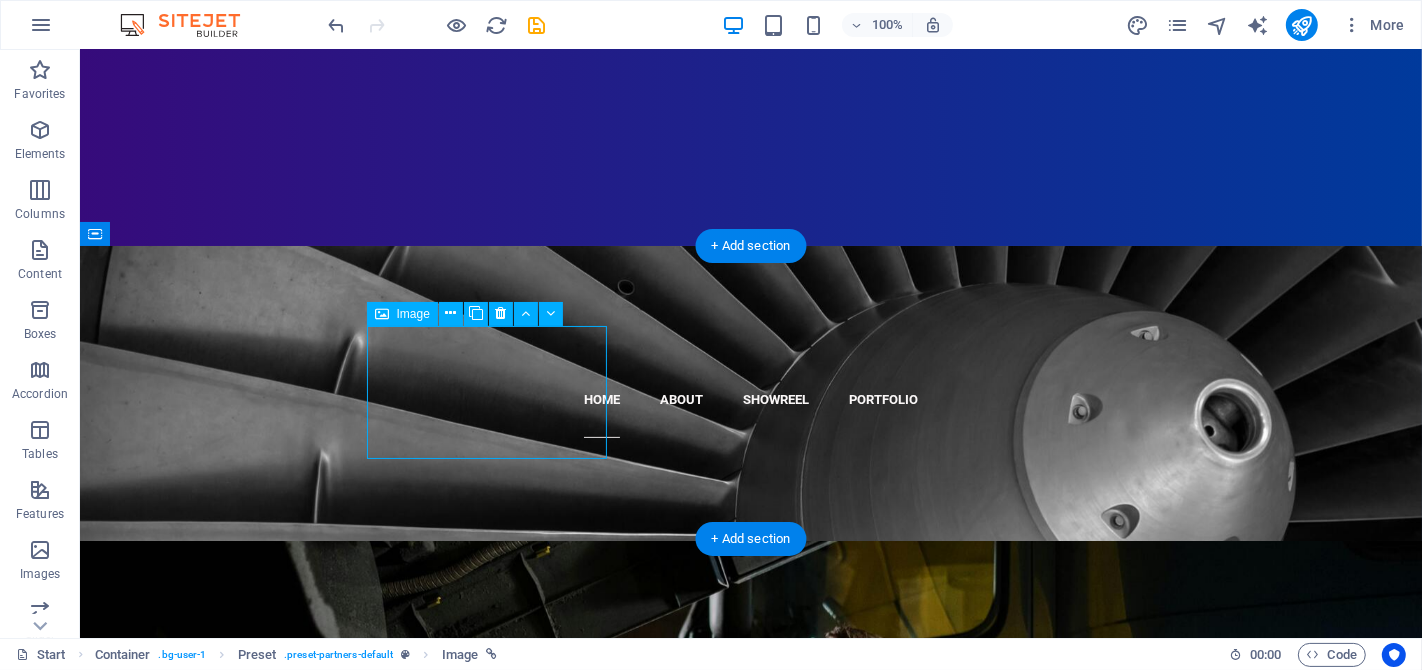 click on "COMPRESSOR" at bounding box center [238, 1568] 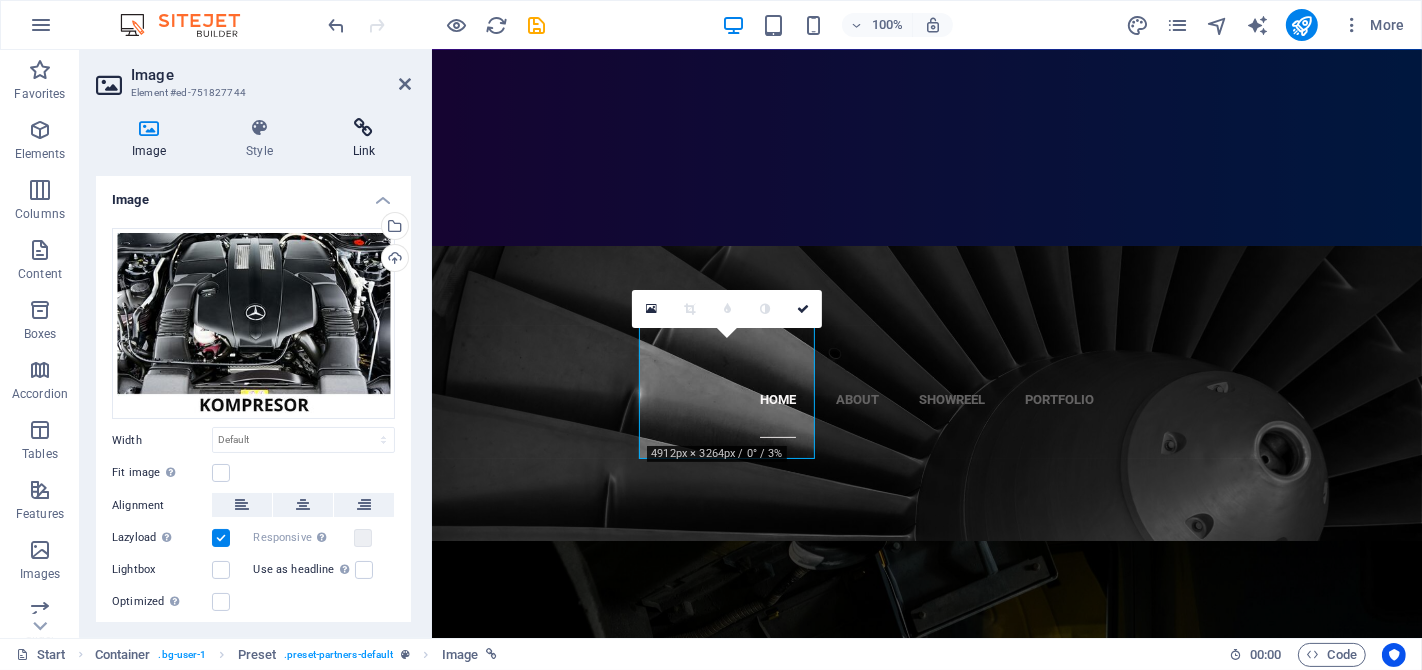 click on "Link" at bounding box center [364, 139] 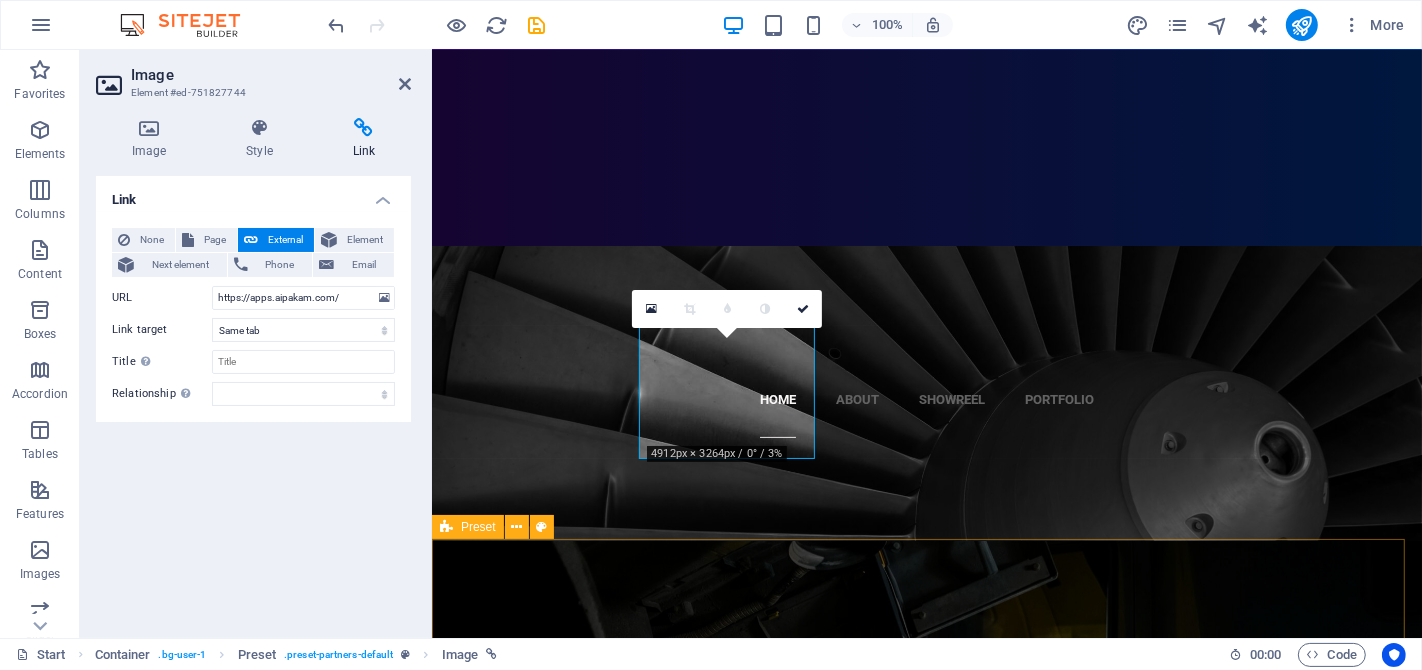 click on "aipakam.com Website ini merupakan salah satu Aplikasi yang menggunakan Sistem Pakar dengan menggunakan metode Backward Chaining, fitur yang disediakan yaitu menentukan kemungkinan kerusakan yang dialami oleh mesin / alat berdasarkan gejala - gejala yang ada dilapangan. Diharapkan dengan adanya website ini dapat membantu penggunanya khususnya teknisi agar mengetahui sedikit mengenai kerusakan dan gejala-gejala yang dialami mesin industri. Karena dalam operasional mesin industri terkadang kerusakan datang dan menjadi kendala tersendiri bagi perusahan. Dengan menggunakan pendekatan backward chaining dalam diagnosa mesin industri, dapat membantu dalam menemukan penyebab masalah dengan lebih sistematis dan efisien. Hal ini dapat mengurangi waktu yang diperlukan untuk menemukan diagnosis yang akurat dan memperbaiki masalah dengan tepat. Muhammad Nurfajri .cls-1{fill:#1a171b;stroke:#fff;stroke-miterlimit:10;} Element 2
.cls-1{fill:#1a171b;stroke:#fff;stroke-miterlimit:10;} Element 2" at bounding box center (926, 3672) 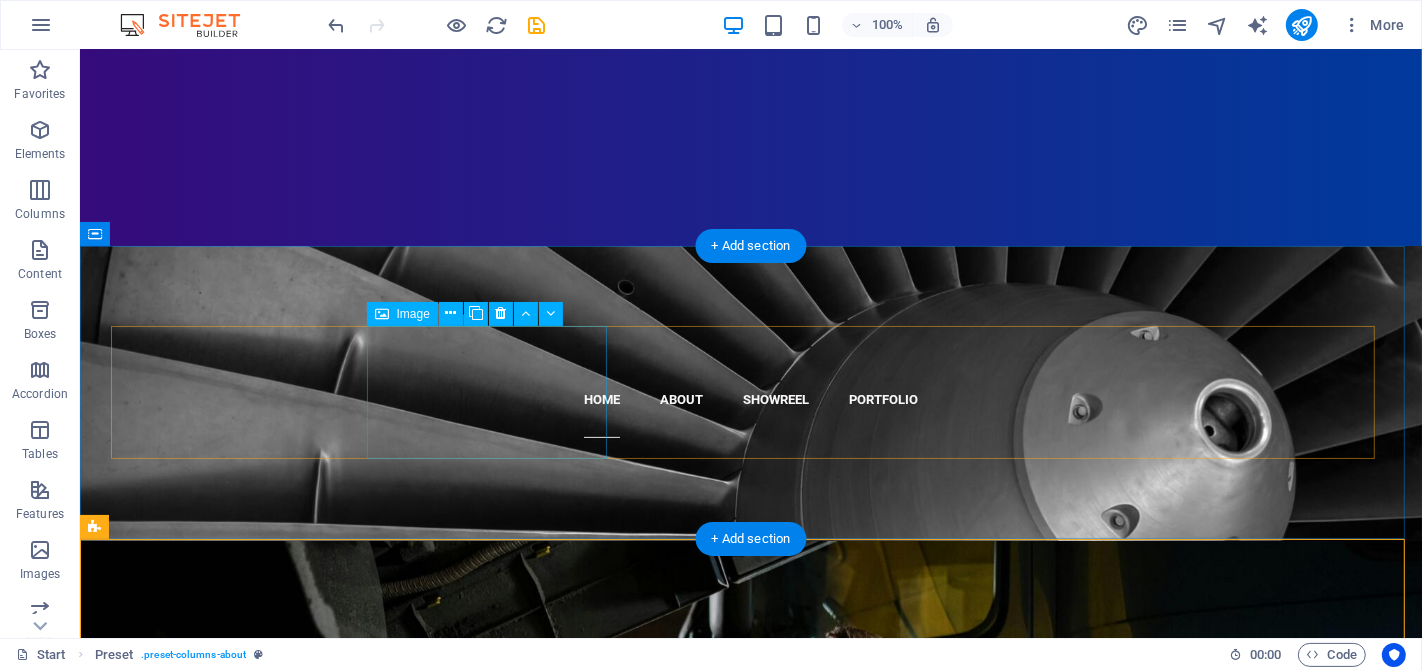 click on "COMPRESSOR" at bounding box center [238, 1568] 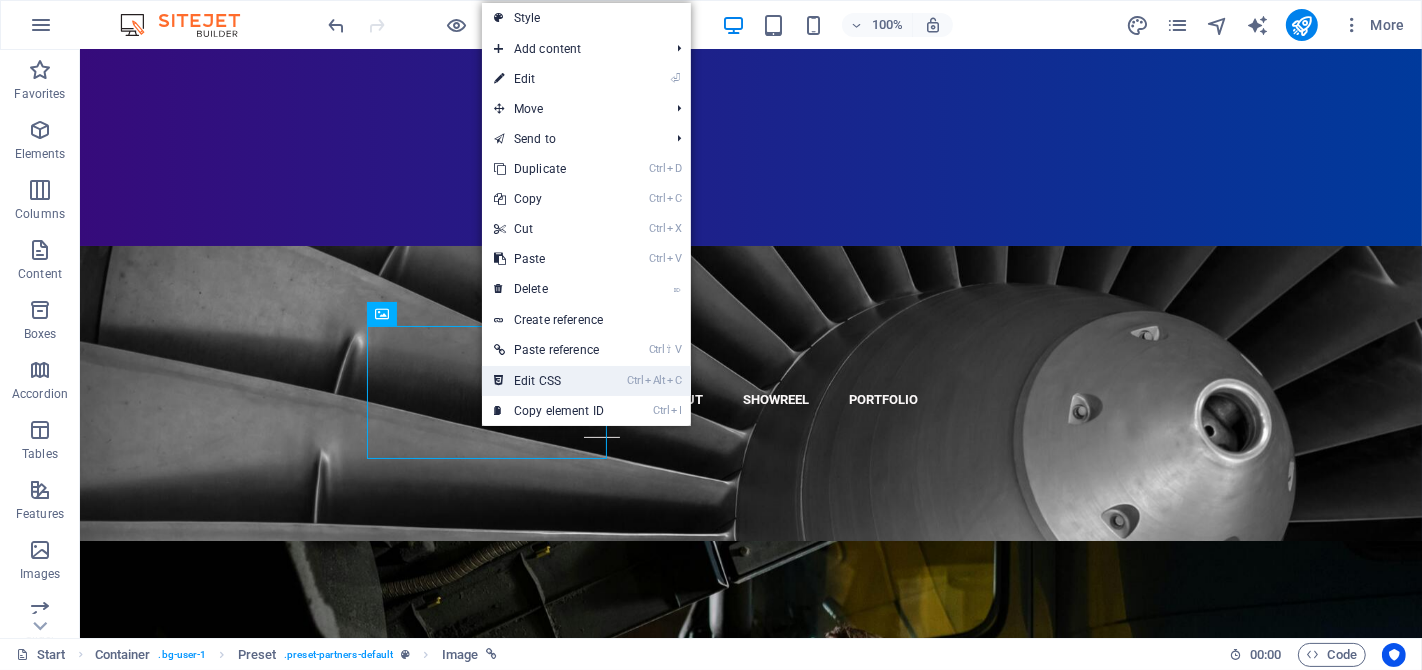 click on "Ctrl Alt C  Edit CSS" at bounding box center (549, 381) 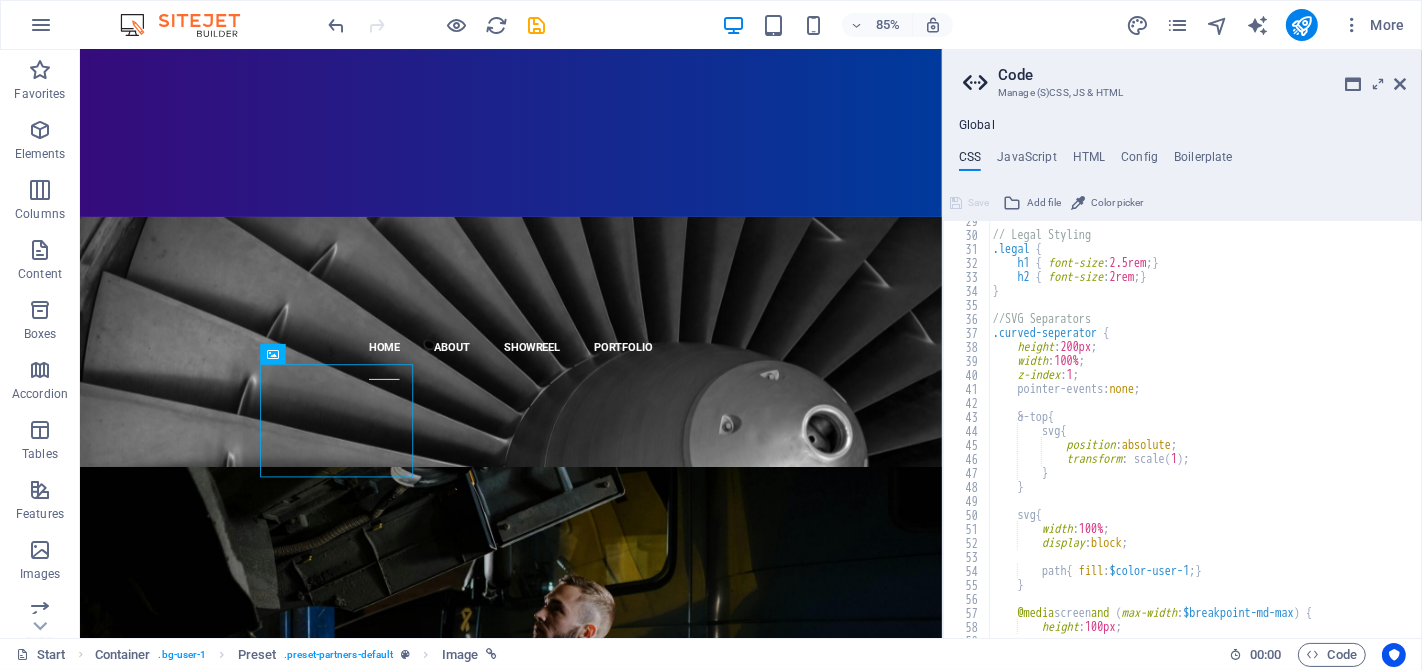 scroll, scrollTop: 465, scrollLeft: 0, axis: vertical 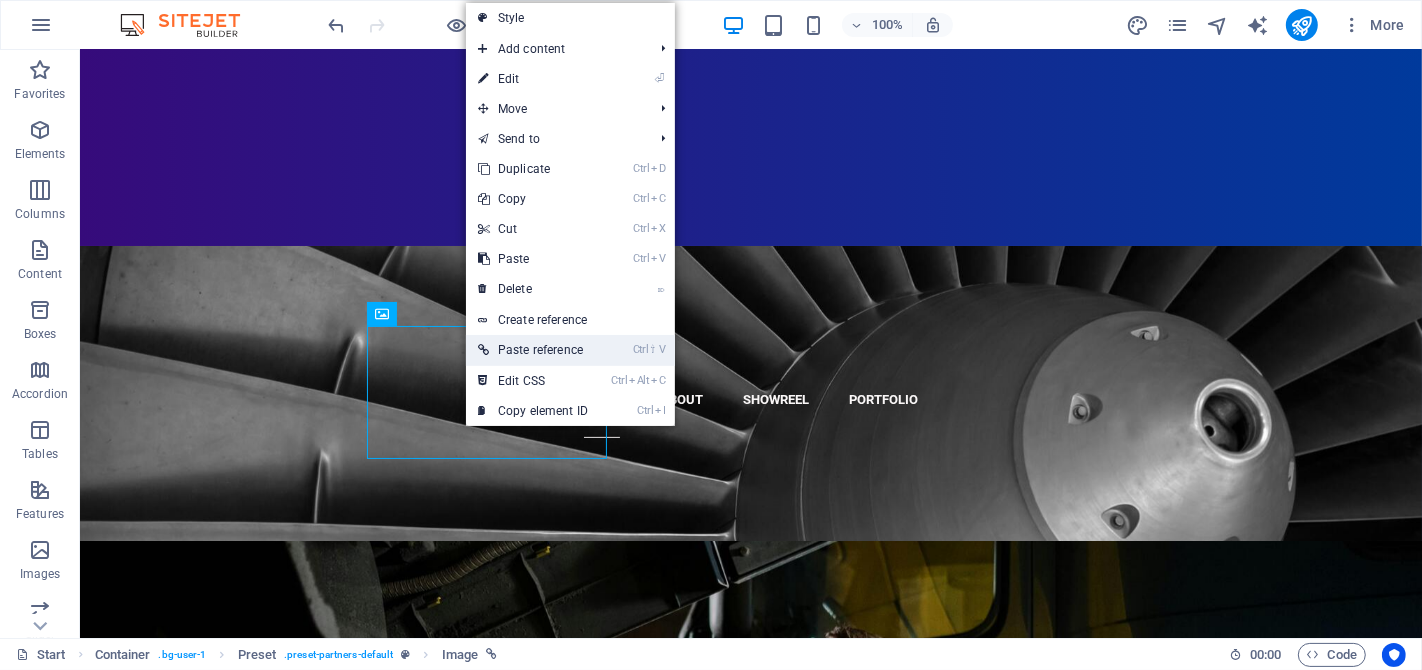 click on "Ctrl ⇧ V  Paste reference" at bounding box center (533, 350) 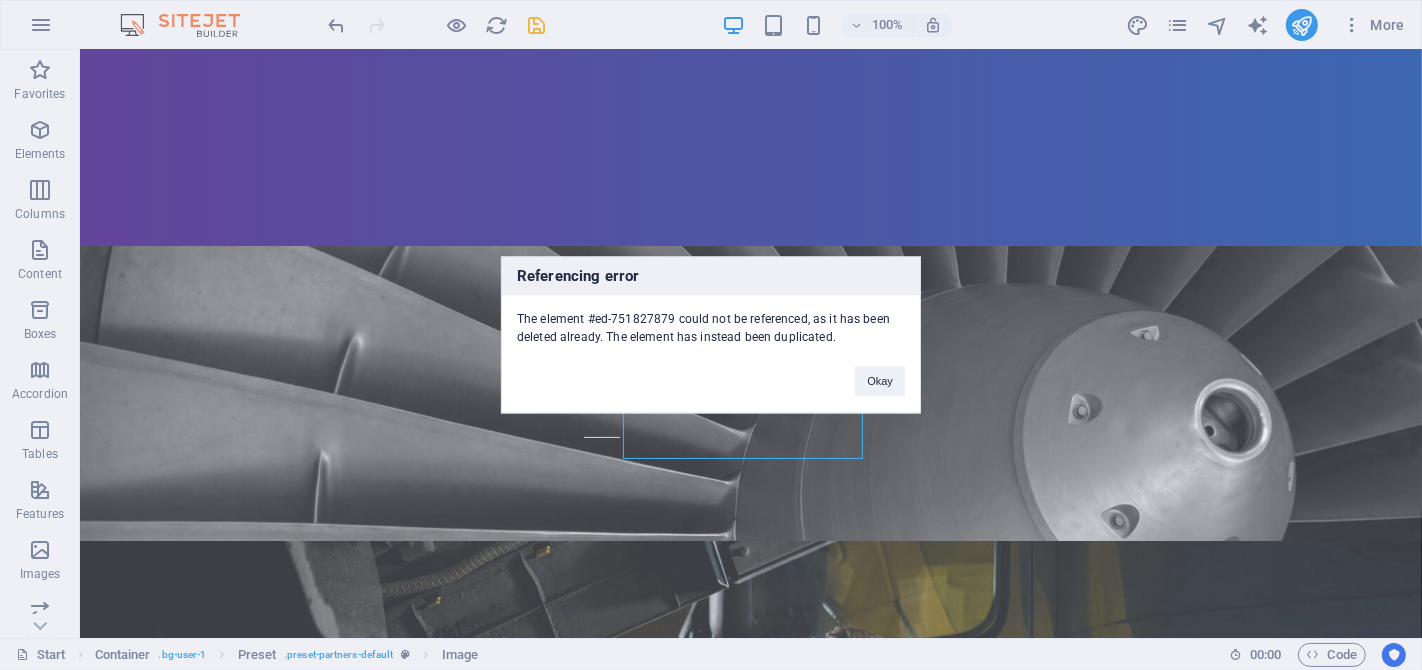 type 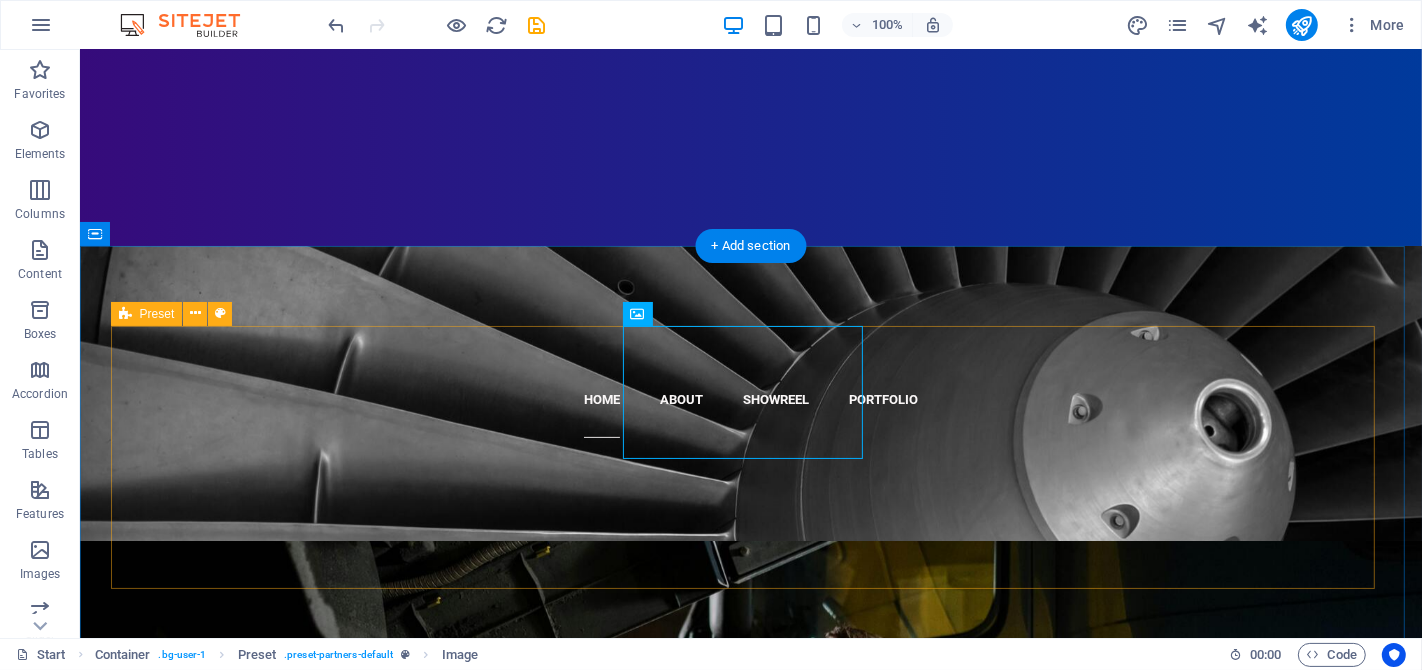 click on "COMPRESSOR Conduit" at bounding box center (750, 1760) 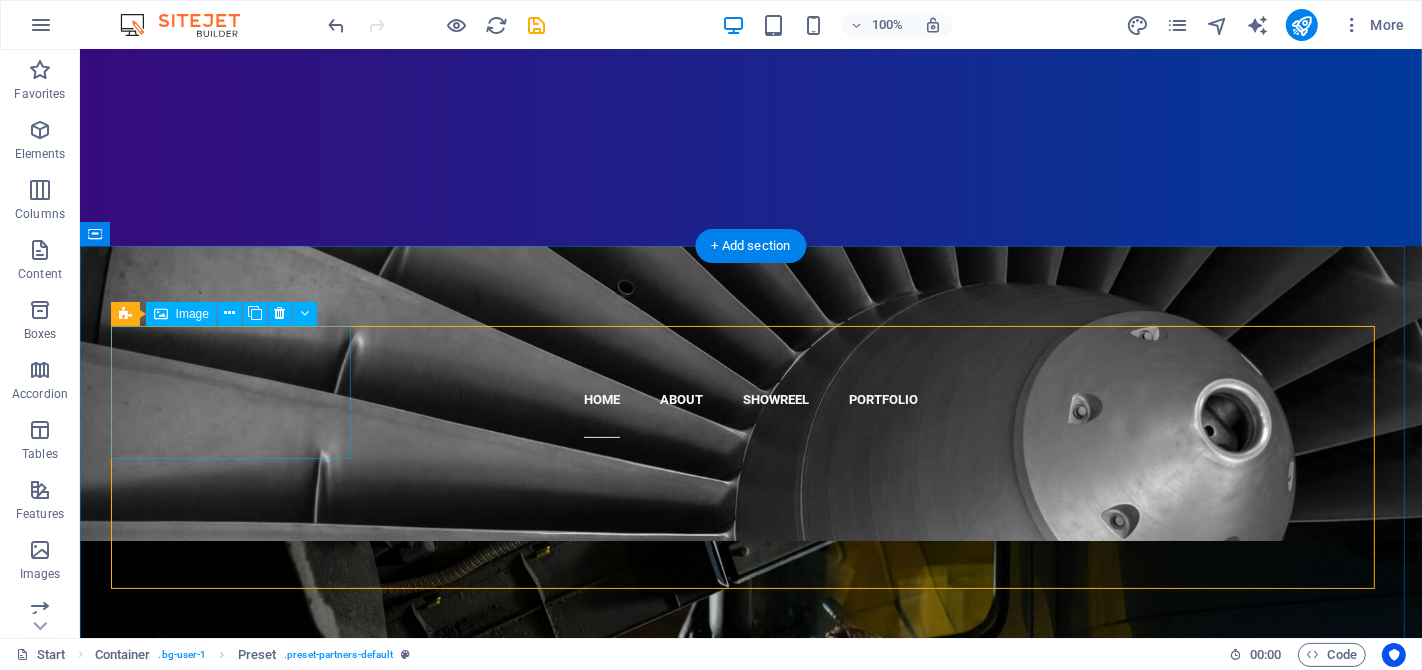 click at bounding box center [238, 1436] 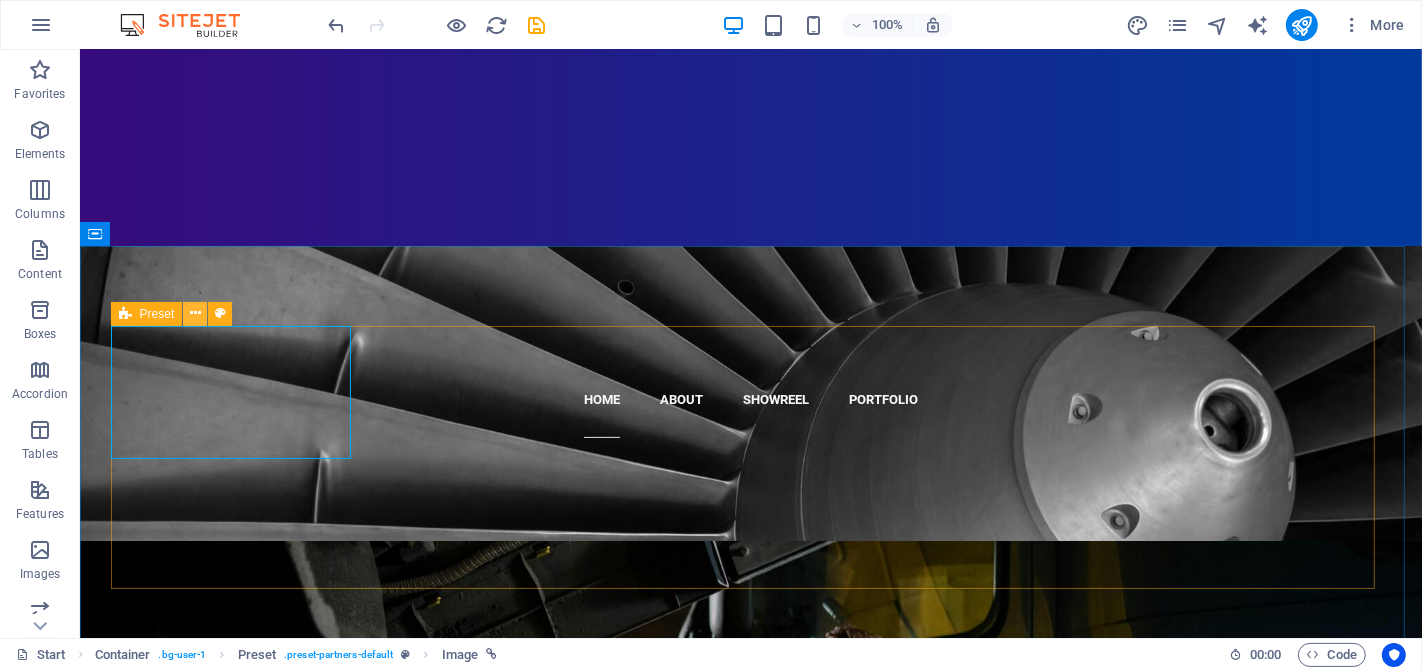 click at bounding box center [195, 313] 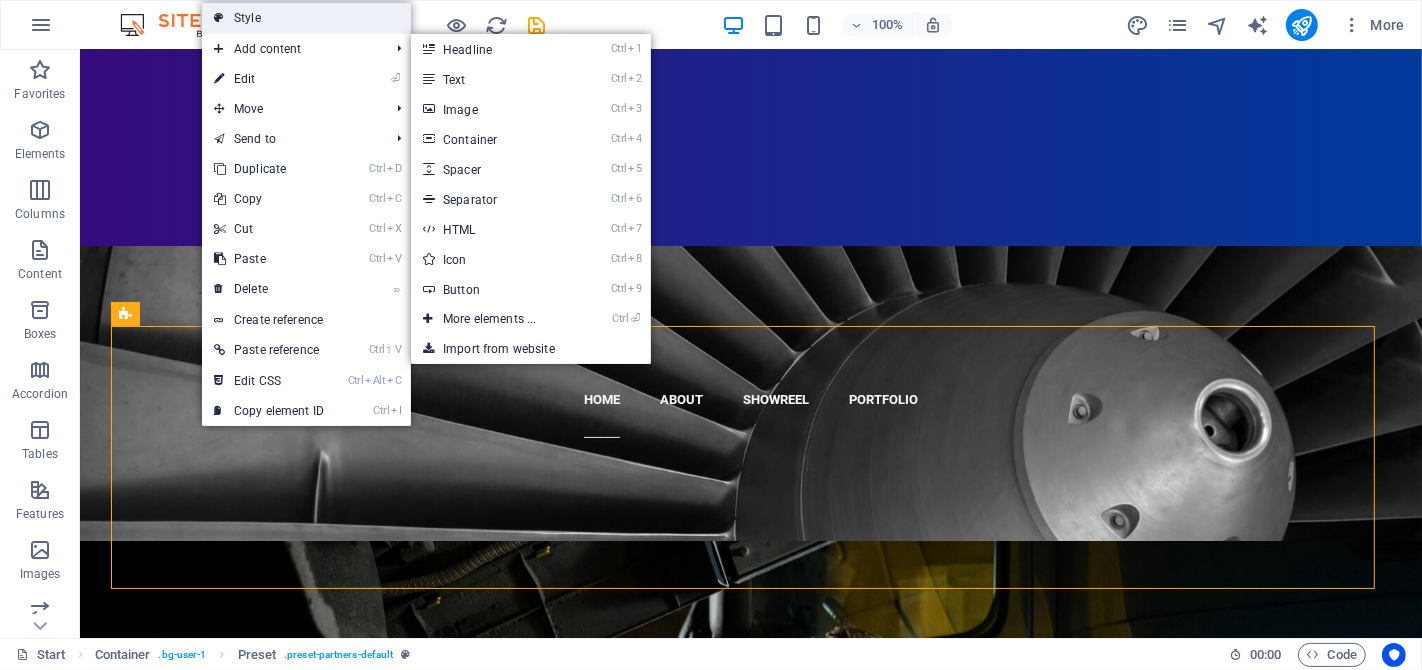 click on "Style" at bounding box center [306, 18] 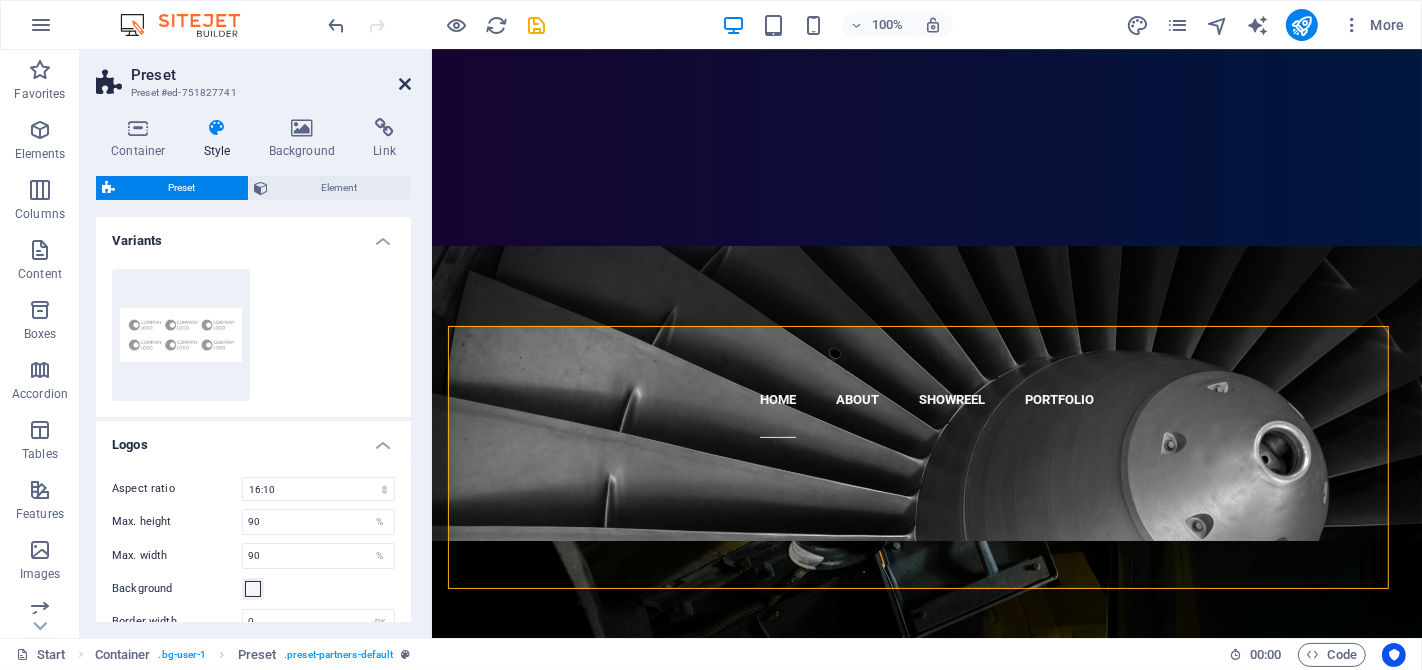 click at bounding box center (405, 84) 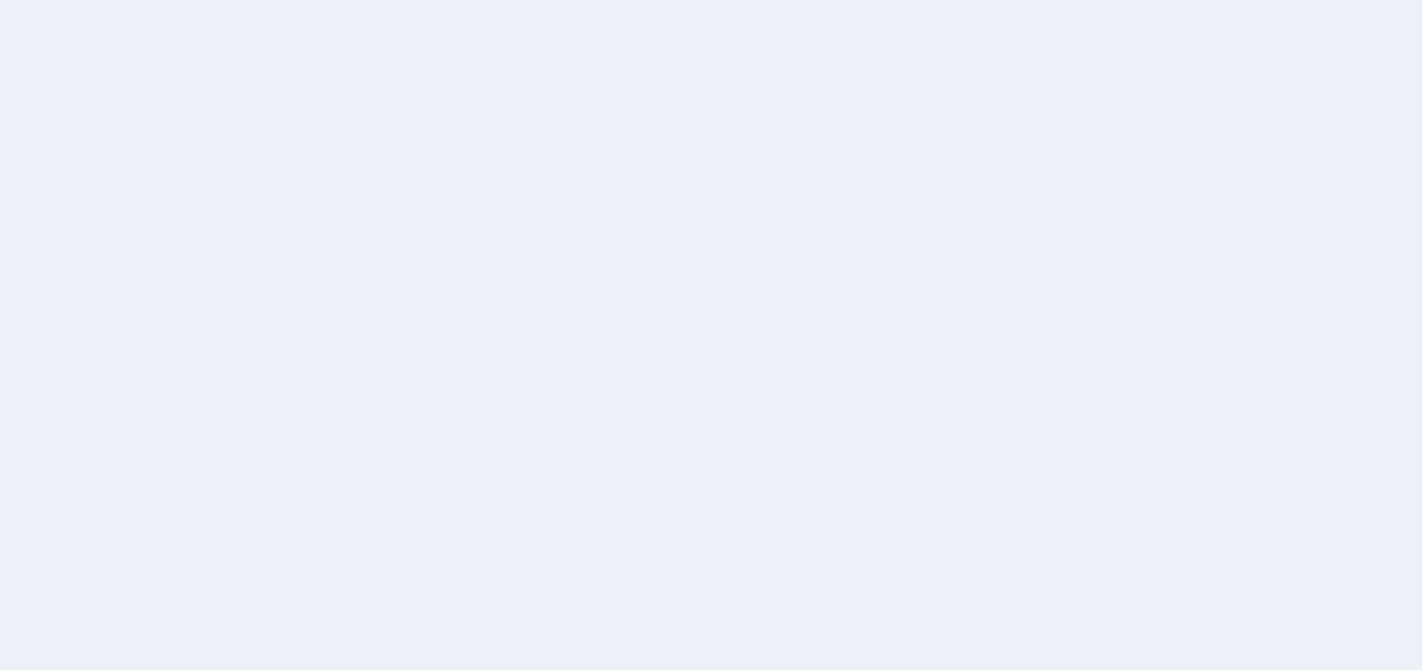scroll, scrollTop: 0, scrollLeft: 0, axis: both 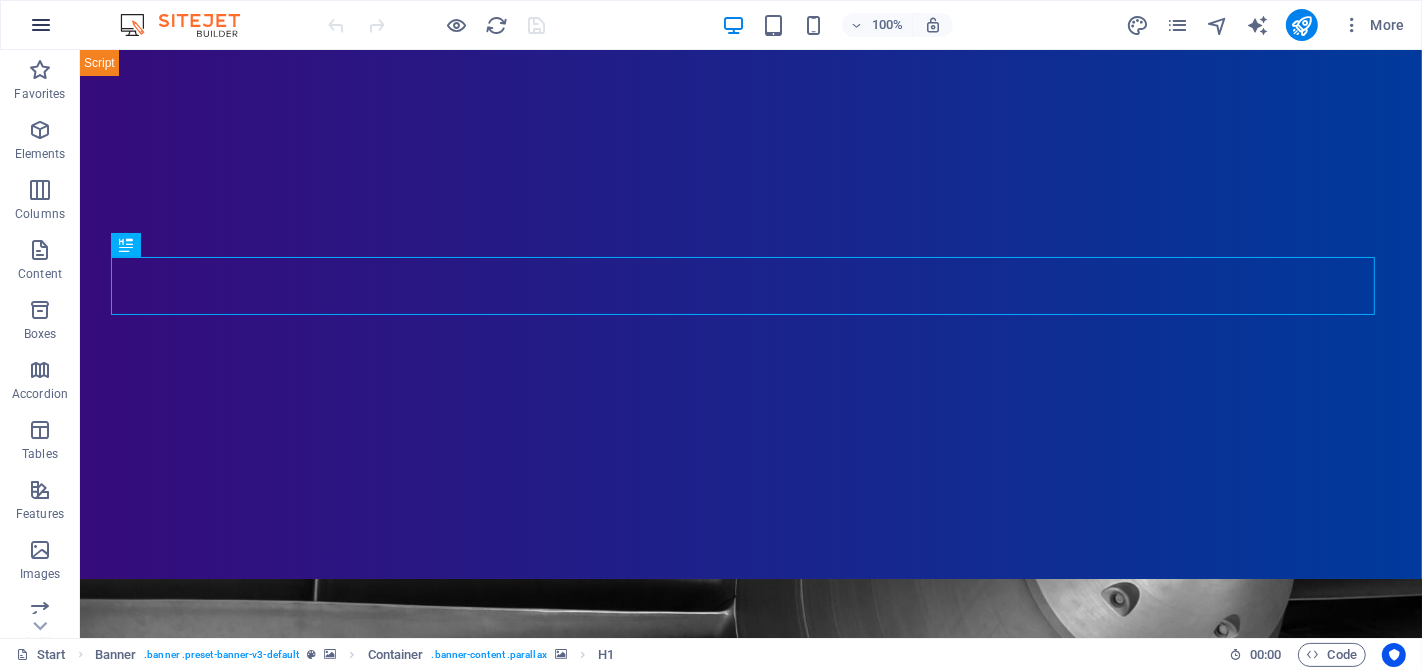 click at bounding box center (41, 25) 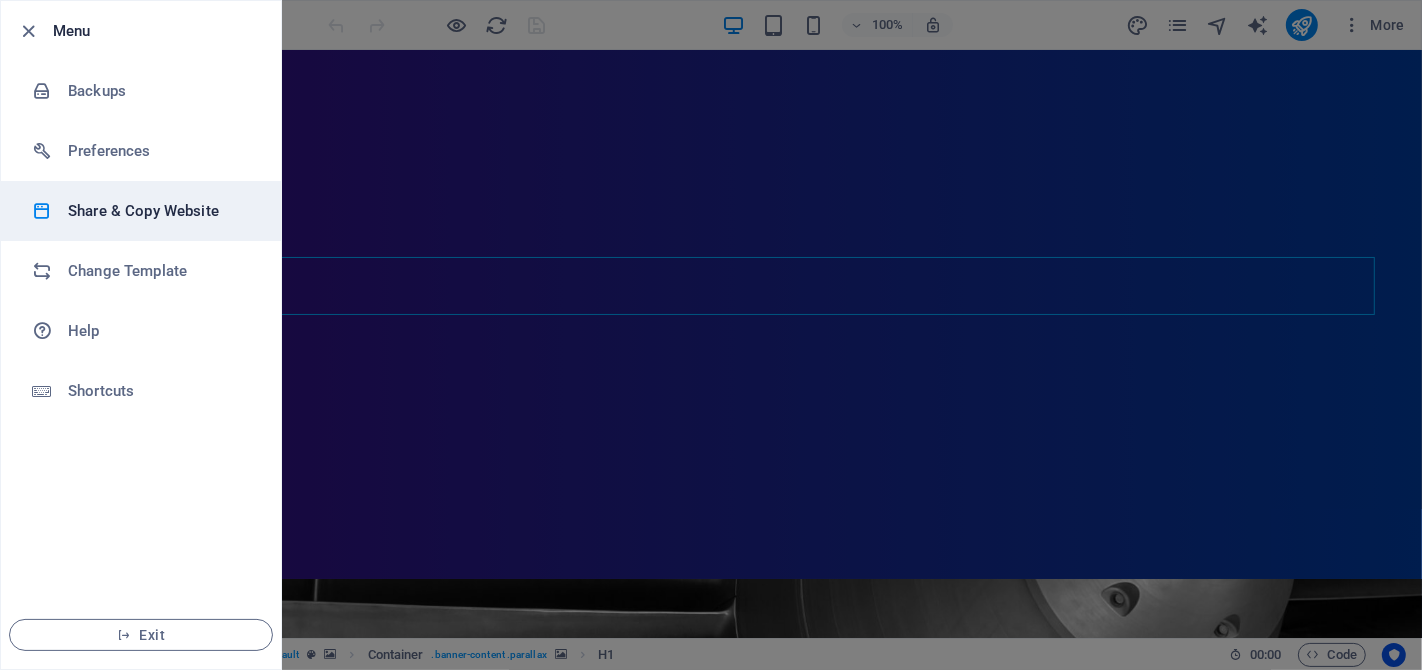 click on "Share & Copy Website" at bounding box center (160, 211) 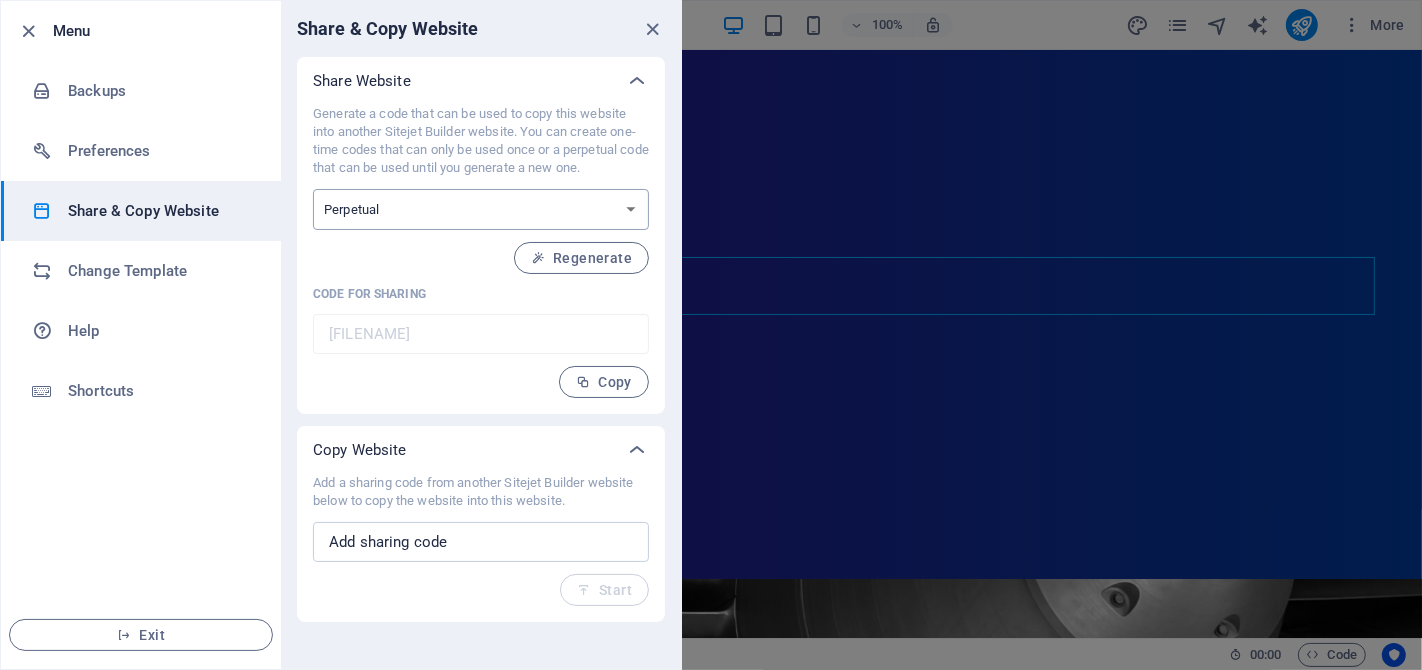 click on "One-time Perpetual" at bounding box center (481, 209) 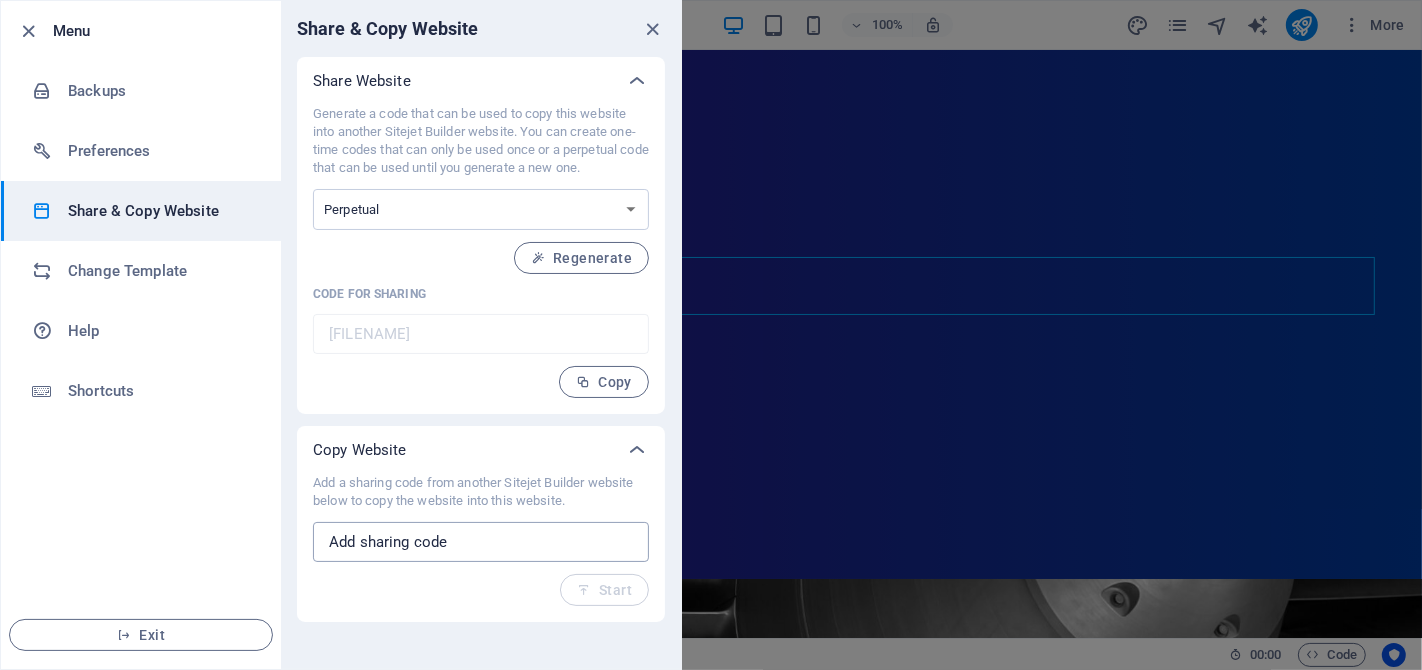click at bounding box center [481, 542] 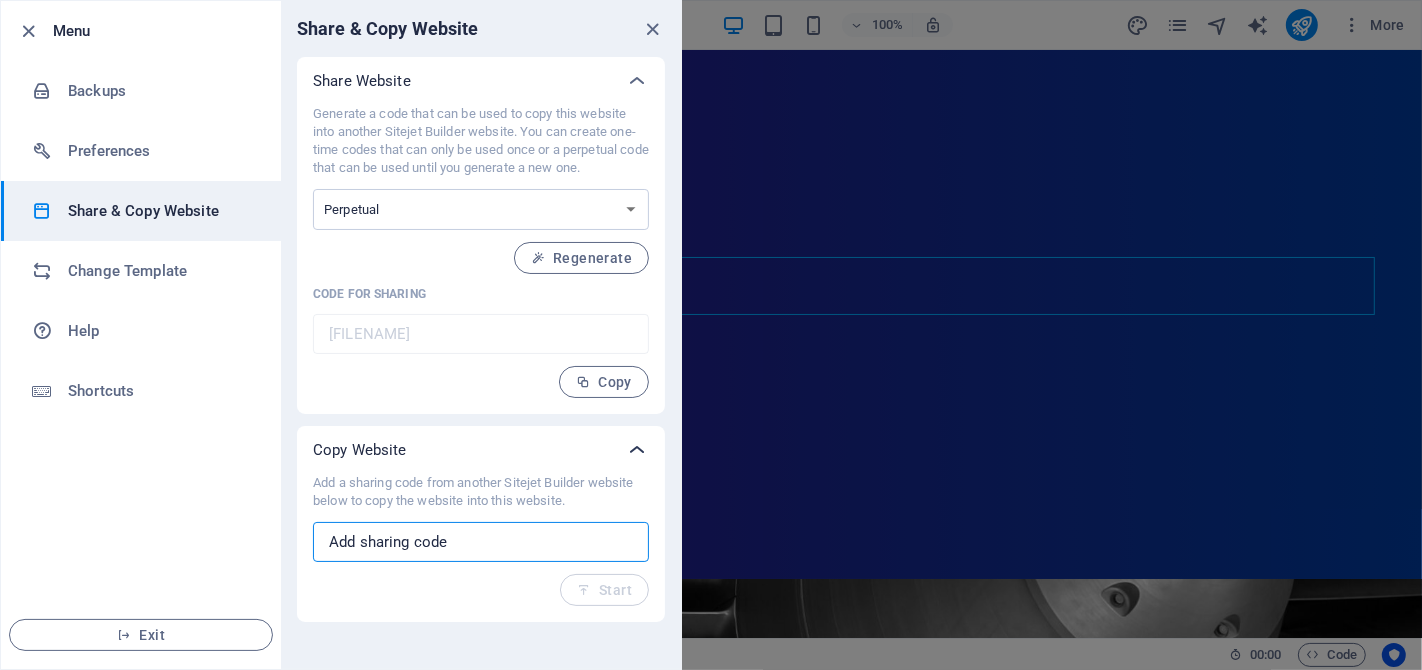 click at bounding box center [637, 450] 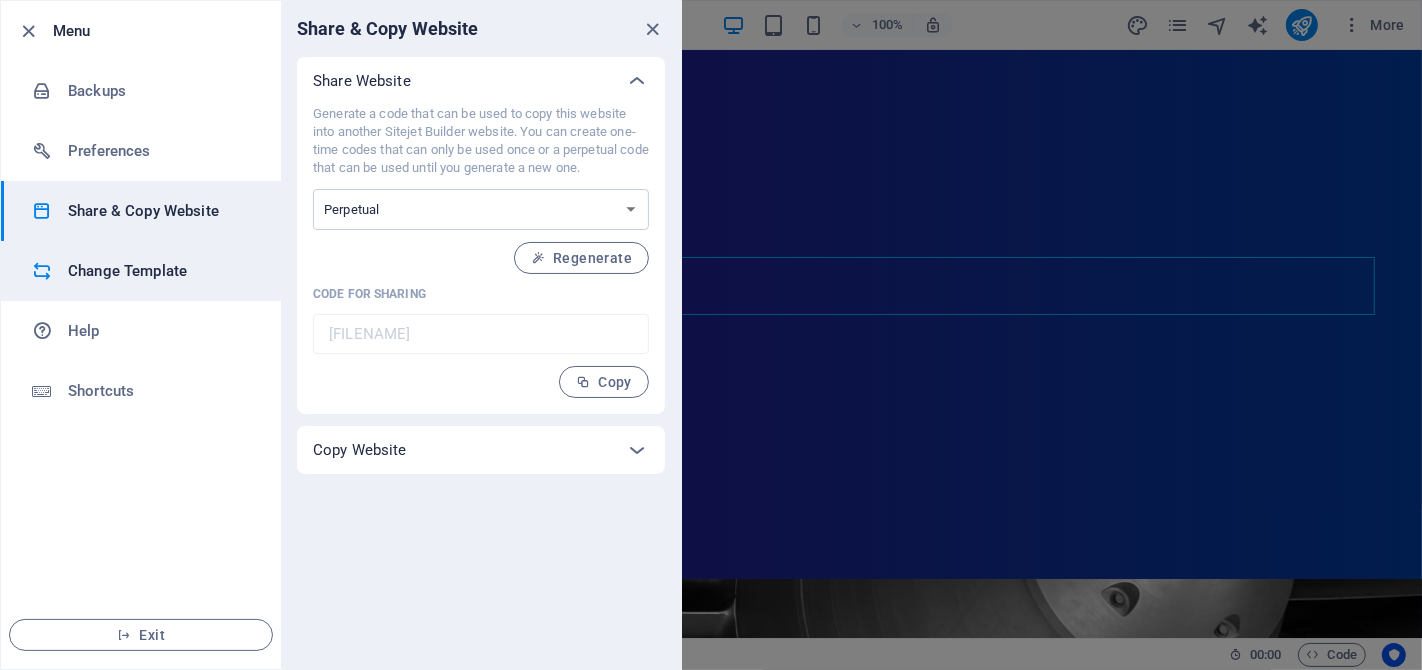 click on "Change Template" at bounding box center [160, 271] 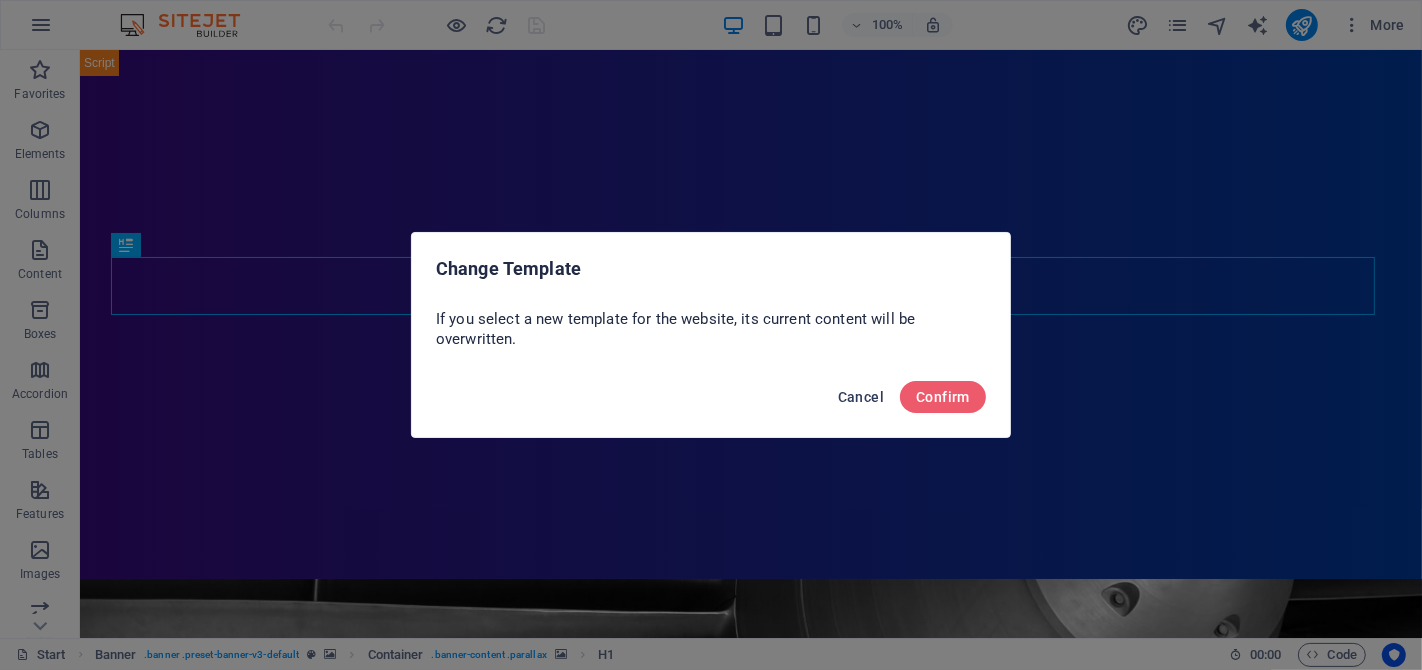 click on "Cancel" at bounding box center [861, 397] 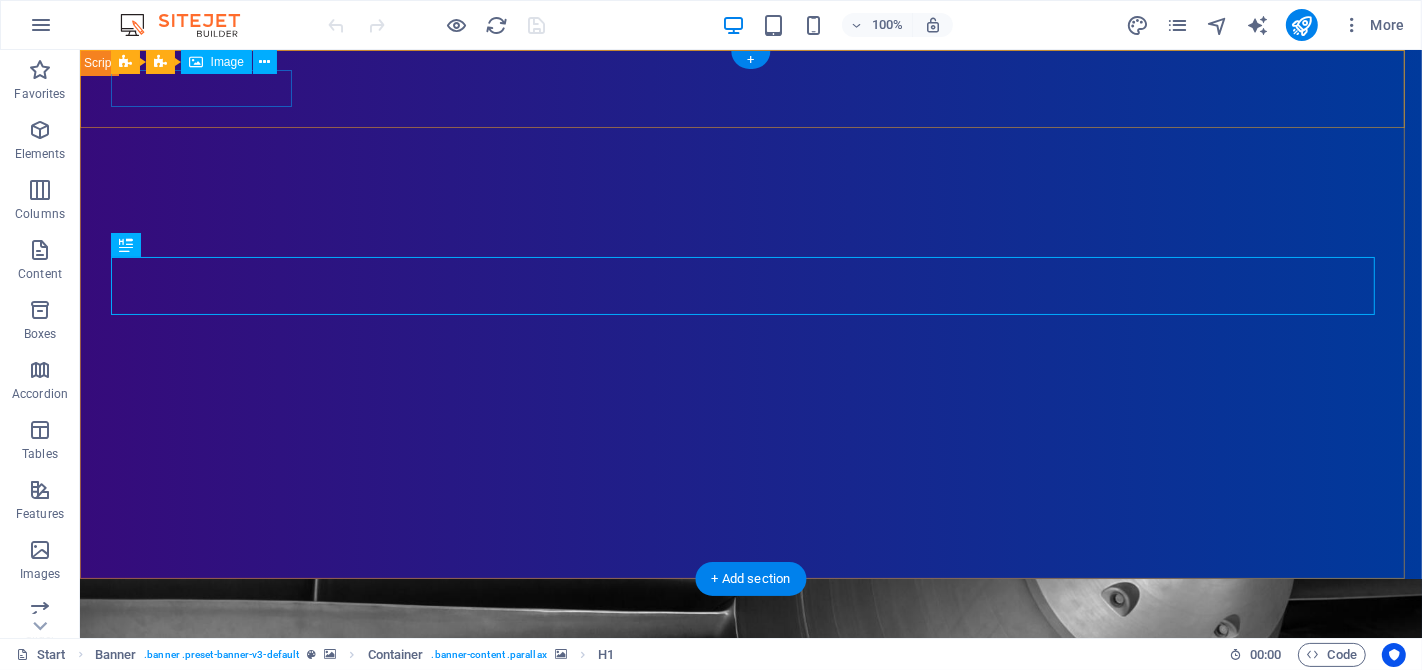 click at bounding box center (750, 675) 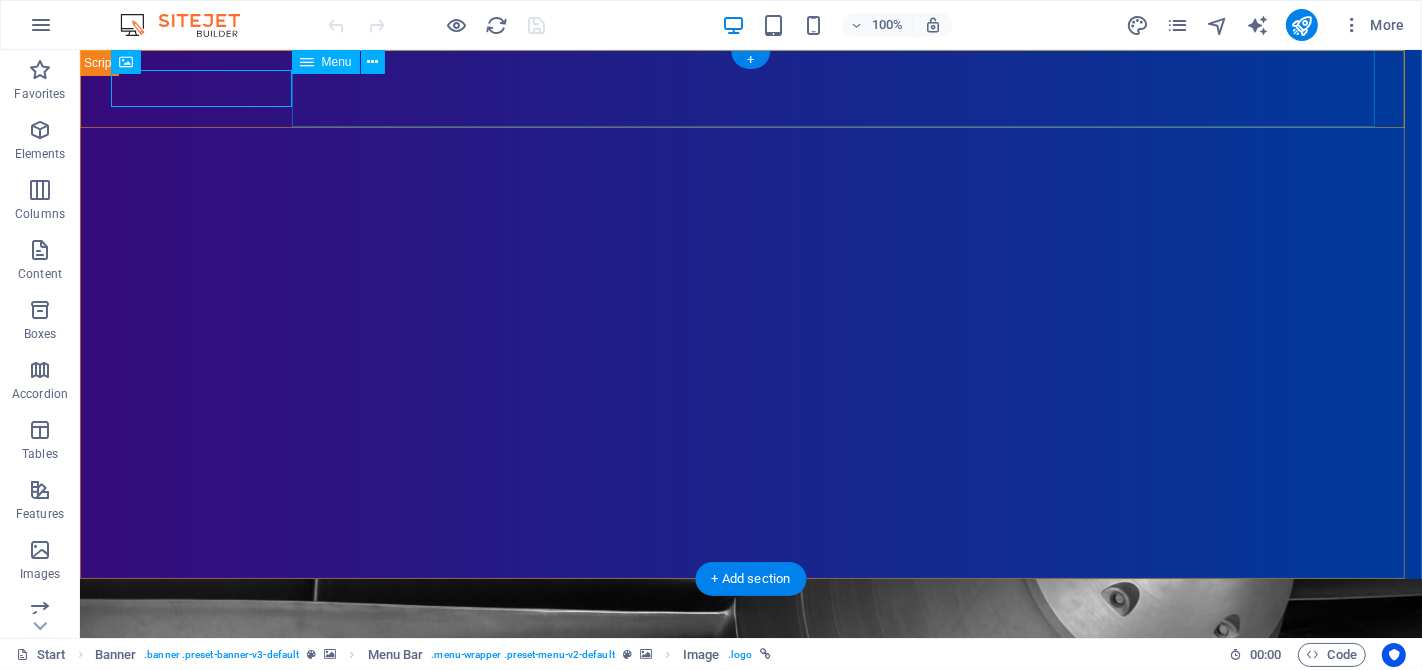 click on "Home About Showreel Portfolio" at bounding box center (750, 732) 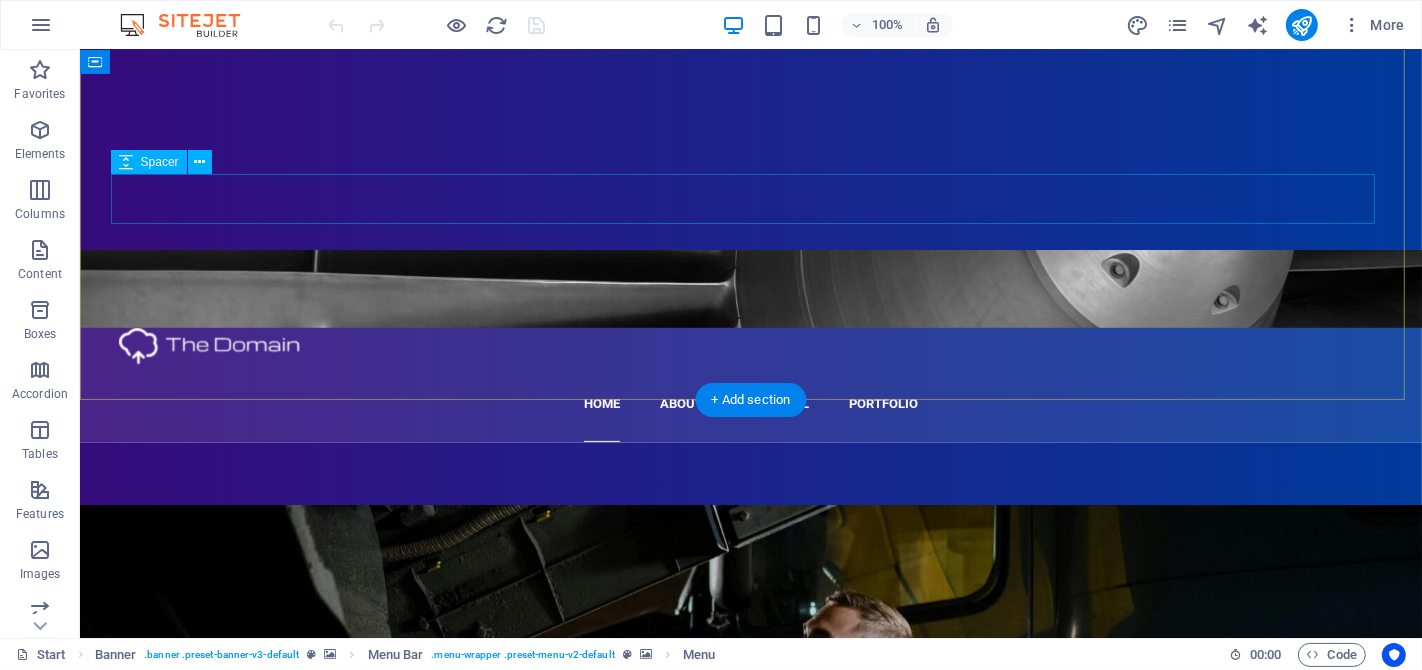 scroll, scrollTop: 333, scrollLeft: 0, axis: vertical 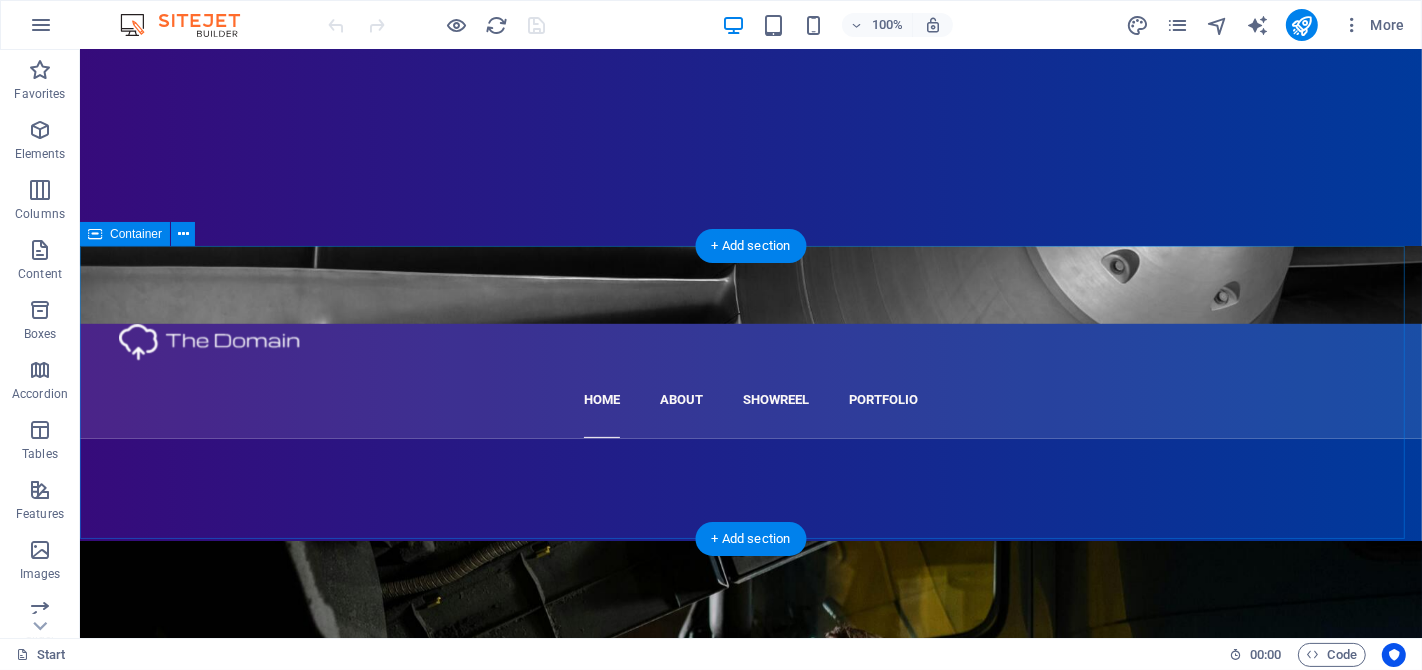 click on "COMPRESSOR" at bounding box center (750, 1690) 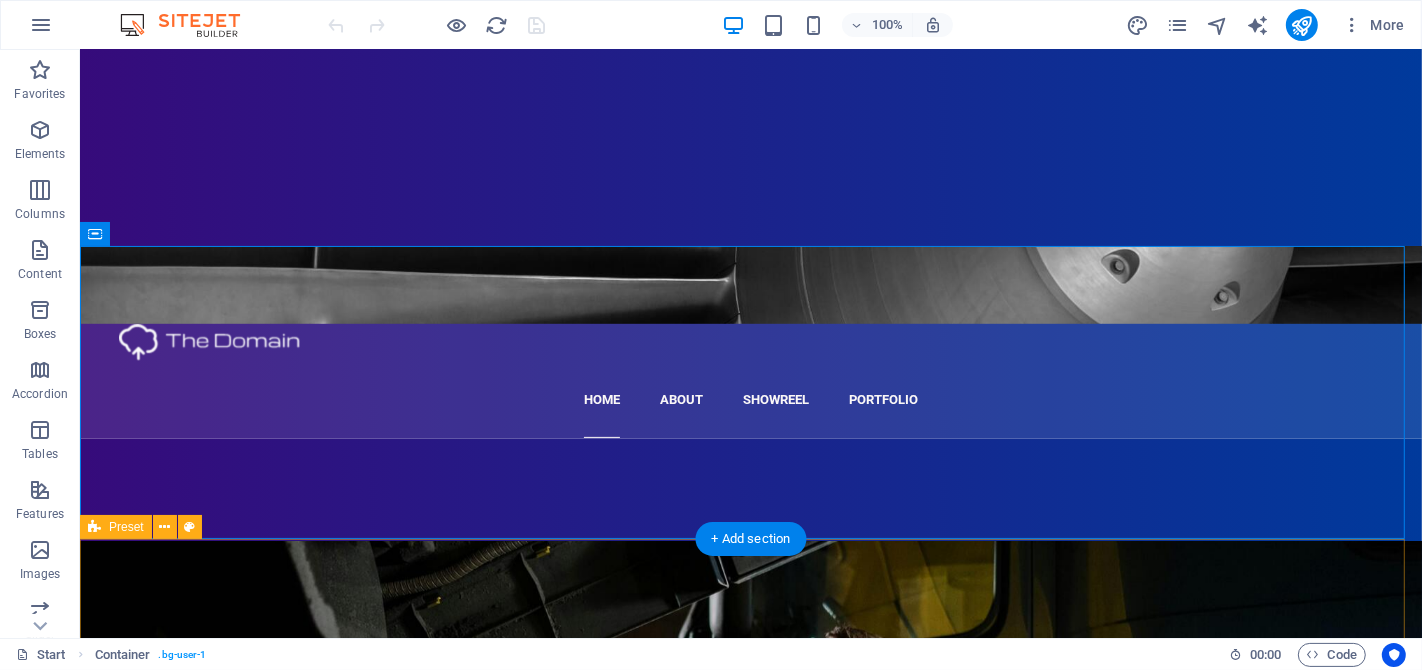 click on "Website ini merupakan salah satu Aplikasi yang menggunakan Sistem Pakar dengan menggunakan metode Backward Chaining, fitur yang disediakan yaitu menentukan kemungkinan kerusakan yang dialami oleh mesin / alat berdasarkan gejala - gejala yang ada dilapangan. Diharapkan dengan adanya website ini dapat membantu penggunanya khususnya teknisi agar mengetahui sedikit mengenai kerusakan dan gejala-gejala yang dialami mesin industri. Karena dalam operasional mesin industri terkadang kerusakan datang dan menjadi kendala tersendiri bagi perusahan. Dengan menggunakan pendekatan backward chaining dalam diagnosa mesin industri, dapat membantu dalam menemukan penyebab masalah dengan lebih sistematis dan efisien. Hal ini dapat mengurangi waktu yang diperlukan untuk menemukan diagnosis yang akurat dan memperbaiki masalah dengan tepat. [FIRST] [LAST] .cls-1{fill:#1a171b;stroke:#fff;stroke-miterlimit:10;} Element 2
.cls-1{fill:#1a171b;stroke:#fff;stroke-miterlimit:10;} Element 2" at bounding box center [750, 3949] 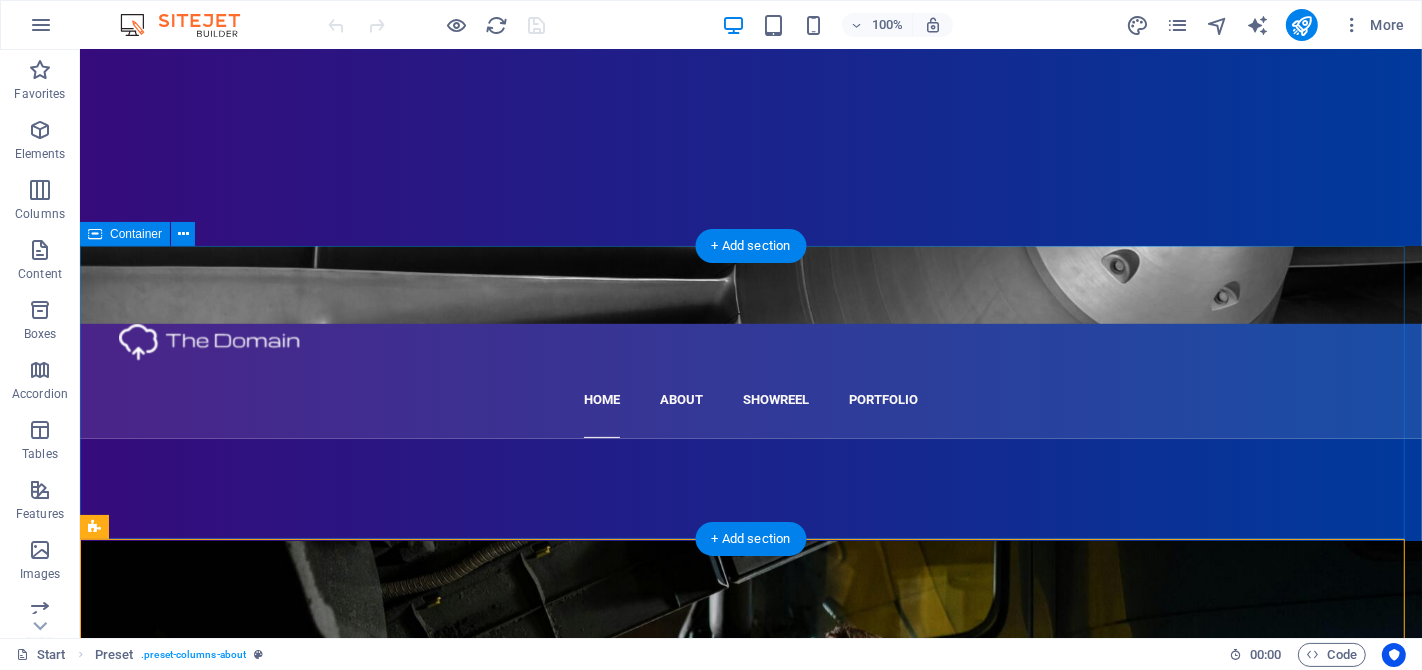 click on "COMPRESSOR" at bounding box center [750, 1690] 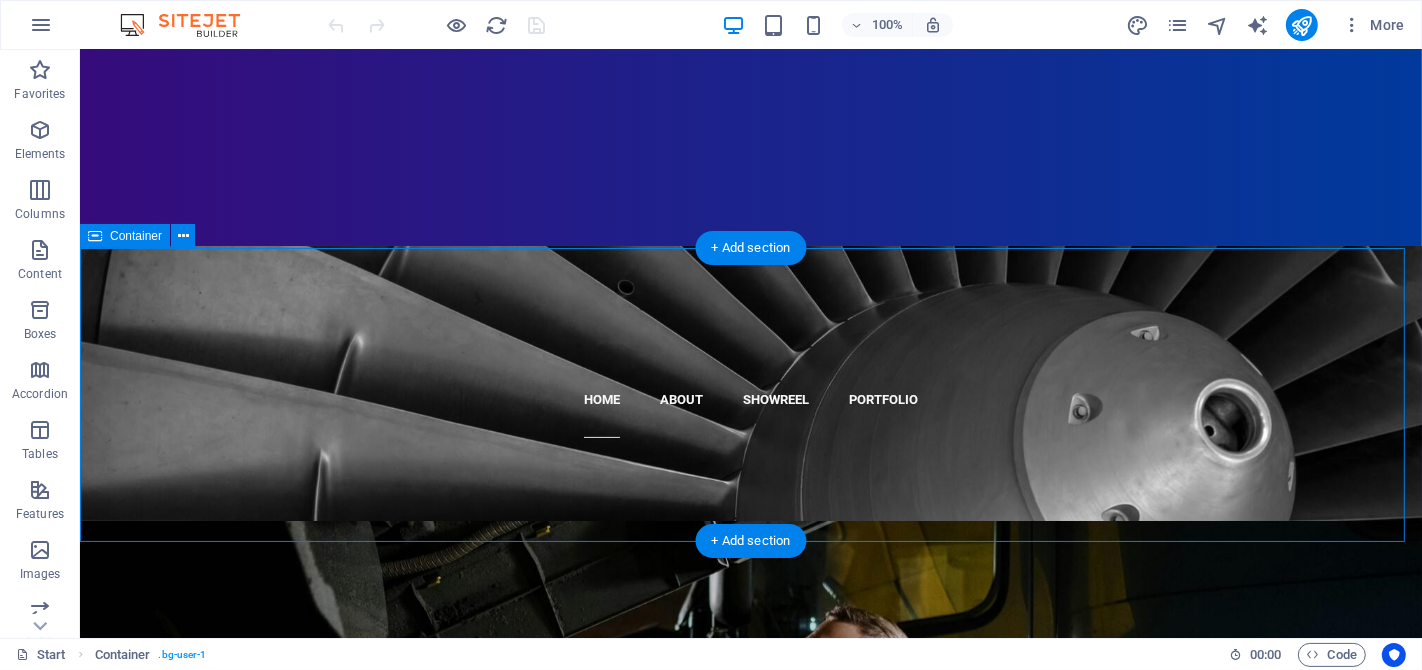 scroll, scrollTop: 222, scrollLeft: 0, axis: vertical 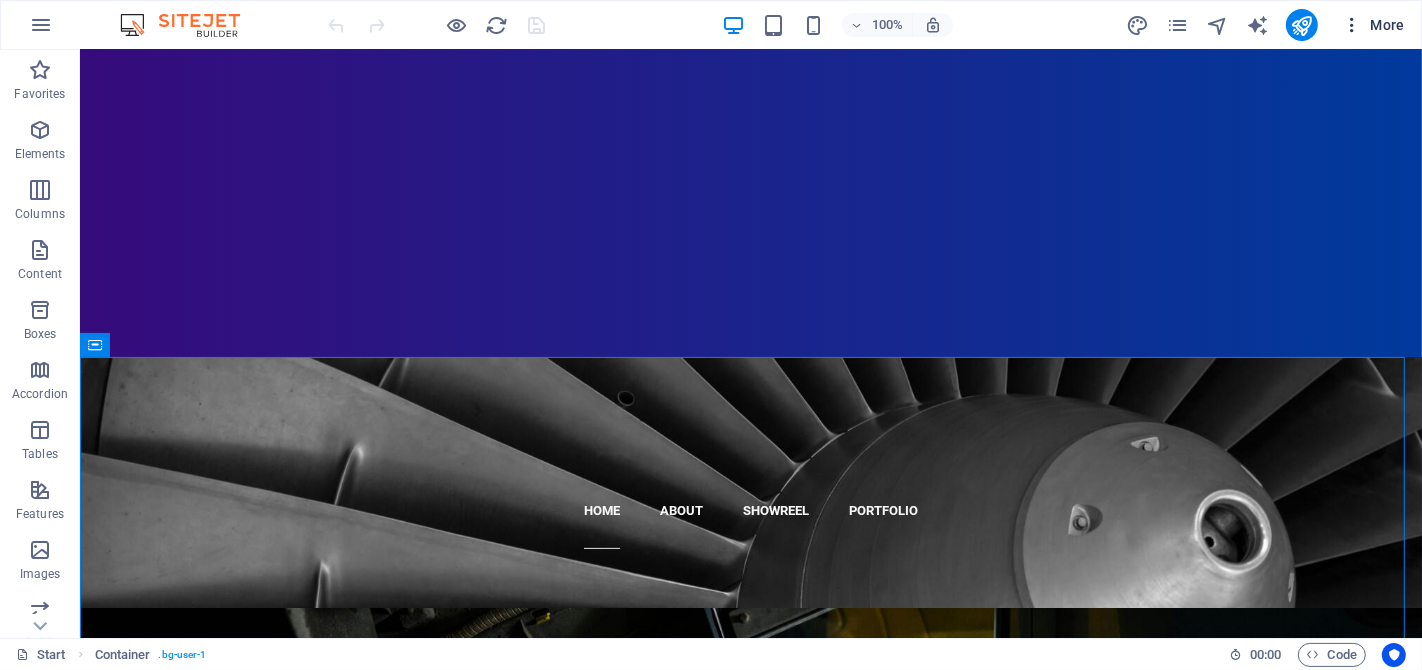 click on "More" at bounding box center [1373, 25] 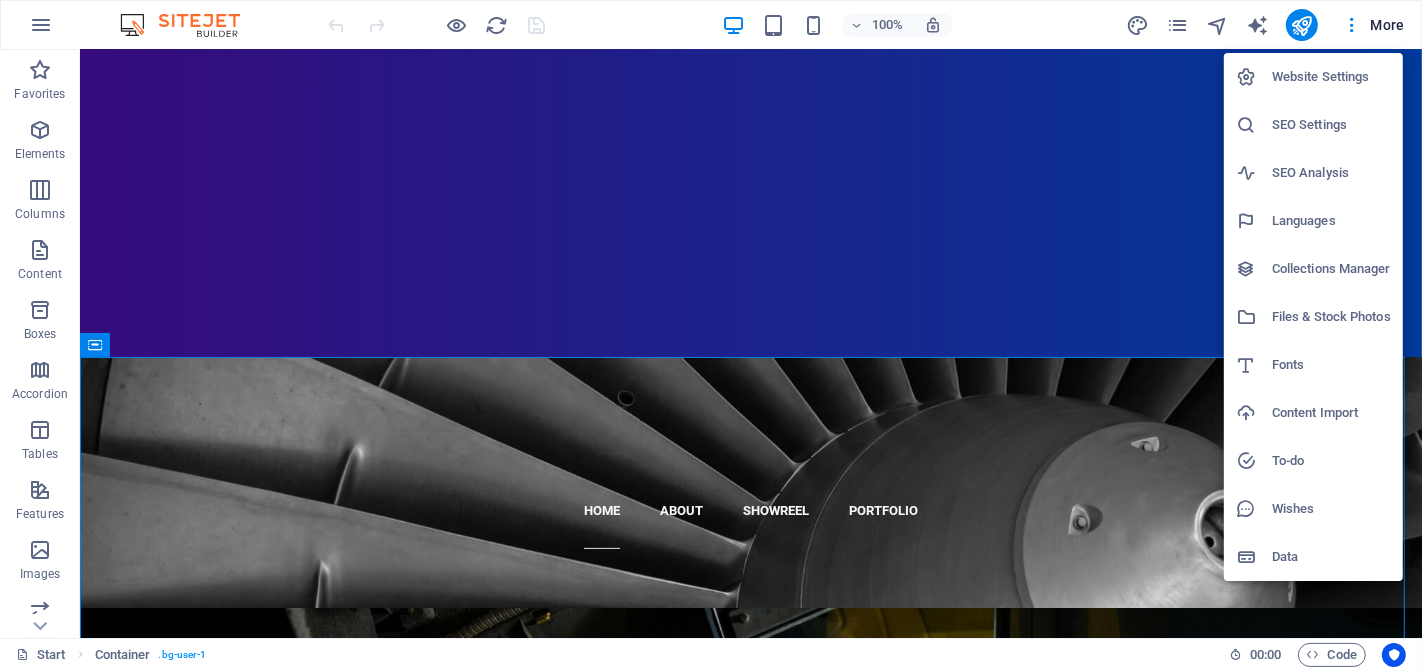 click on "Website Settings" at bounding box center (1331, 77) 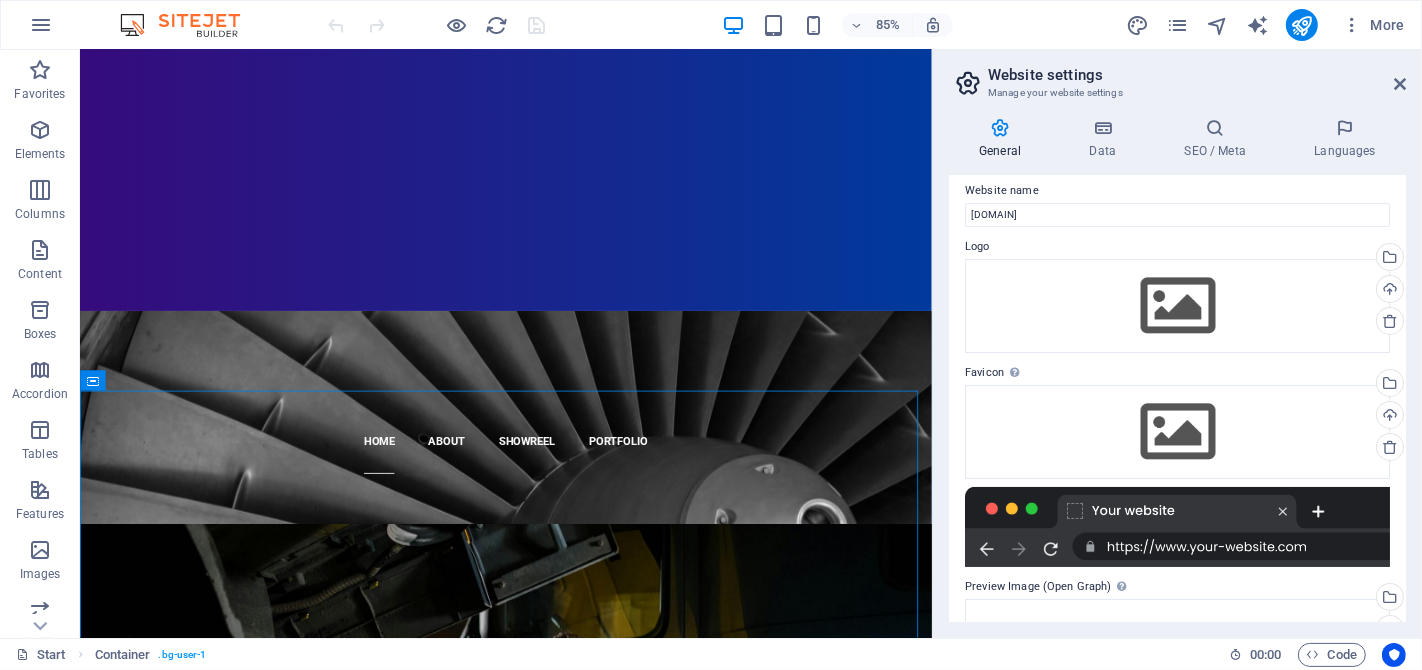 scroll, scrollTop: 0, scrollLeft: 0, axis: both 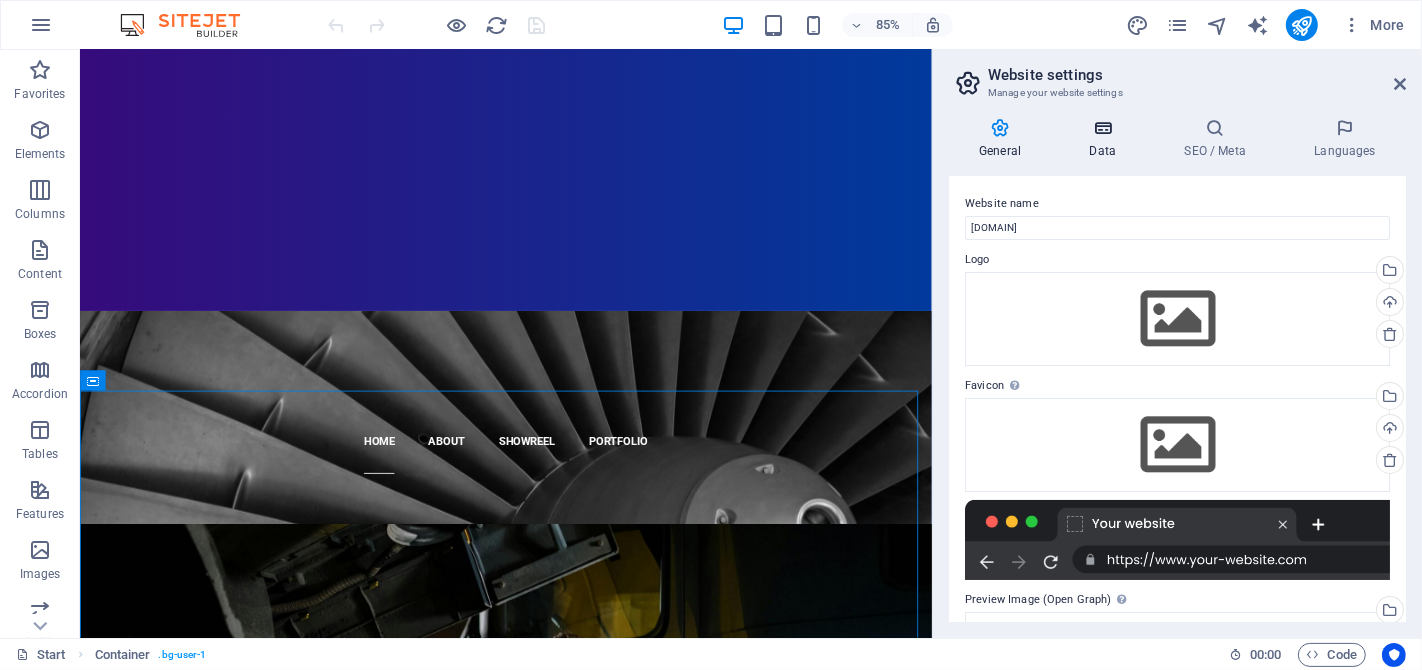 click at bounding box center (1102, 128) 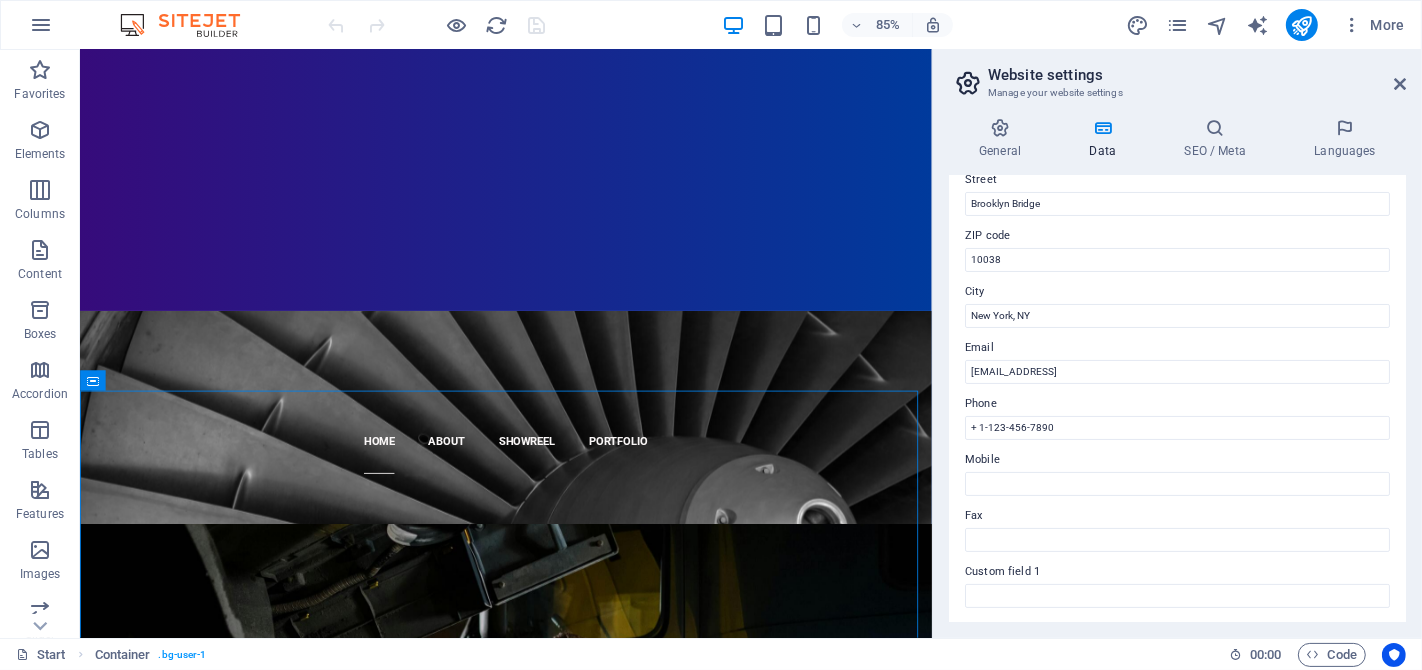 scroll, scrollTop: 0, scrollLeft: 0, axis: both 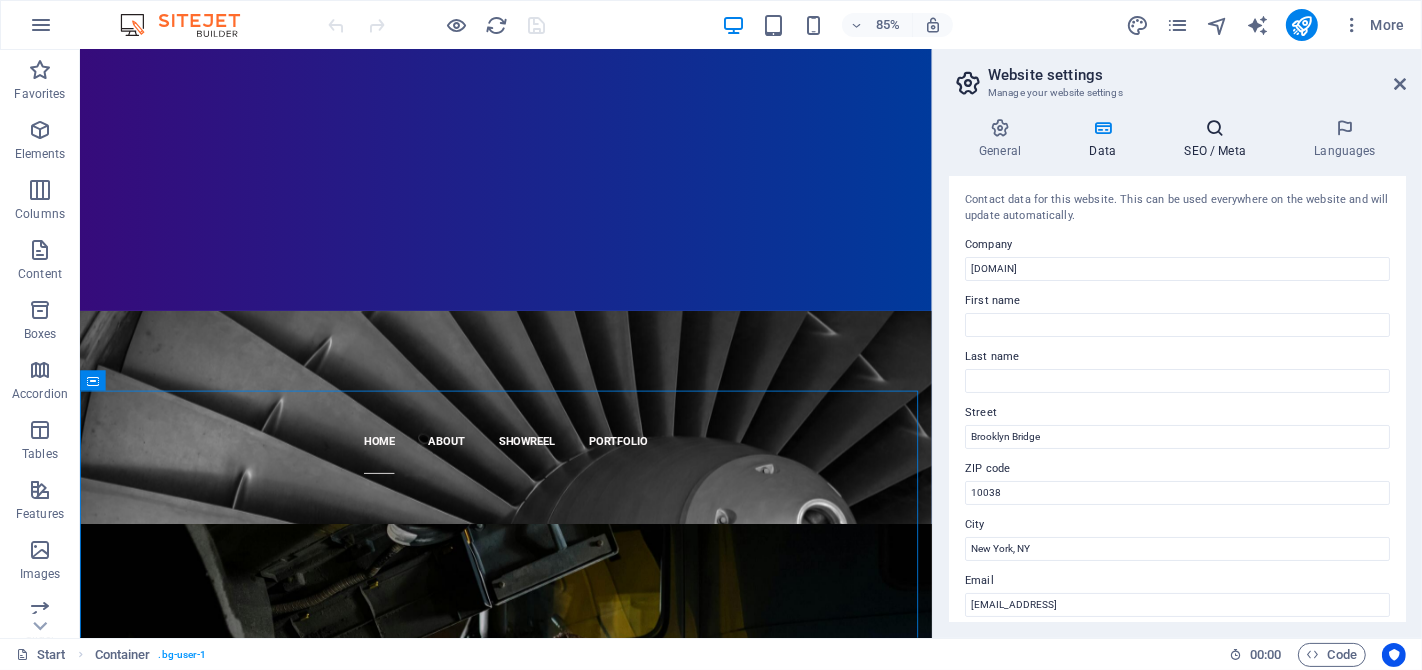 click at bounding box center (1215, 128) 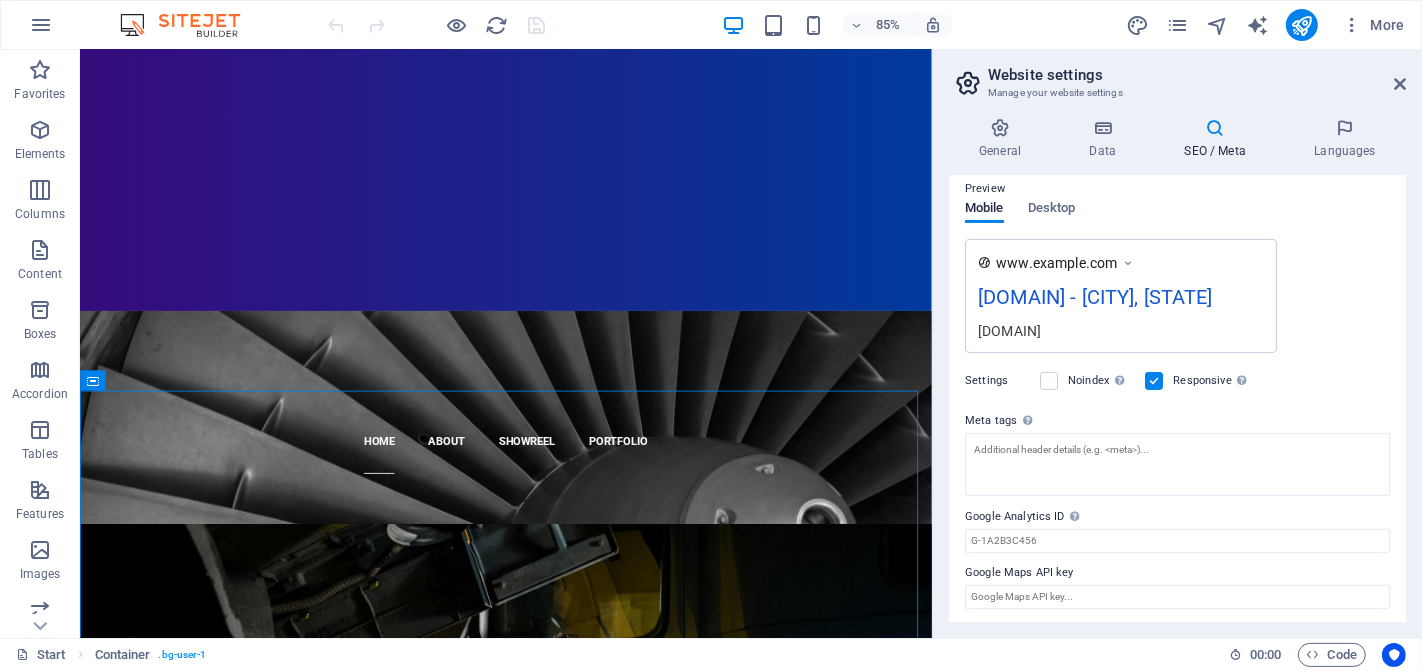 scroll, scrollTop: 0, scrollLeft: 0, axis: both 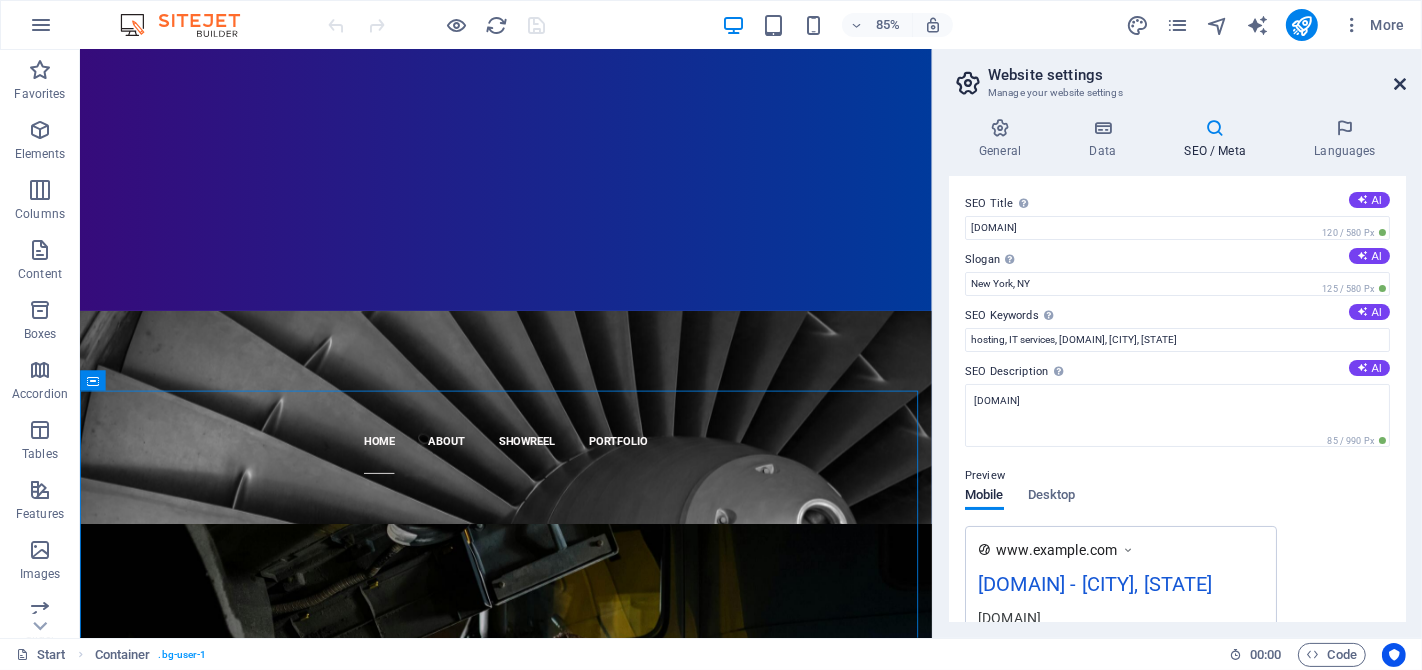 click at bounding box center (1400, 84) 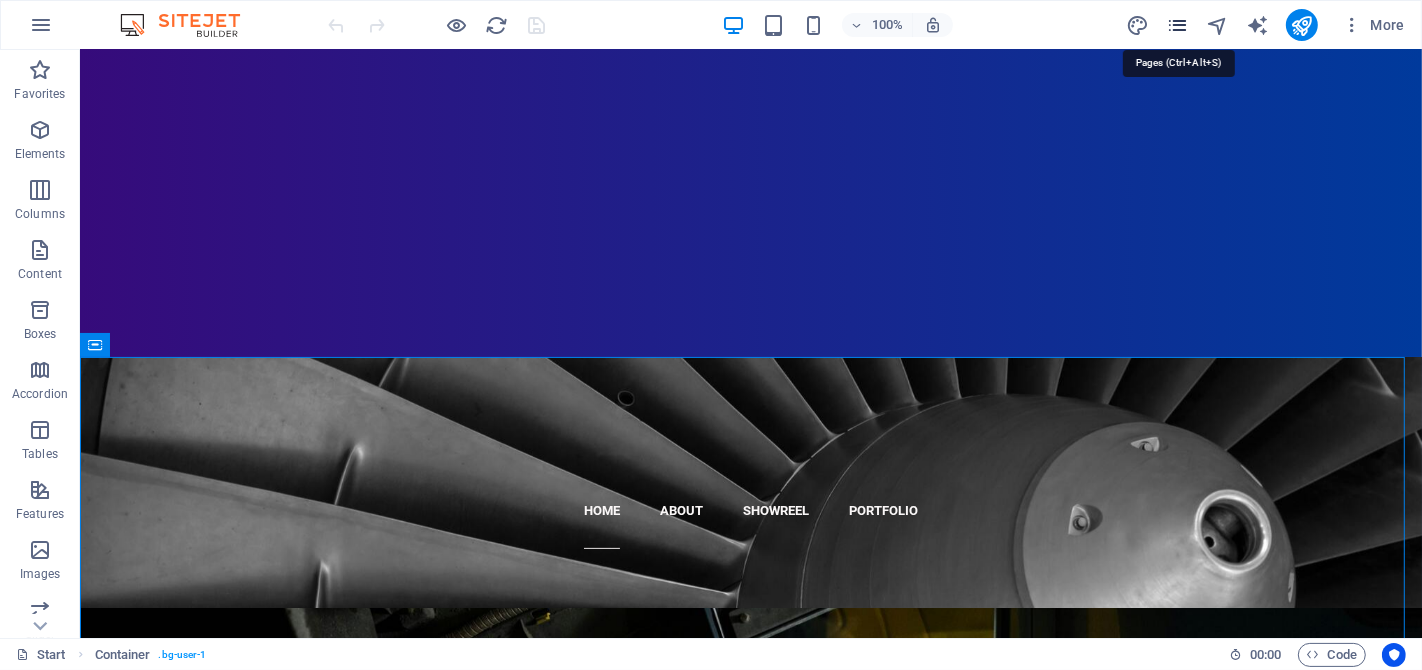 click at bounding box center [1177, 25] 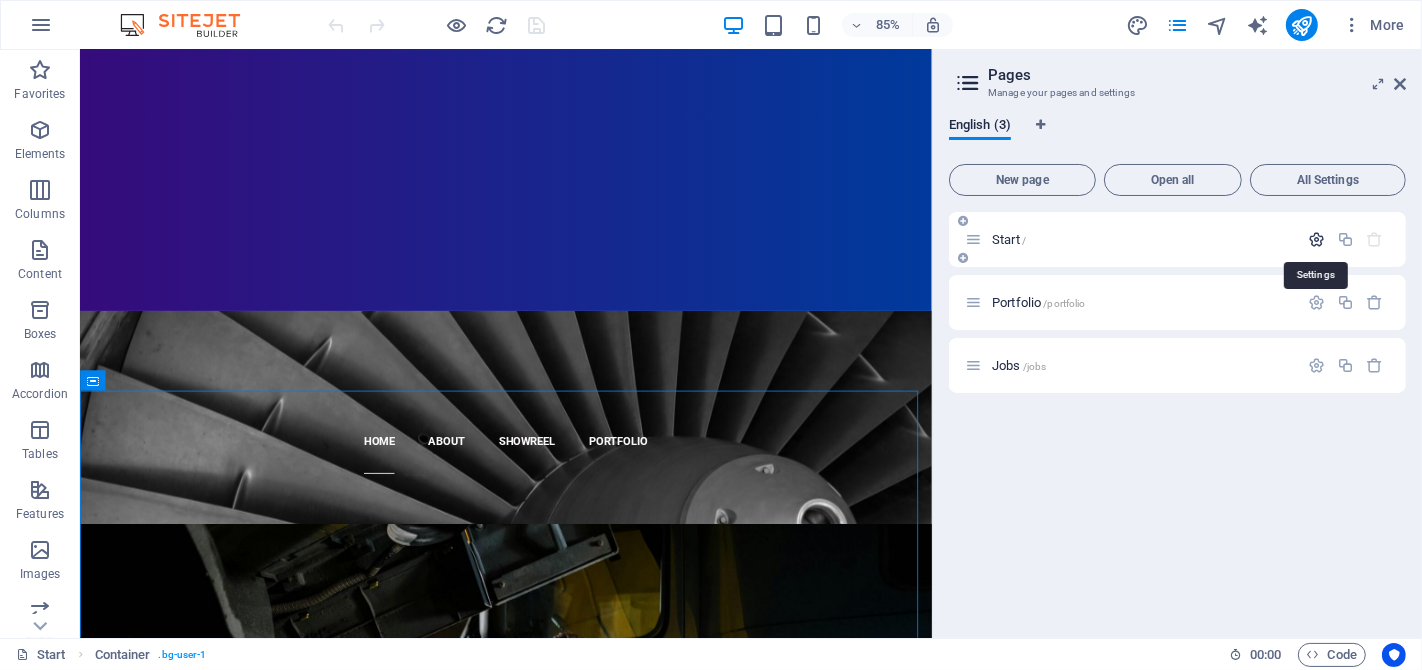 click at bounding box center [1316, 239] 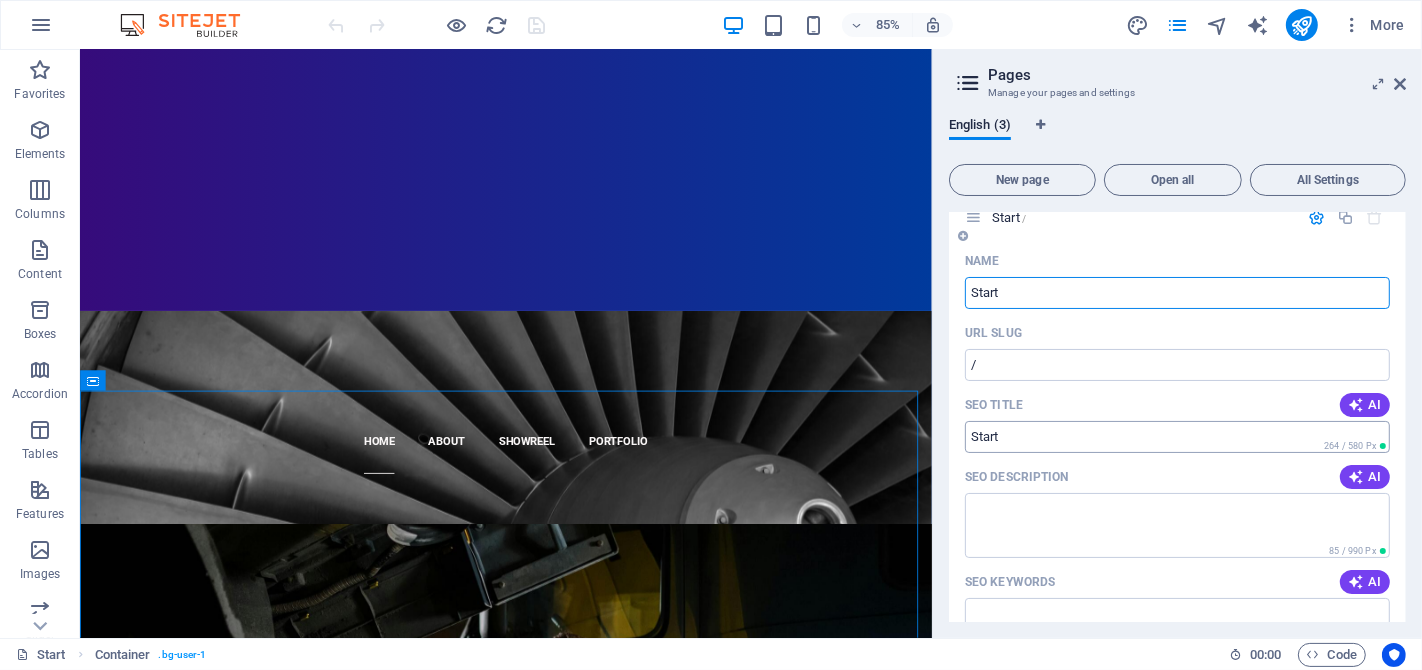 scroll, scrollTop: 0, scrollLeft: 0, axis: both 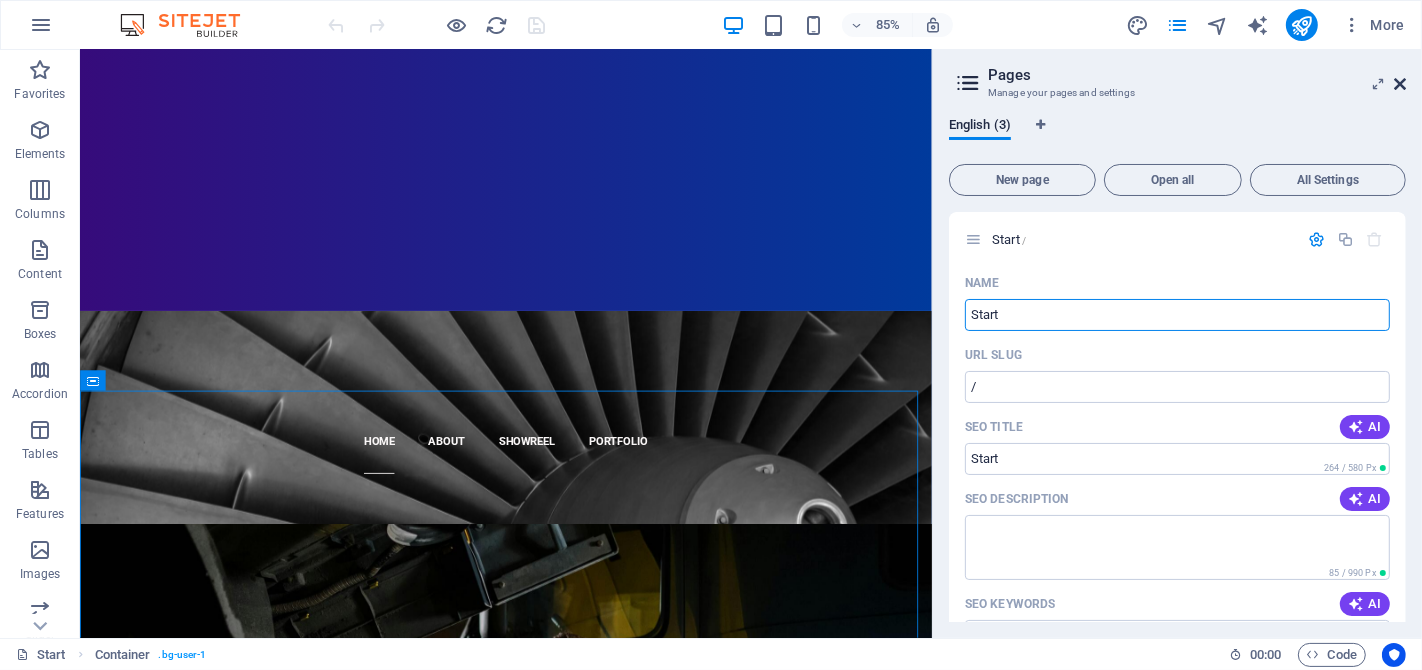 click at bounding box center (1400, 84) 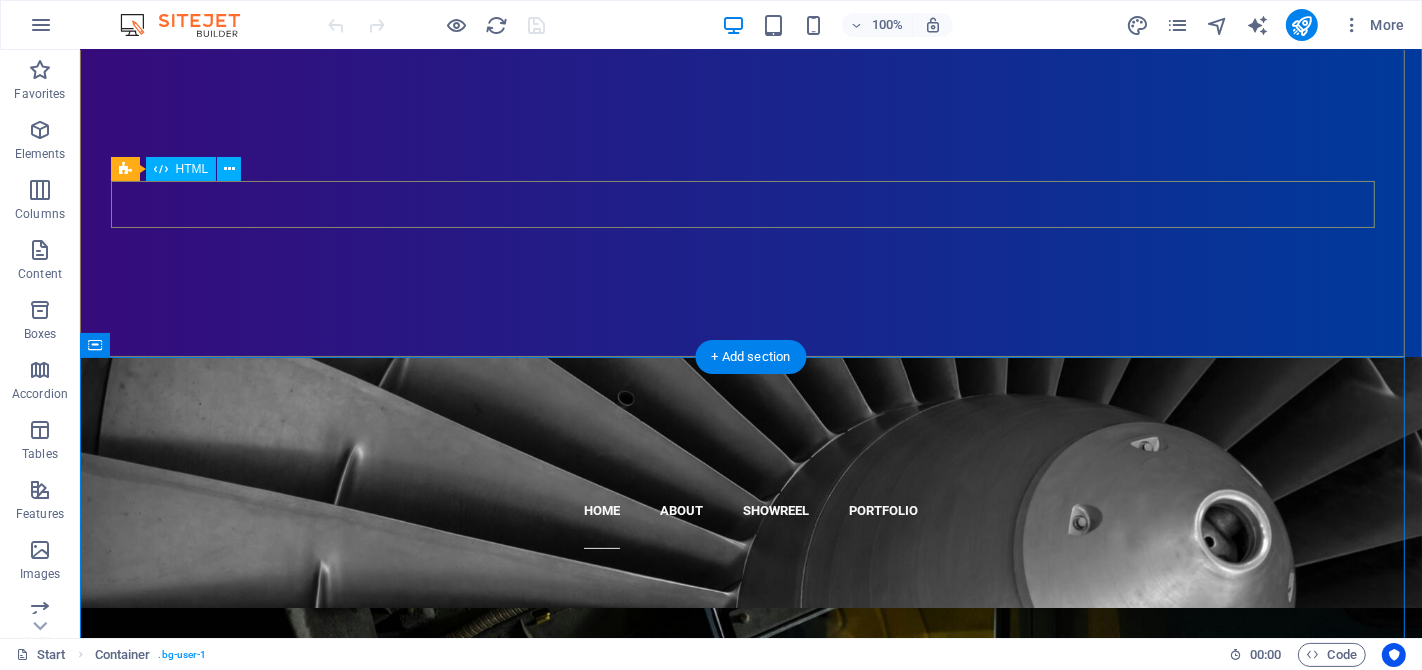 scroll, scrollTop: 0, scrollLeft: 0, axis: both 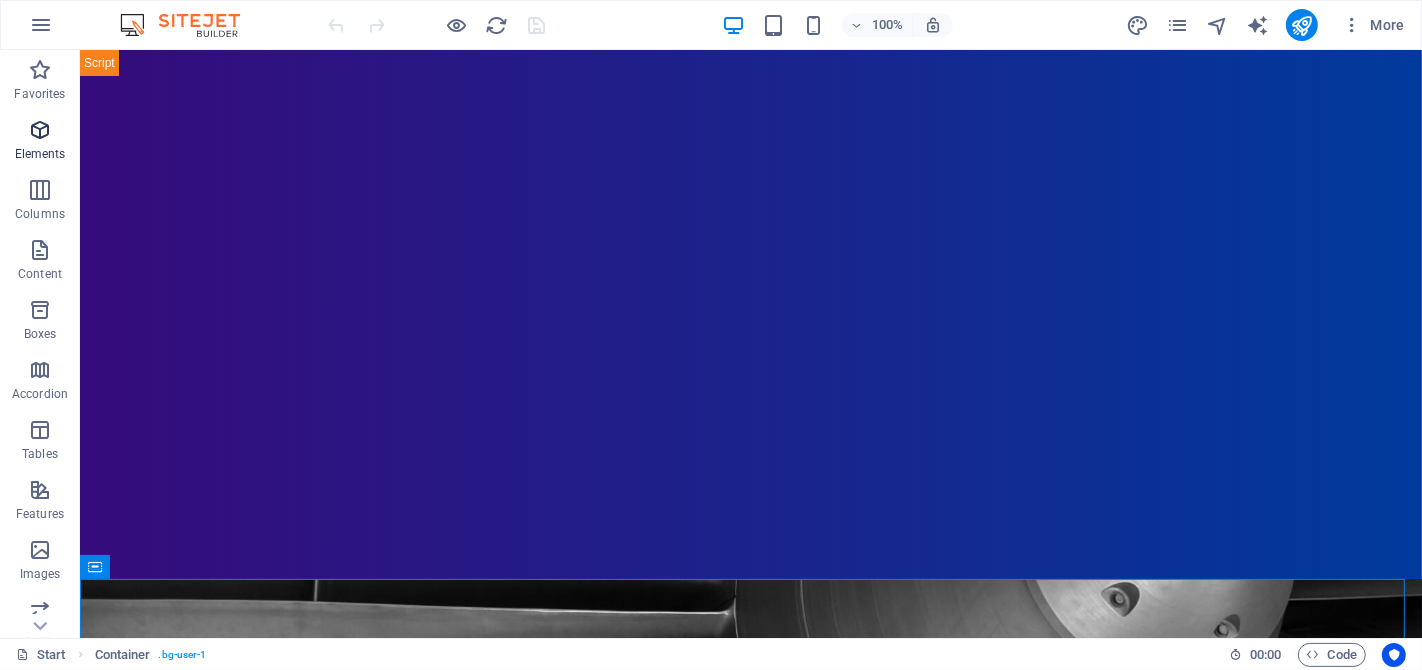 click at bounding box center [40, 130] 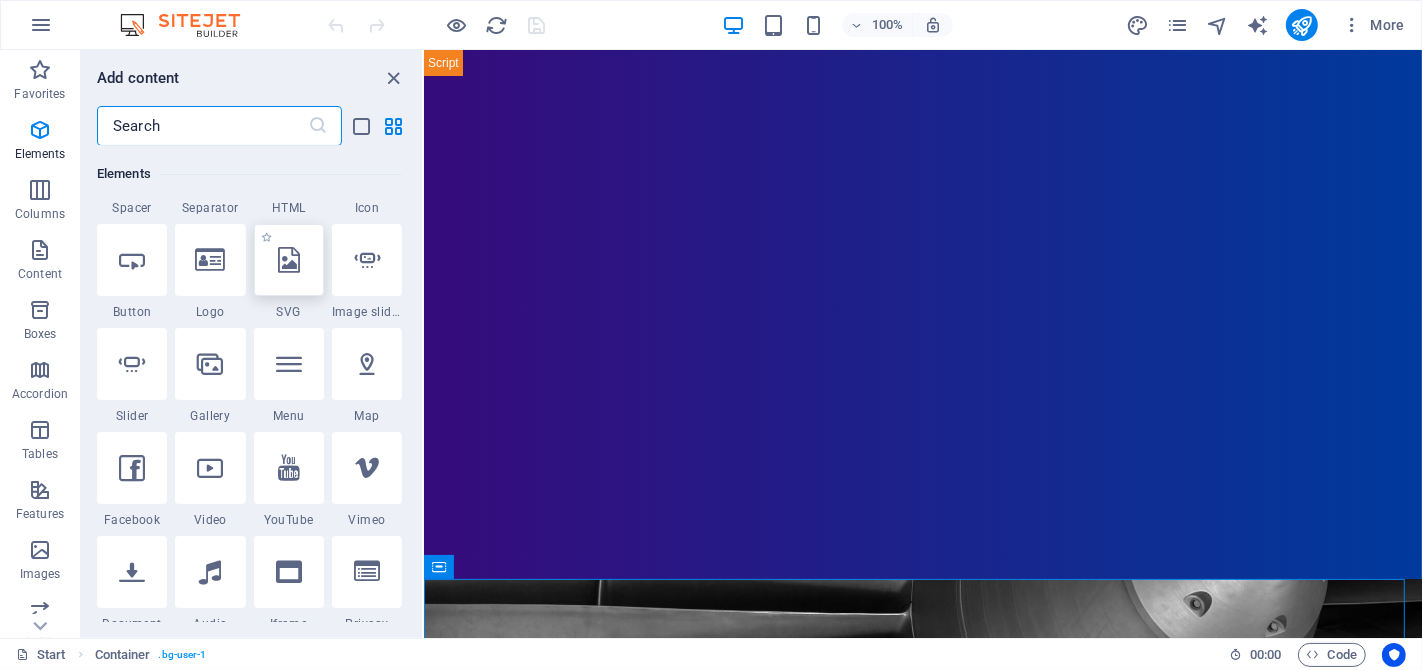 scroll, scrollTop: 213, scrollLeft: 0, axis: vertical 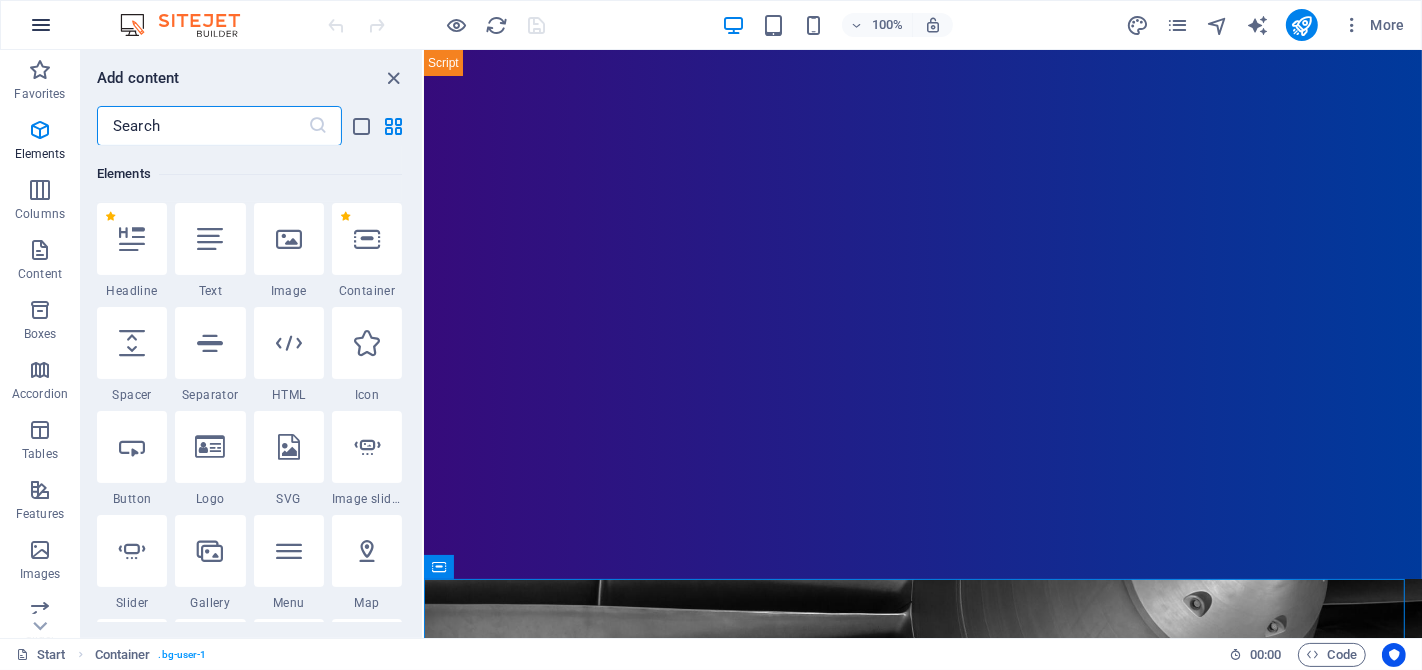 click at bounding box center (41, 25) 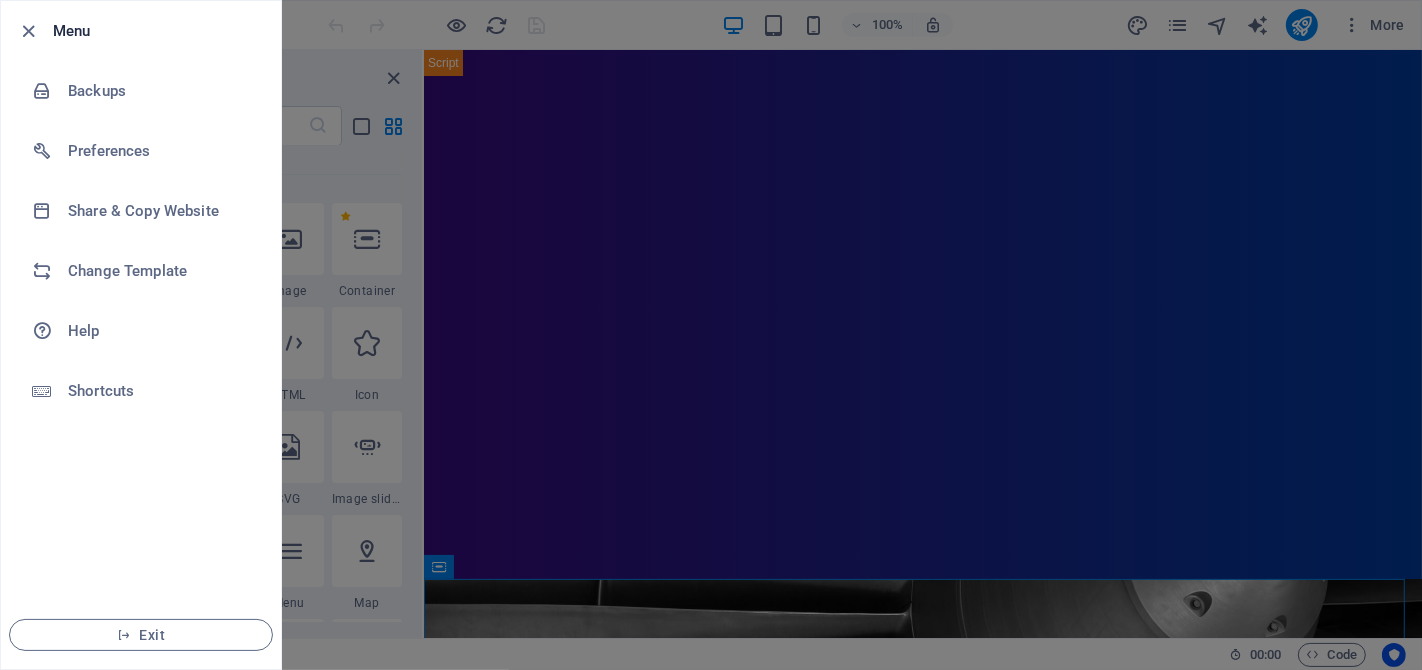 click at bounding box center [711, 335] 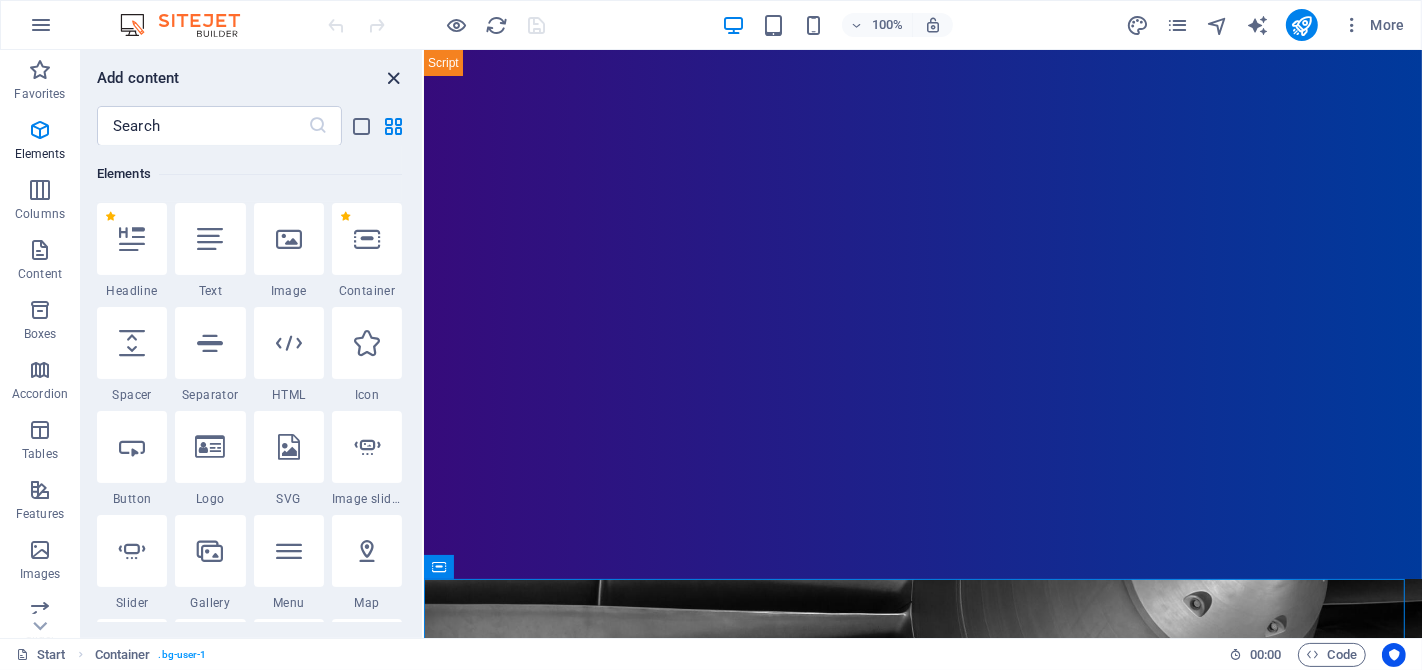 click at bounding box center (394, 78) 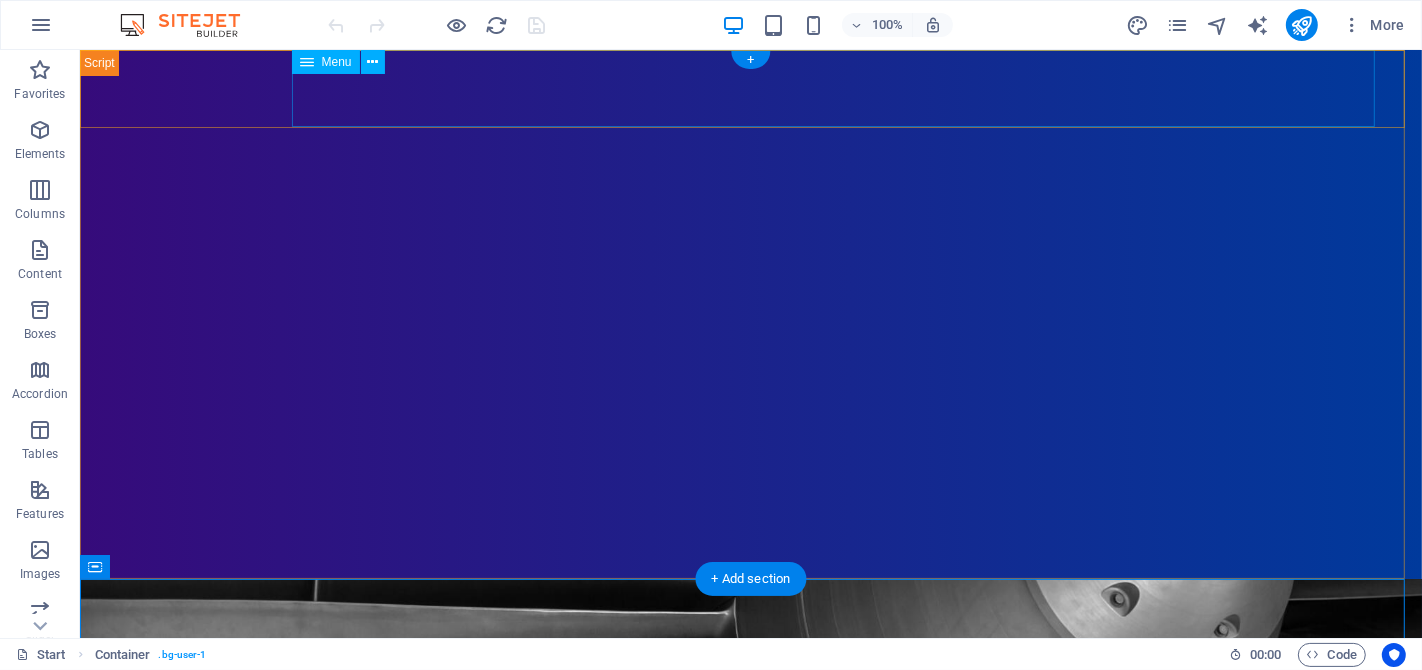 click on "Home About Showreel Portfolio" at bounding box center [750, 732] 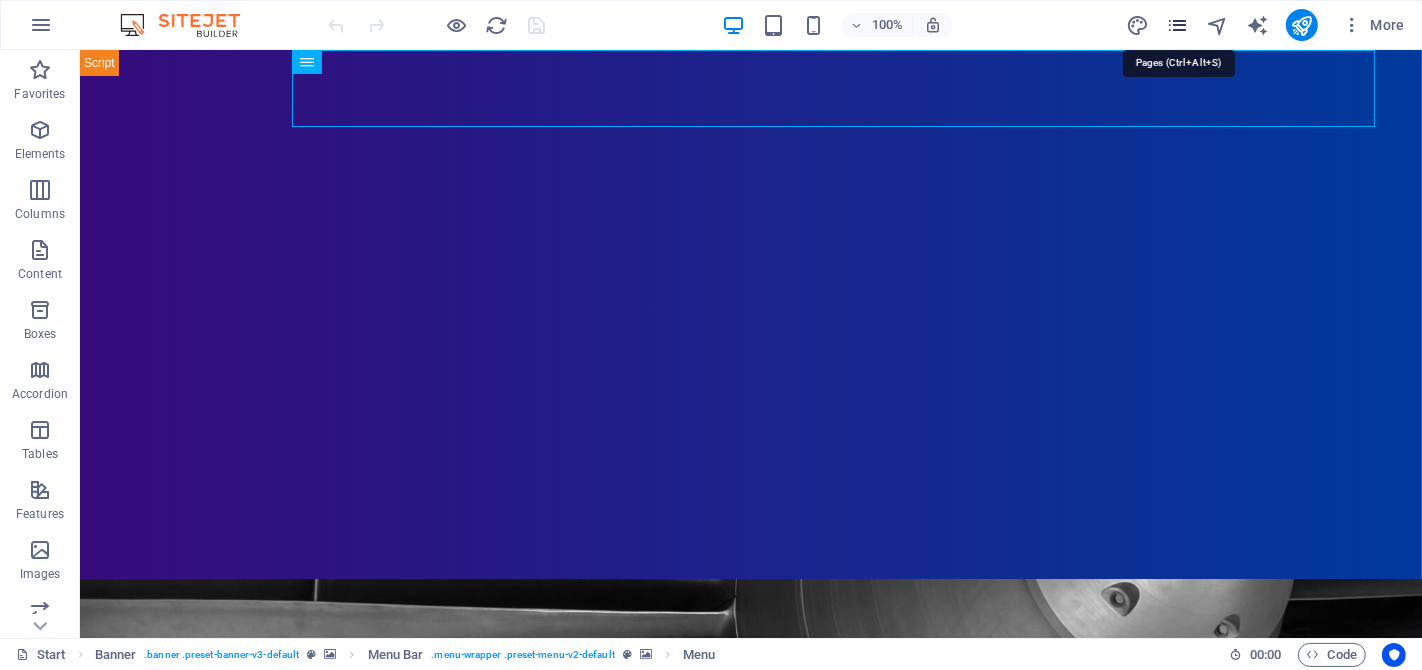 click at bounding box center (1177, 25) 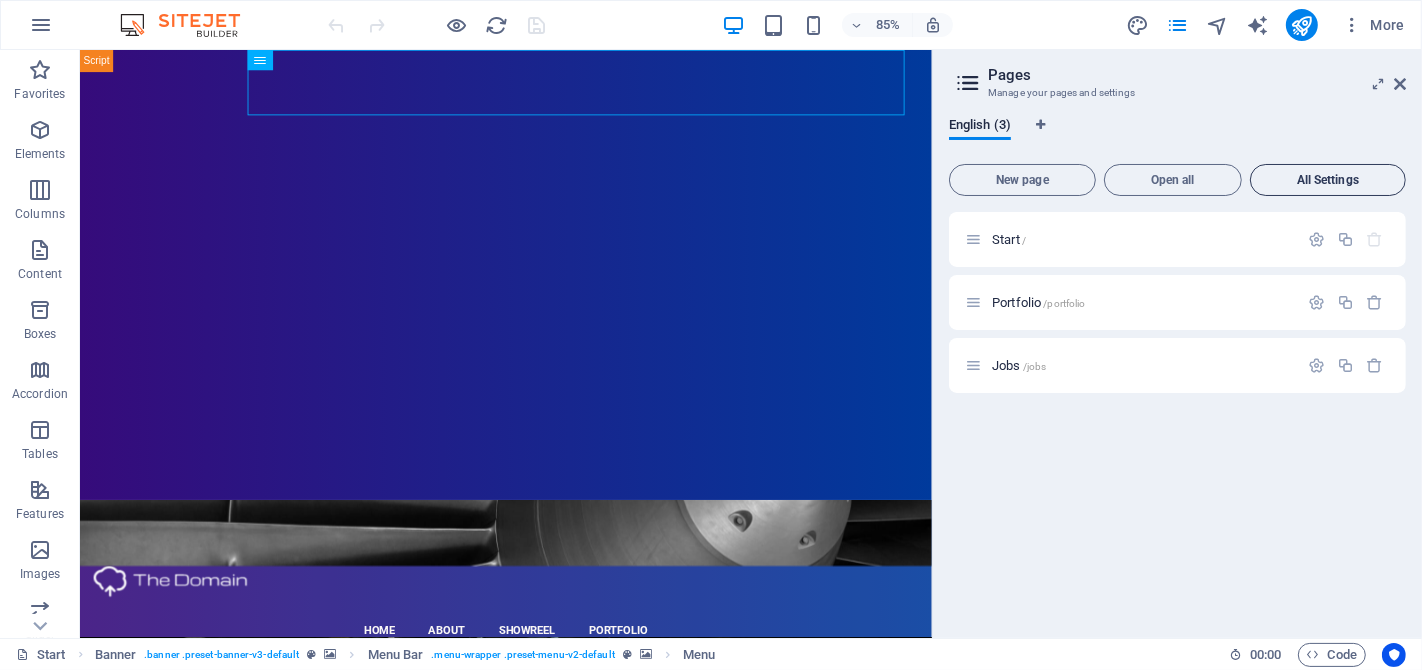 click on "All Settings" at bounding box center (1328, 180) 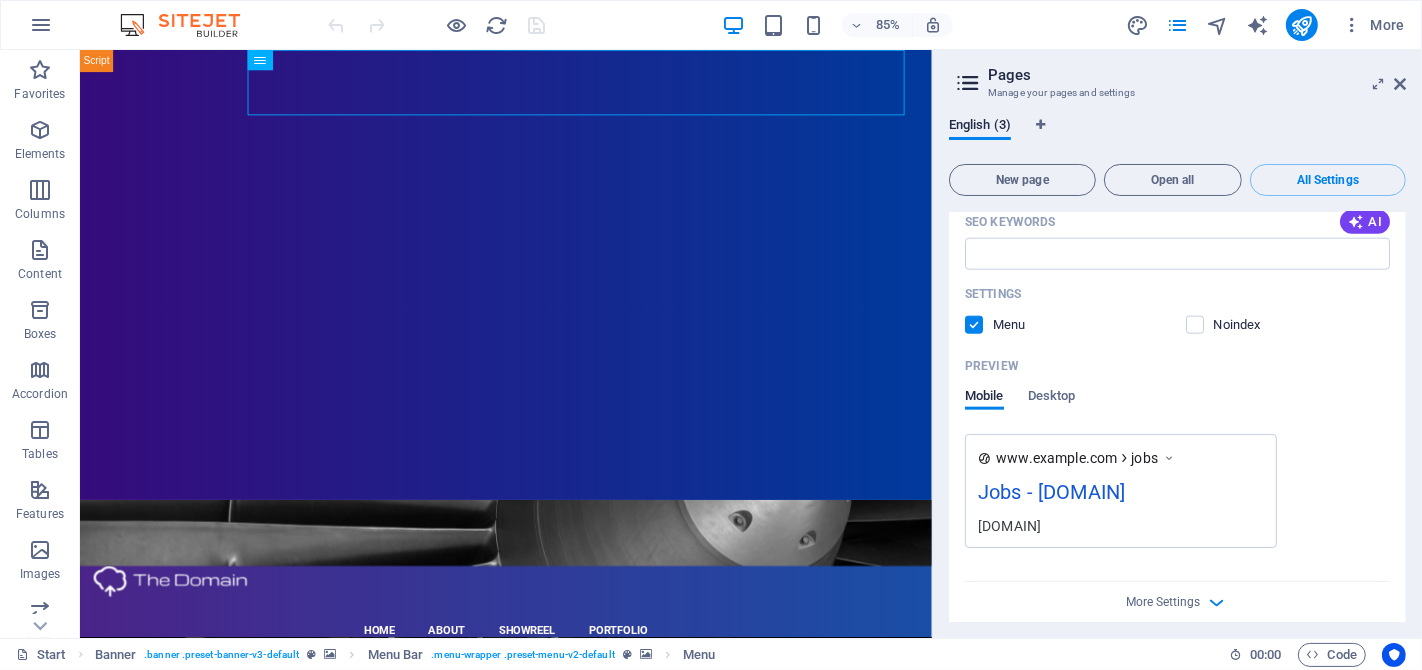 scroll, scrollTop: 2012, scrollLeft: 0, axis: vertical 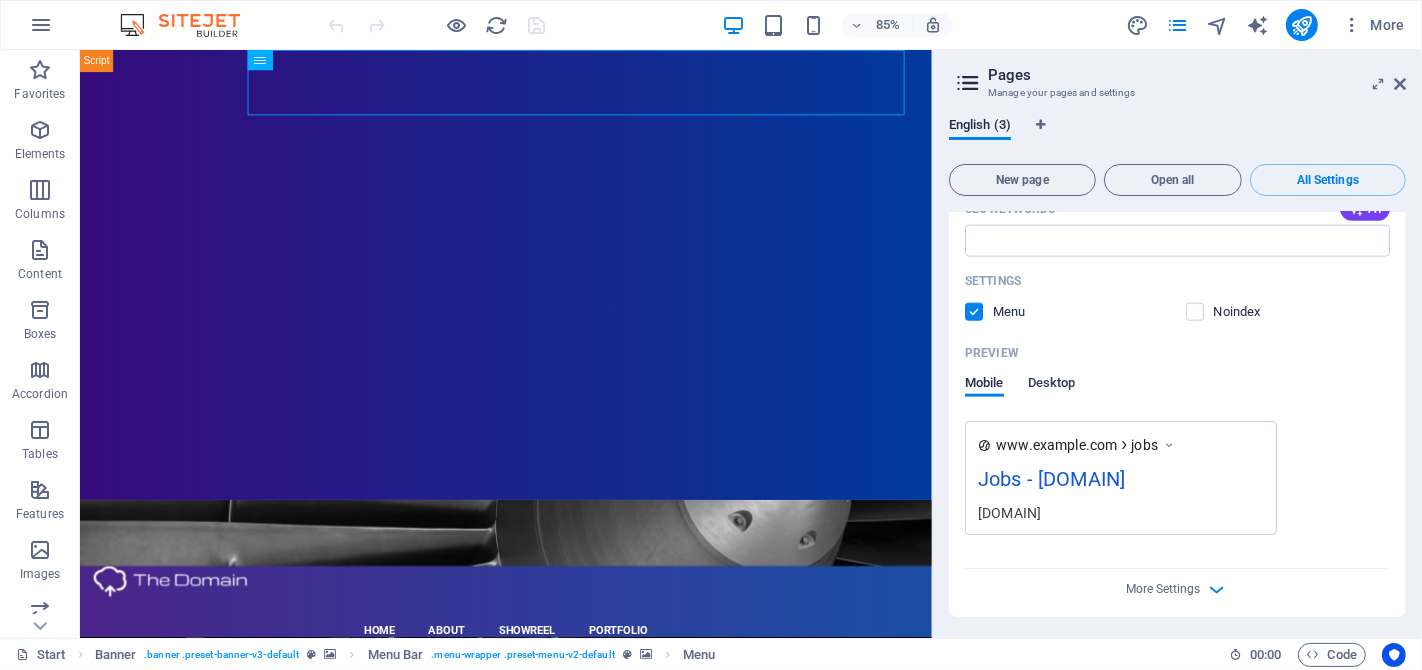 click on "Desktop" at bounding box center (1052, 385) 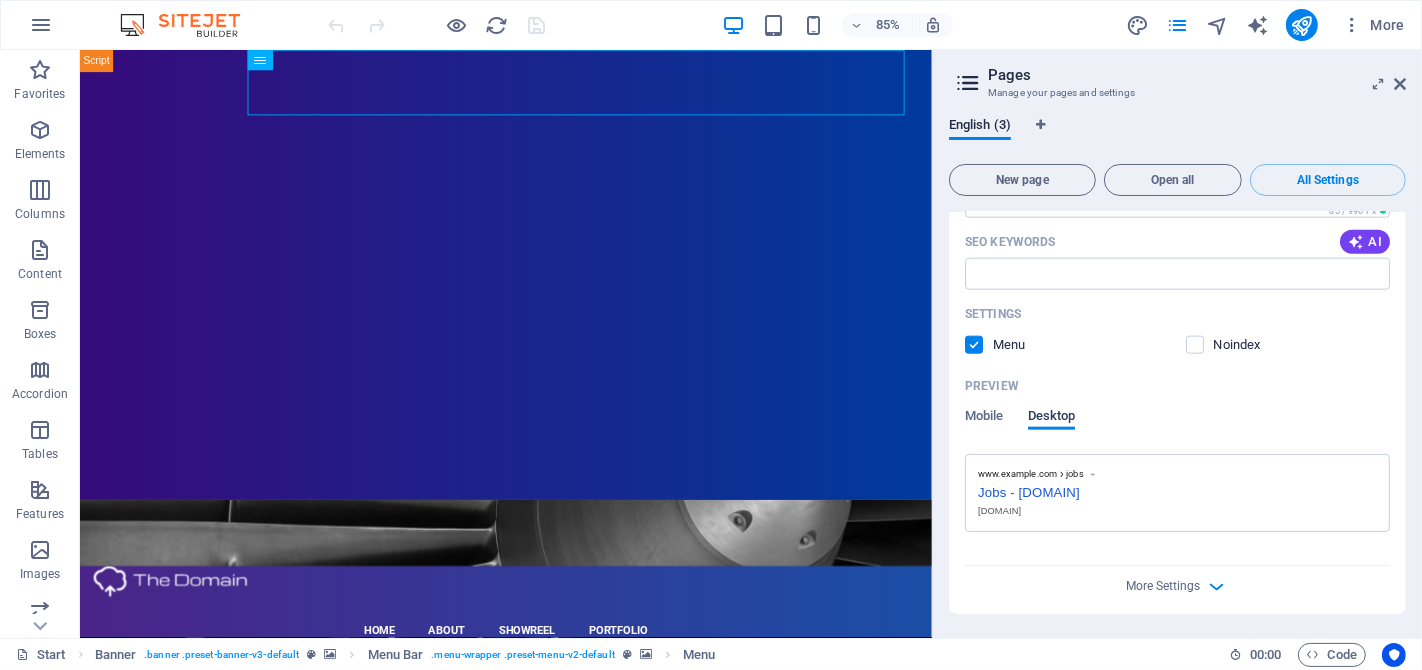 scroll, scrollTop: 1976, scrollLeft: 0, axis: vertical 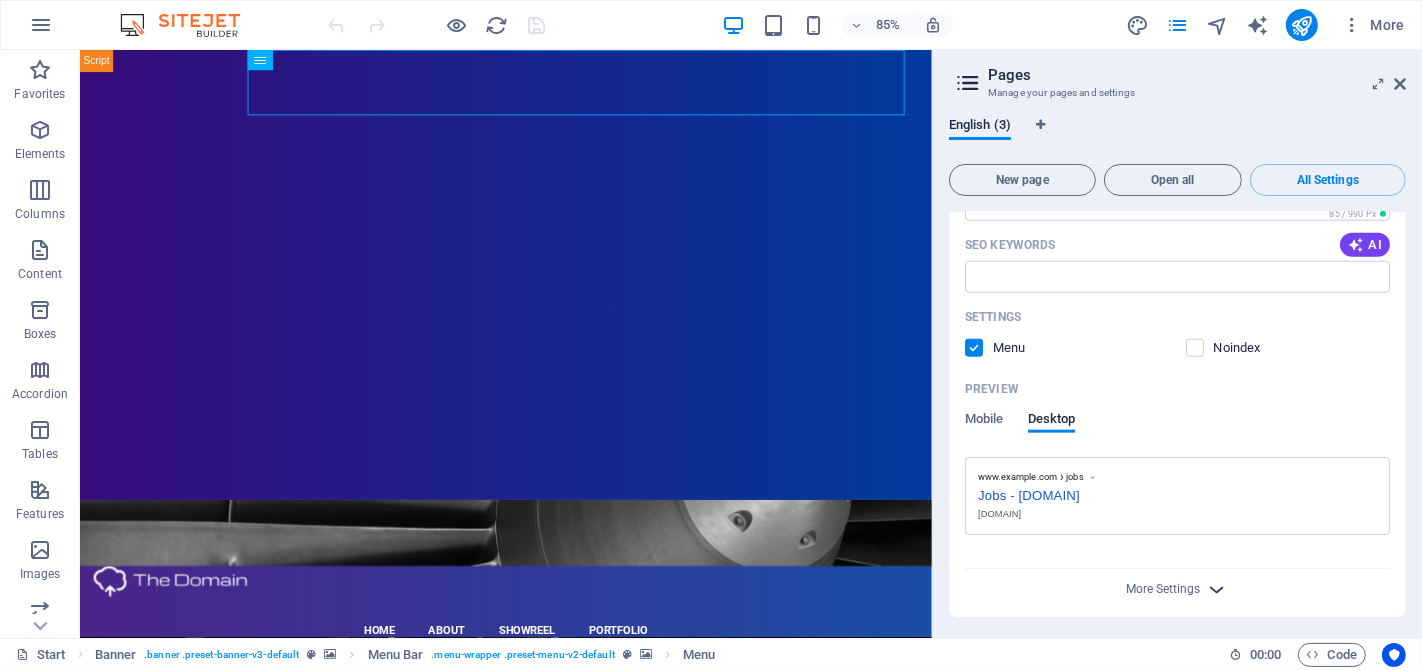 click at bounding box center (1217, 589) 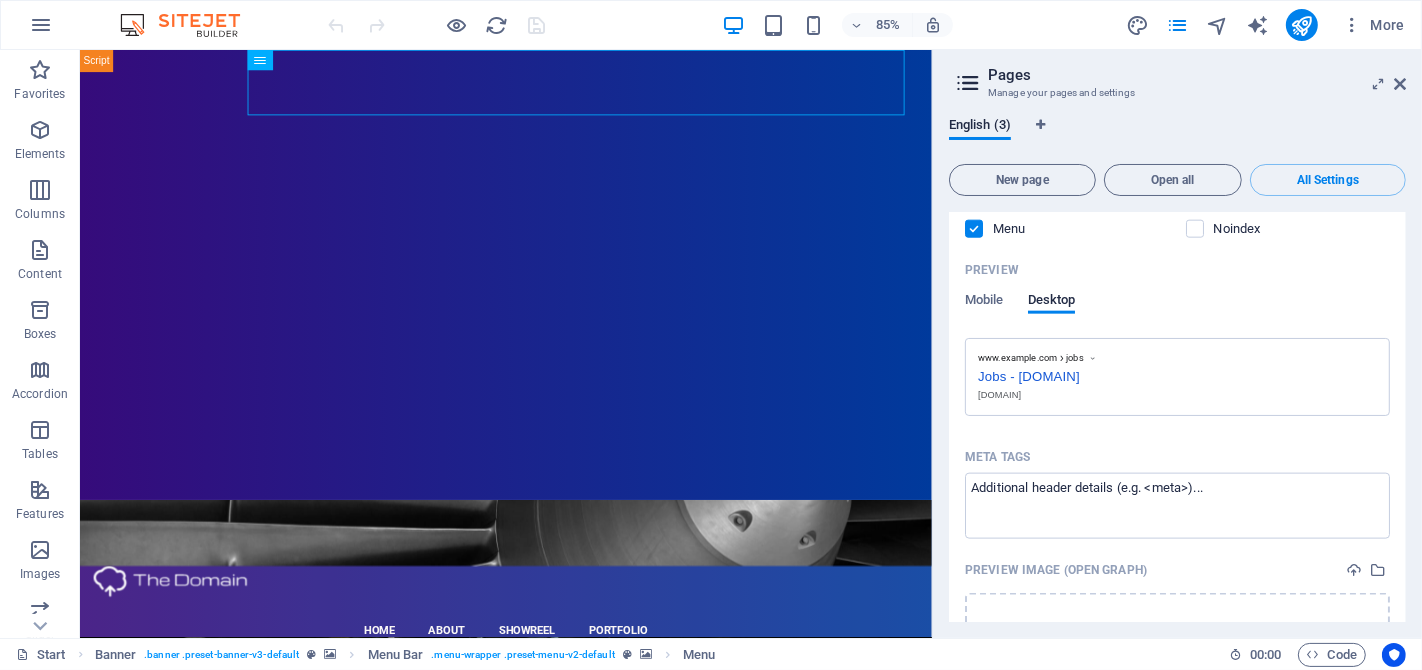 scroll, scrollTop: 2262, scrollLeft: 0, axis: vertical 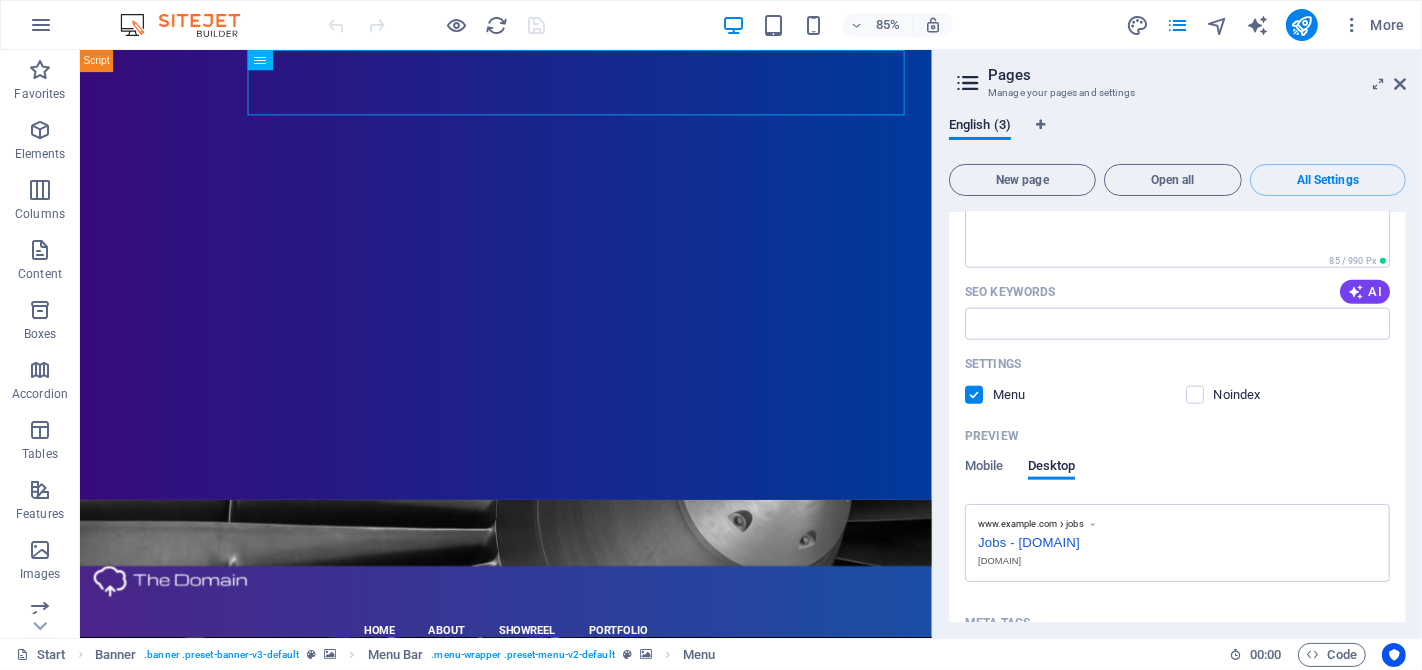 click at bounding box center (968, 83) 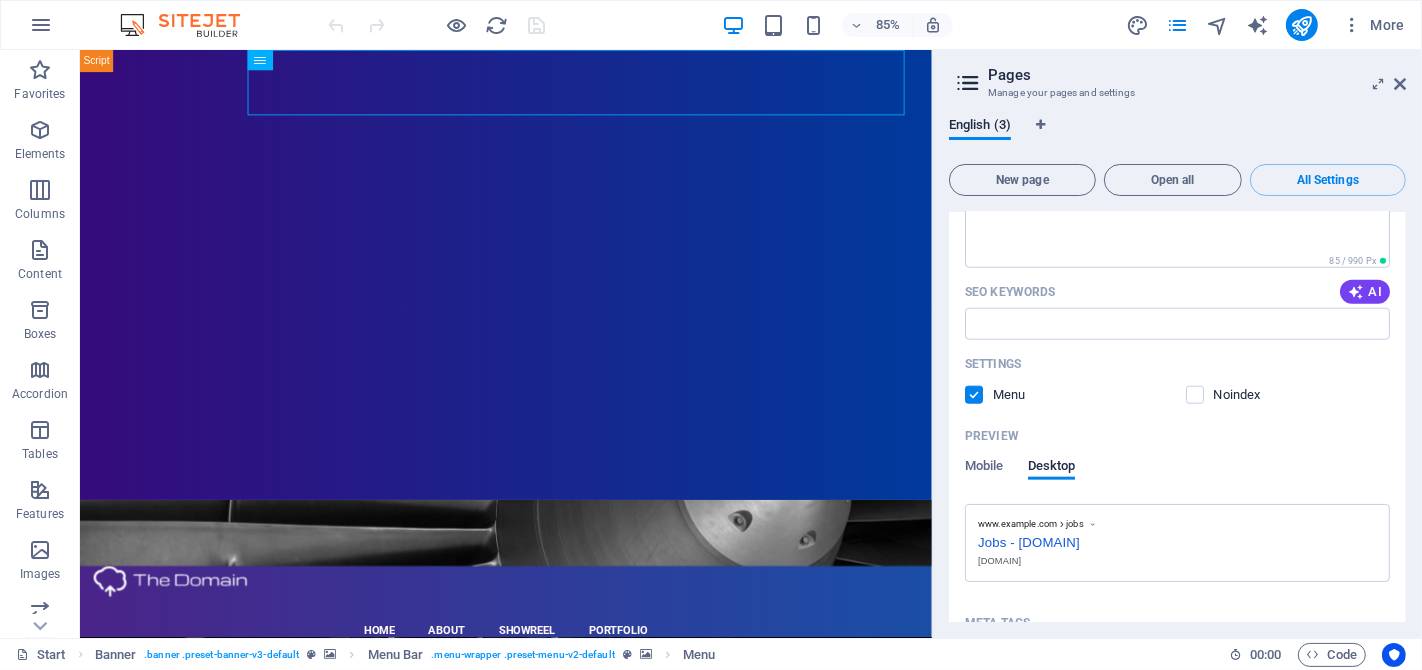 click on "Manage your pages and settings" at bounding box center [1177, 93] 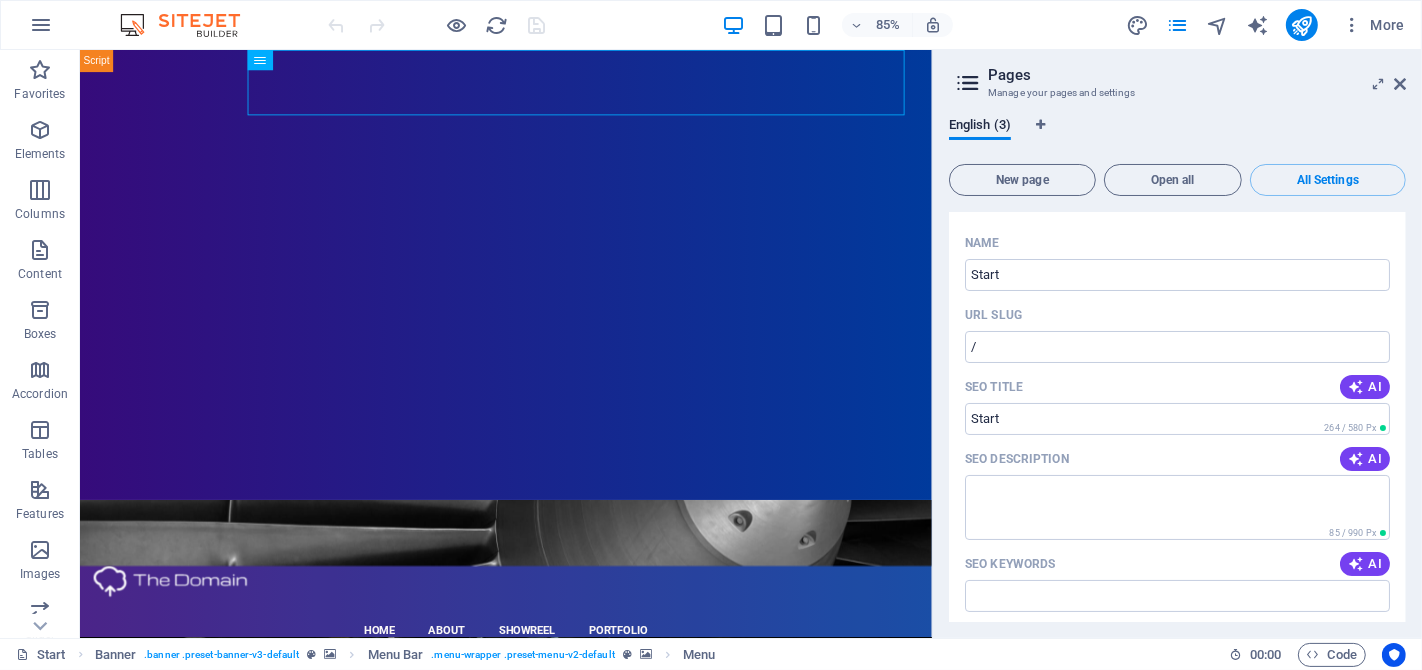 scroll, scrollTop: 0, scrollLeft: 0, axis: both 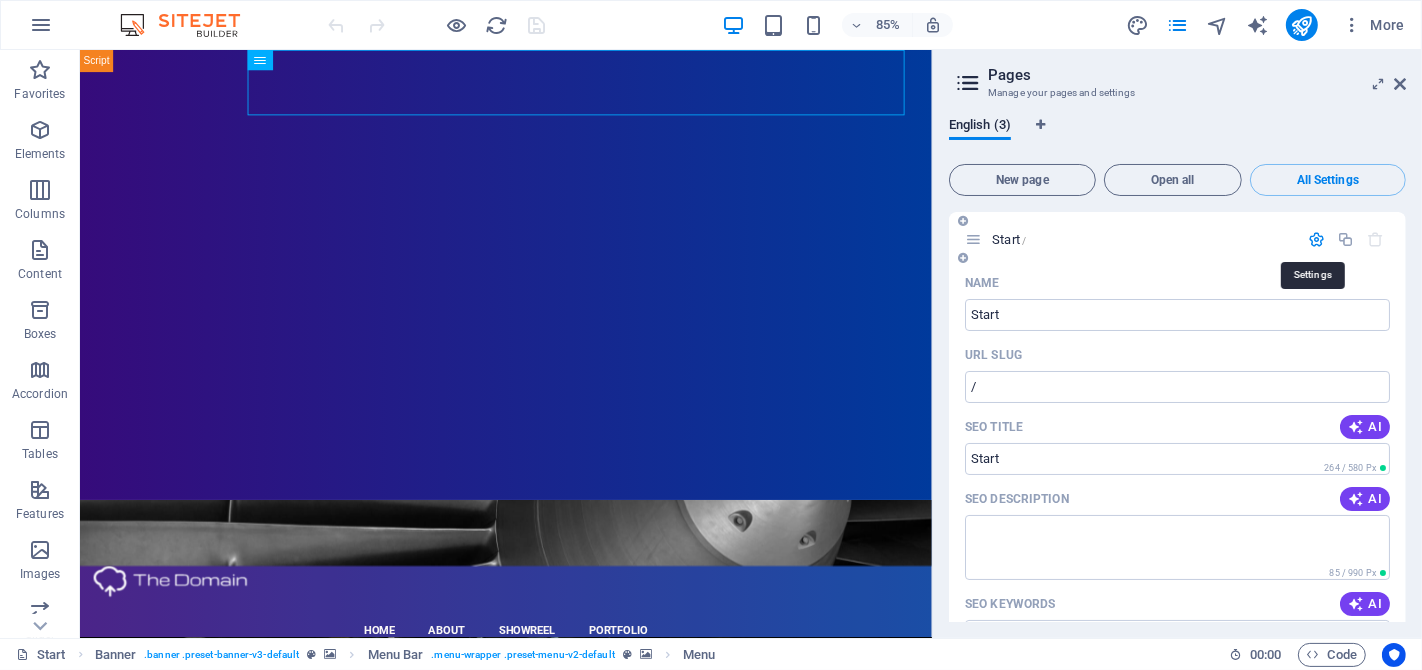 click at bounding box center (1316, 239) 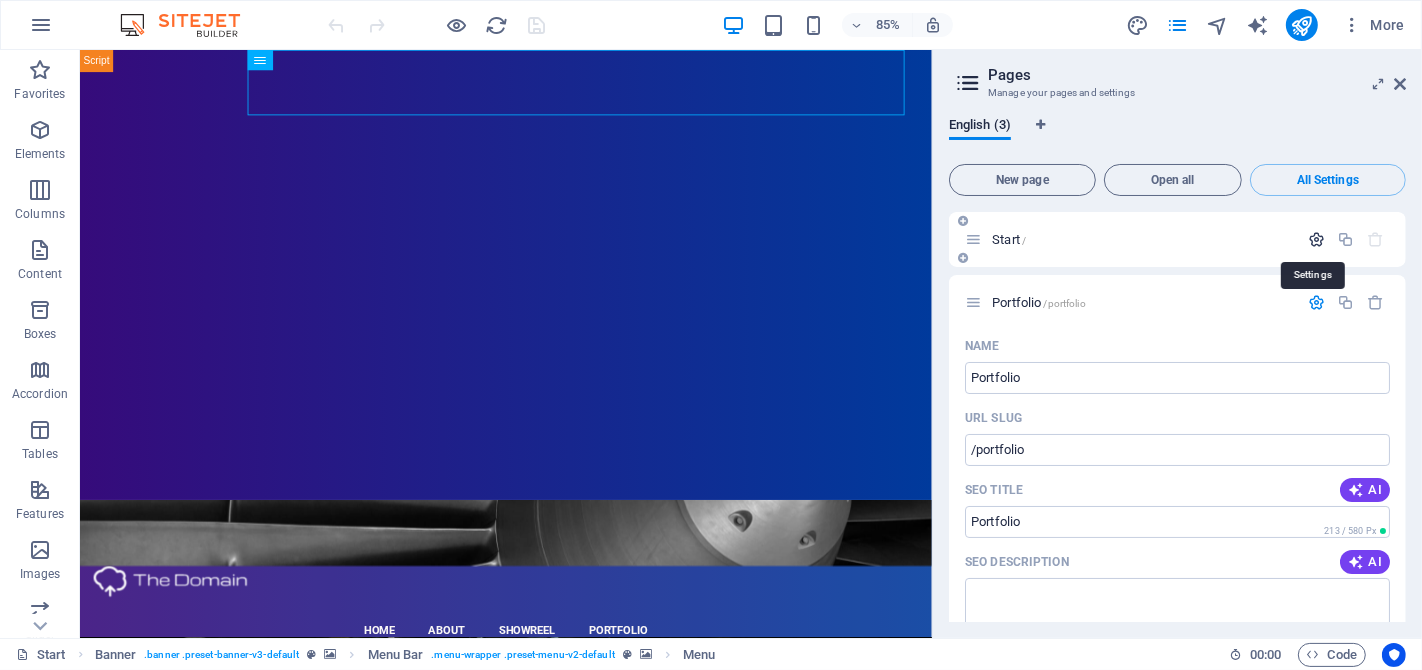 click at bounding box center (1316, 239) 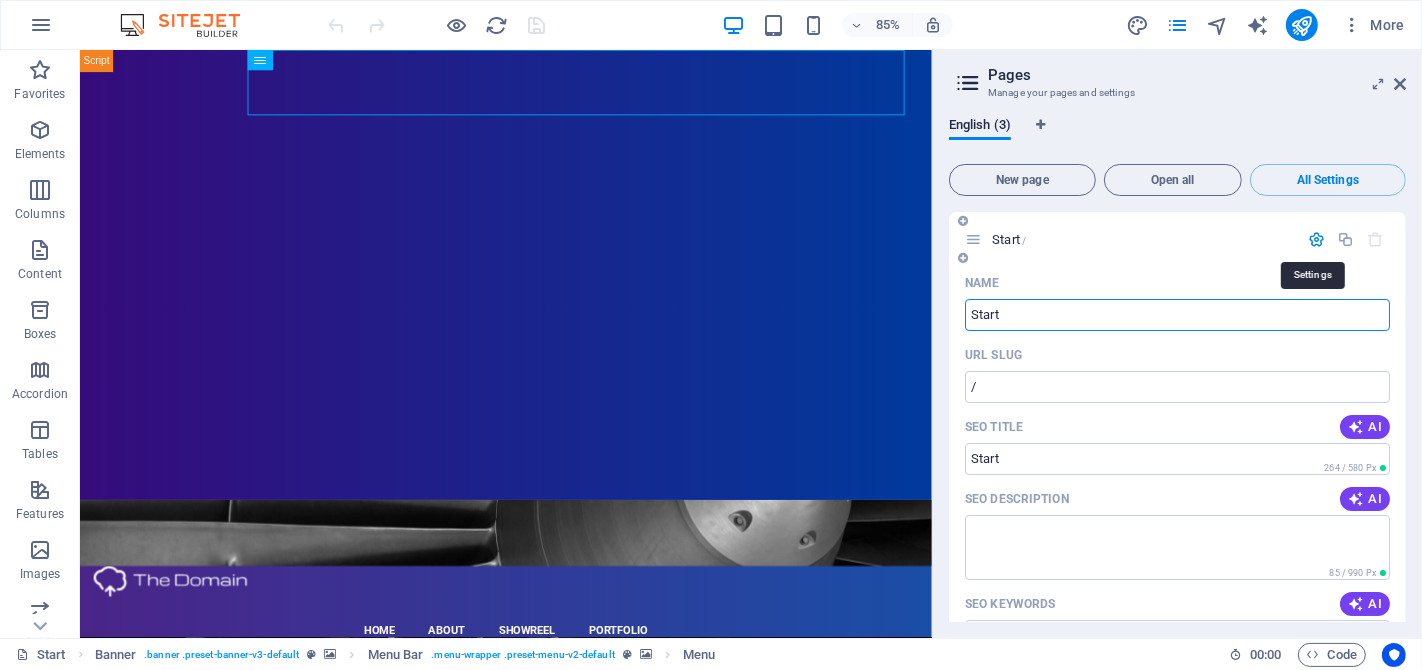 click at bounding box center (1316, 239) 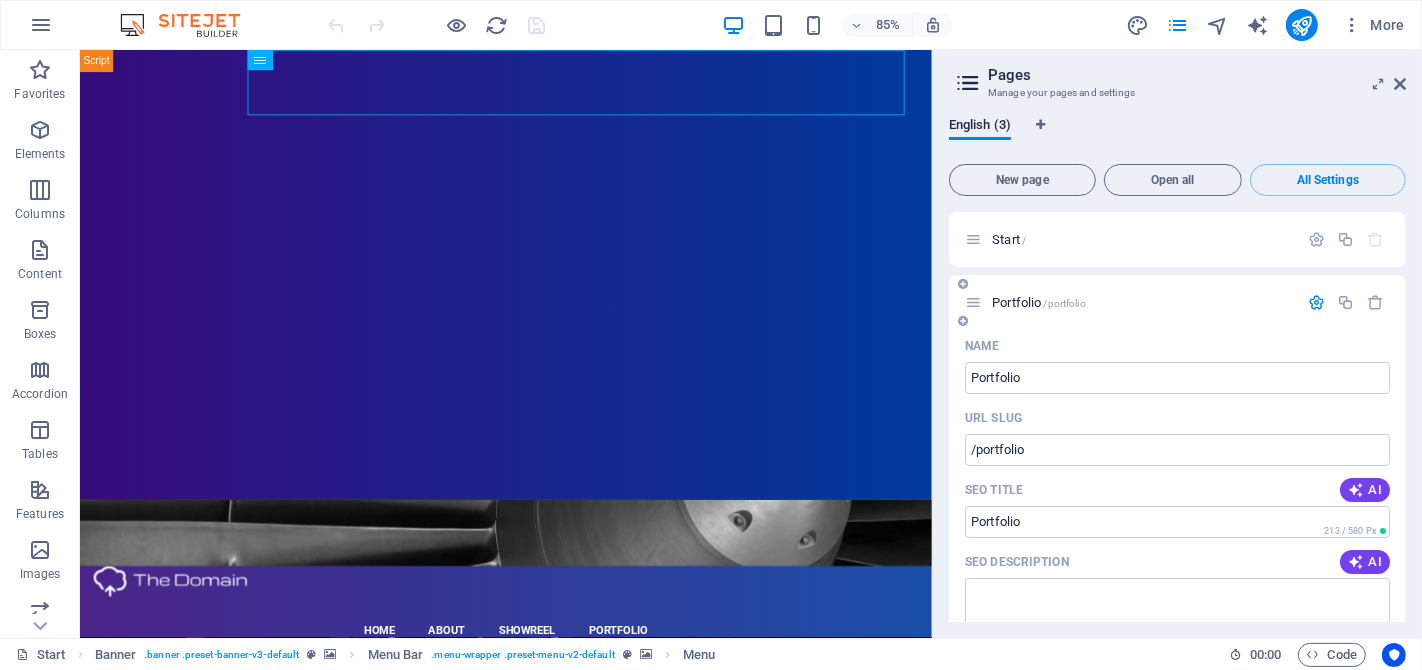 click at bounding box center (1316, 302) 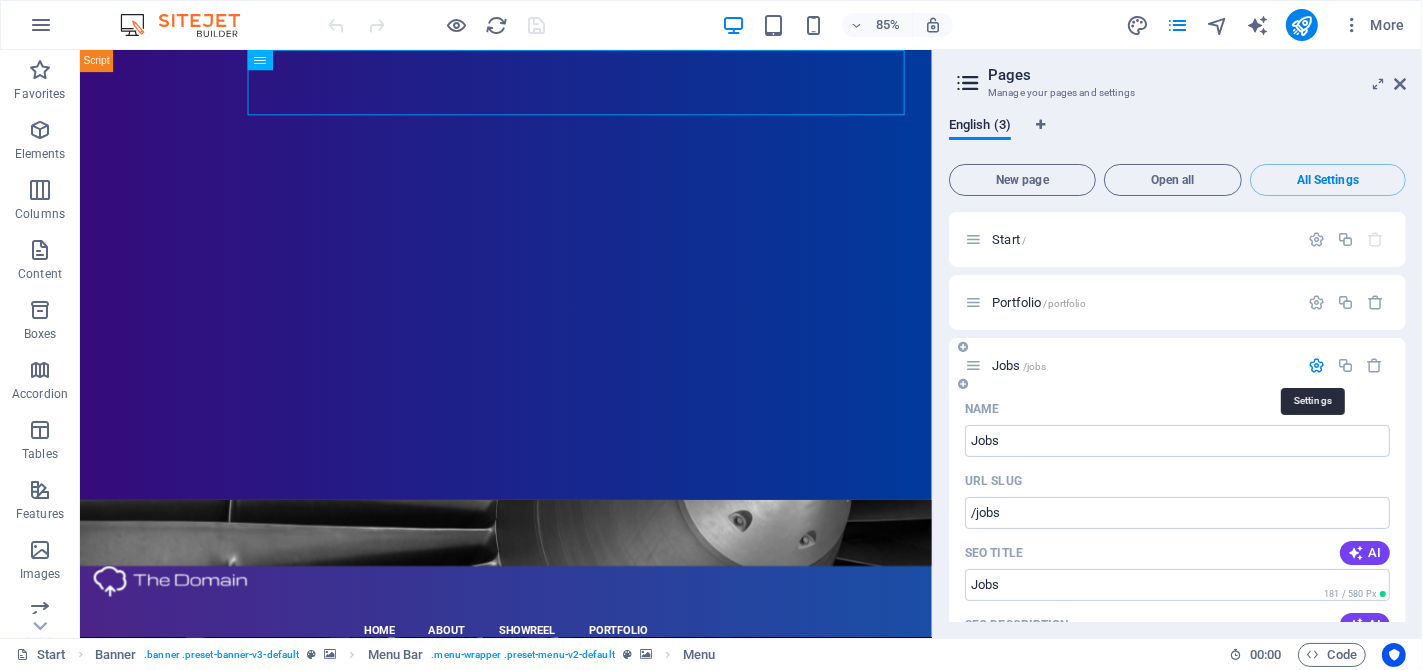 click at bounding box center (1316, 365) 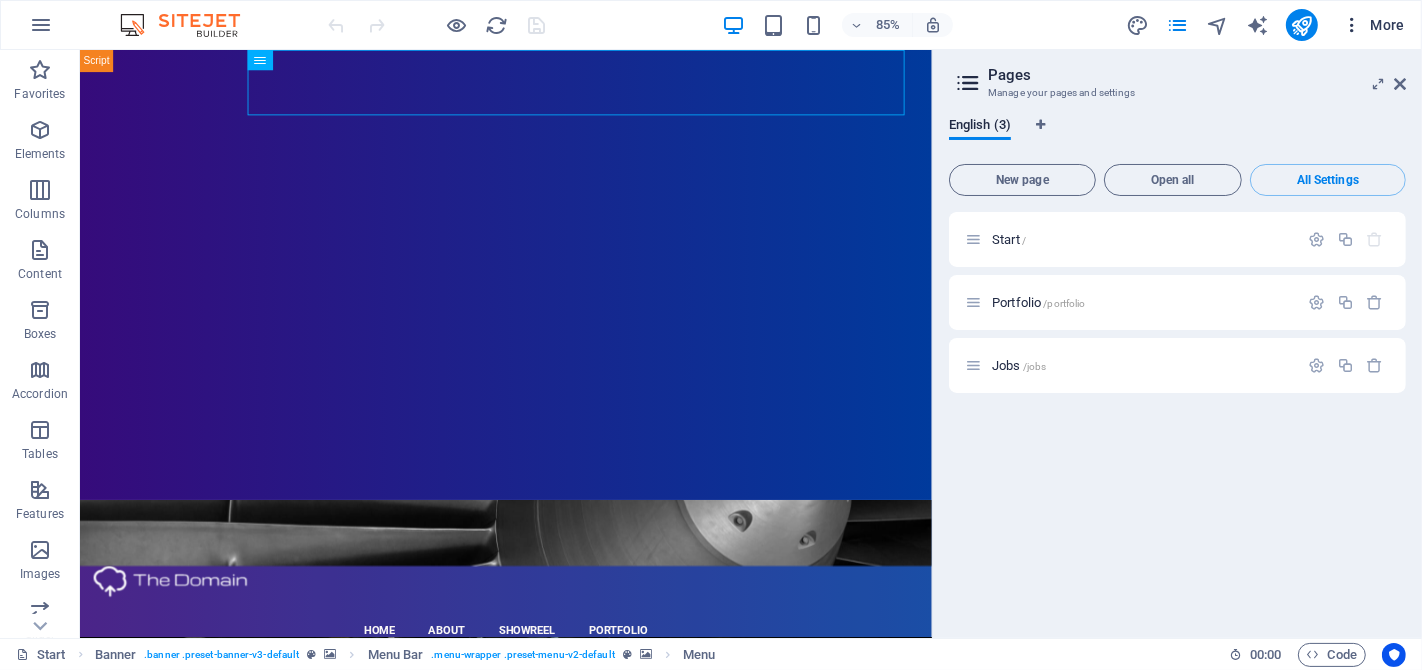 click at bounding box center (1352, 25) 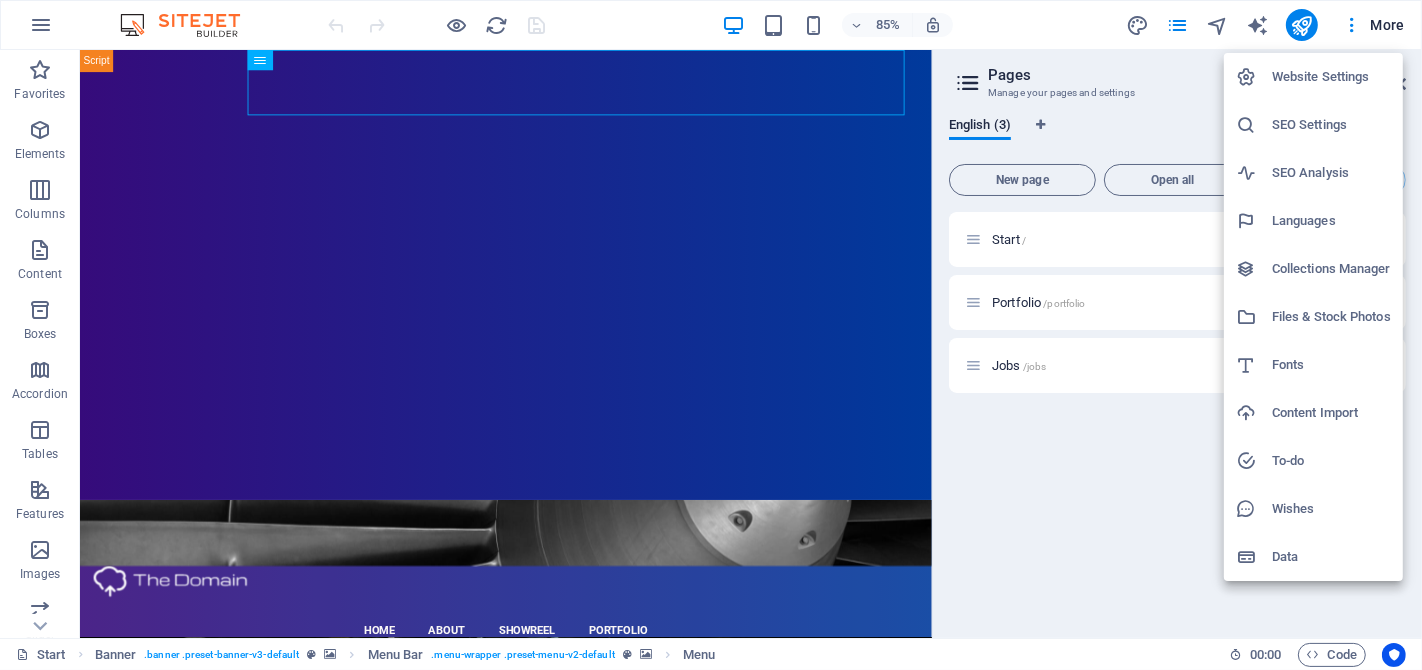click on "Website Settings" at bounding box center (1331, 77) 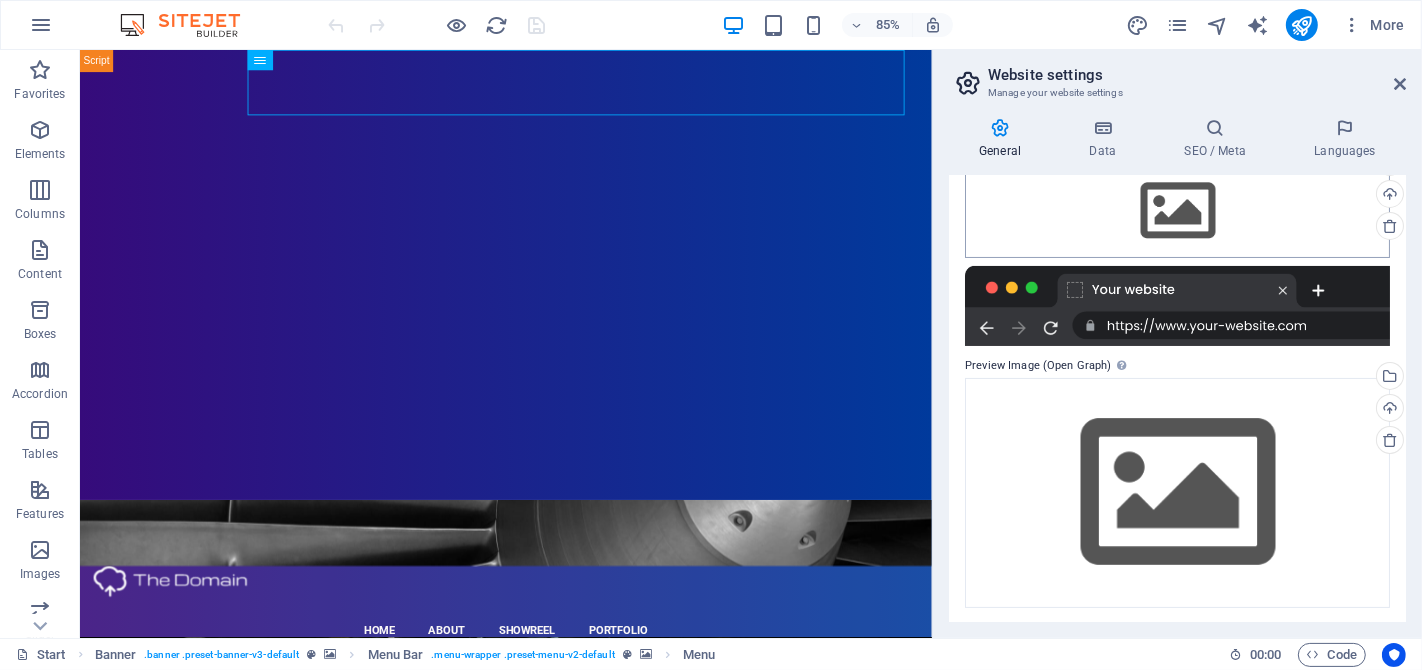 scroll, scrollTop: 235, scrollLeft: 0, axis: vertical 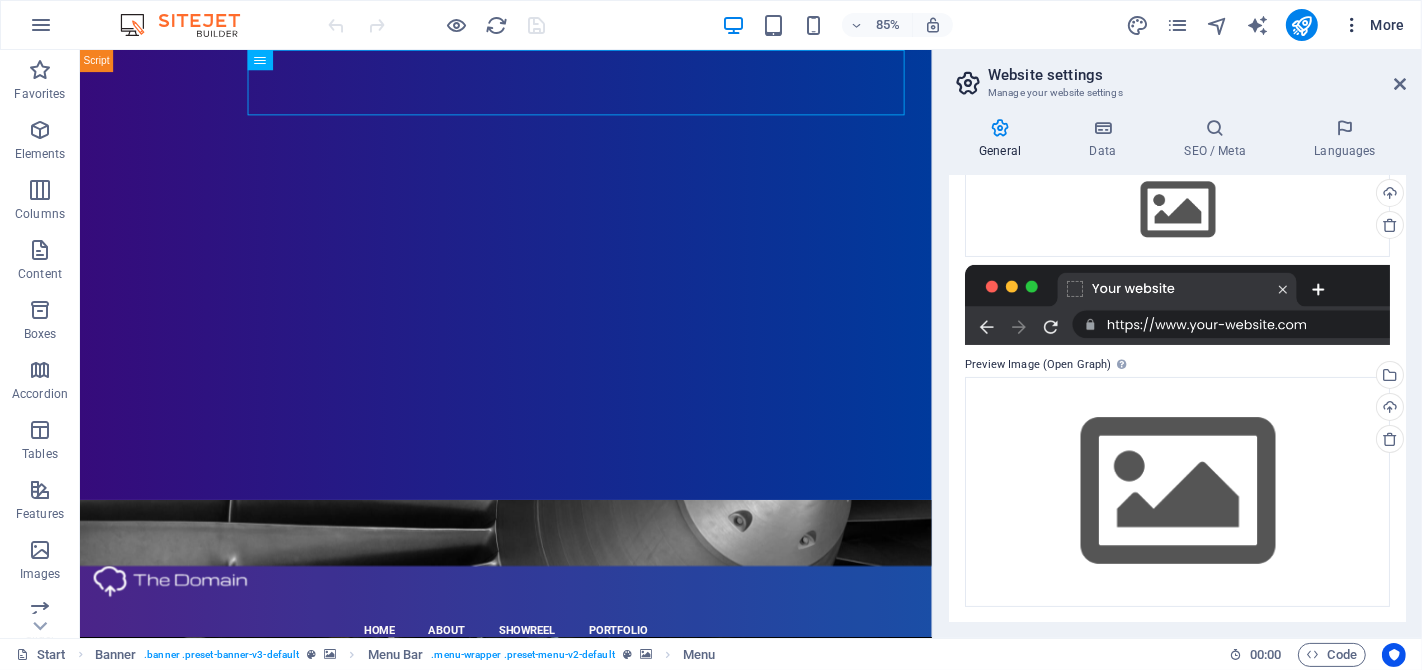 click on "More" at bounding box center (1373, 25) 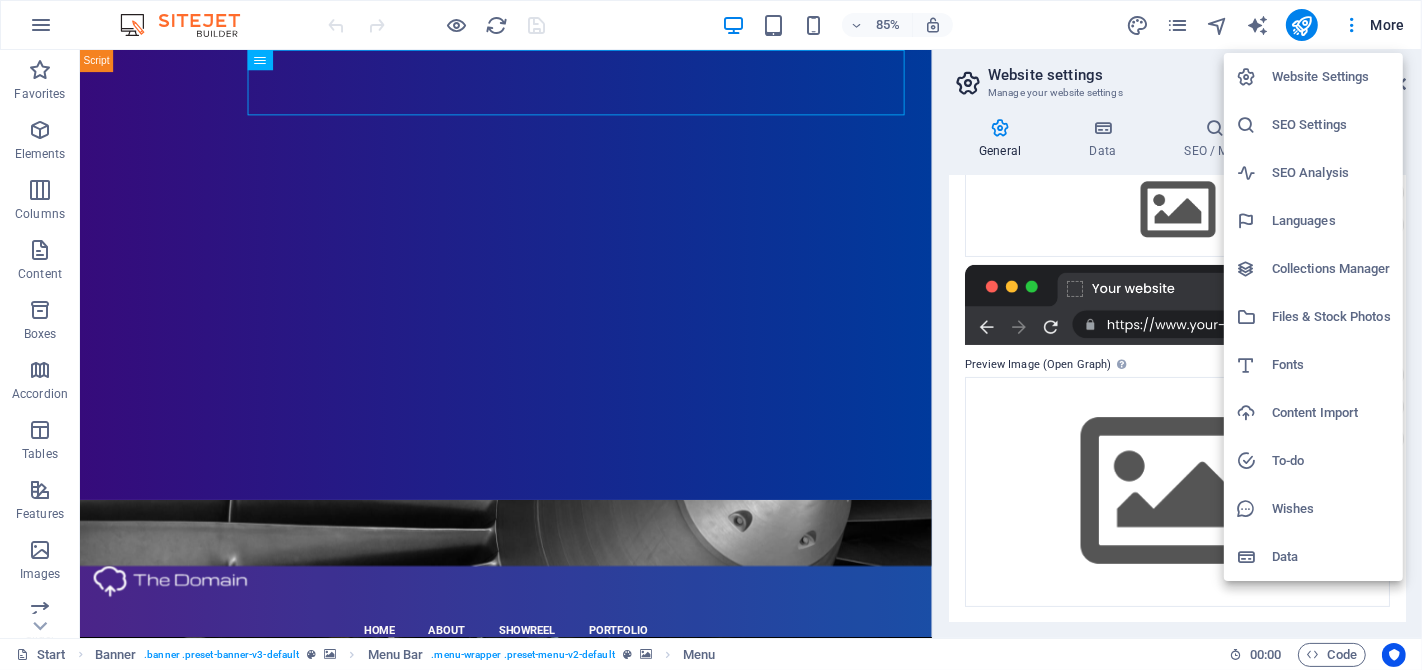 click on "Files & Stock Photos" at bounding box center (1331, 317) 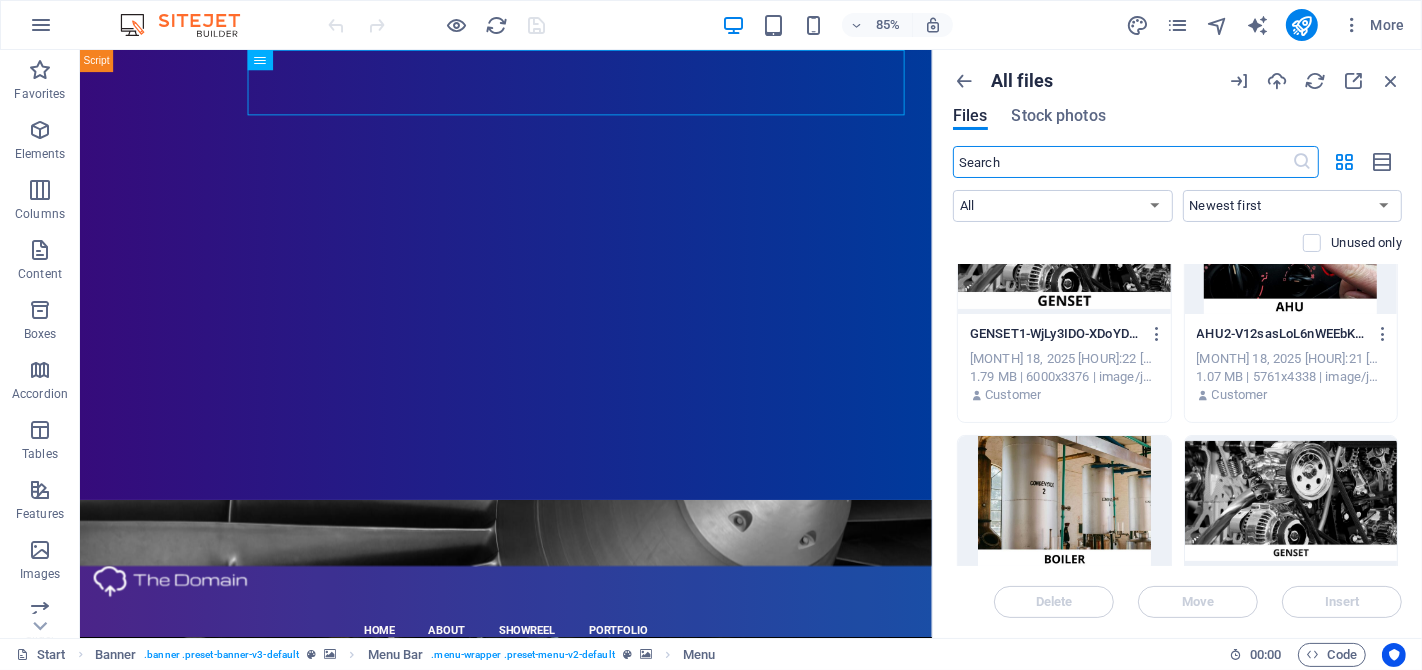 scroll, scrollTop: 222, scrollLeft: 0, axis: vertical 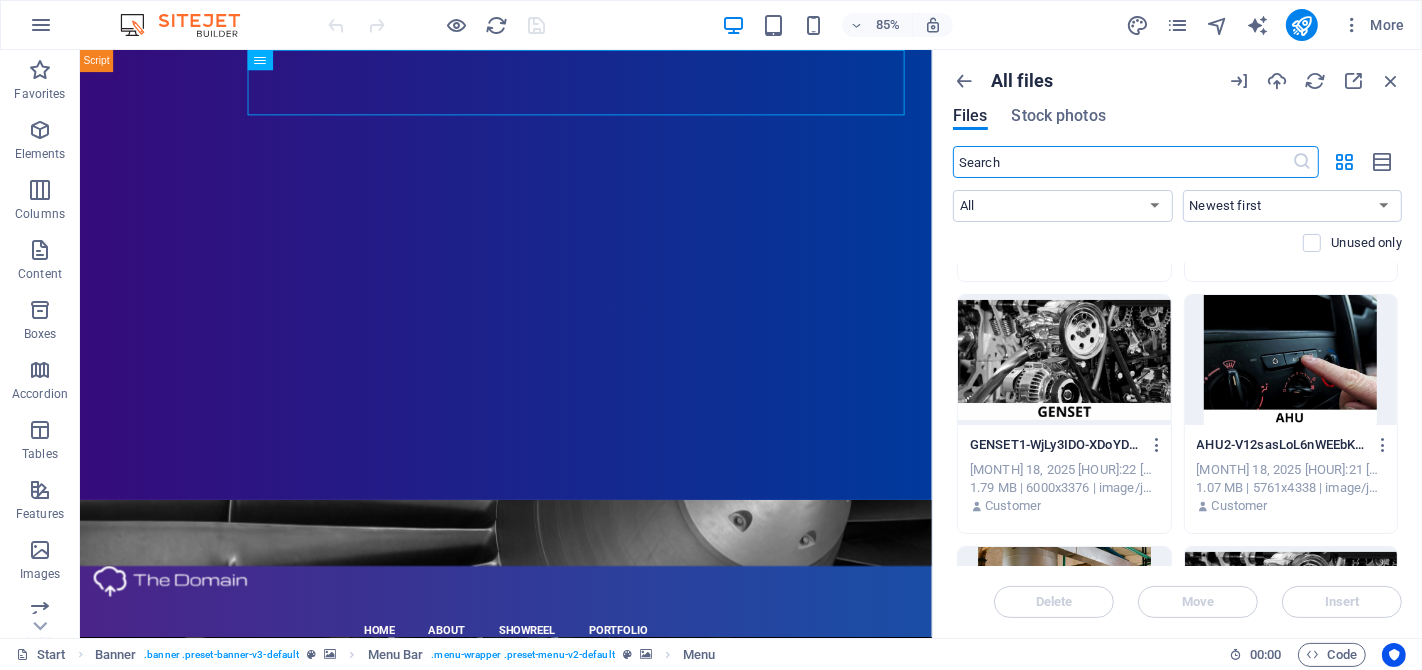 click at bounding box center [1064, 360] 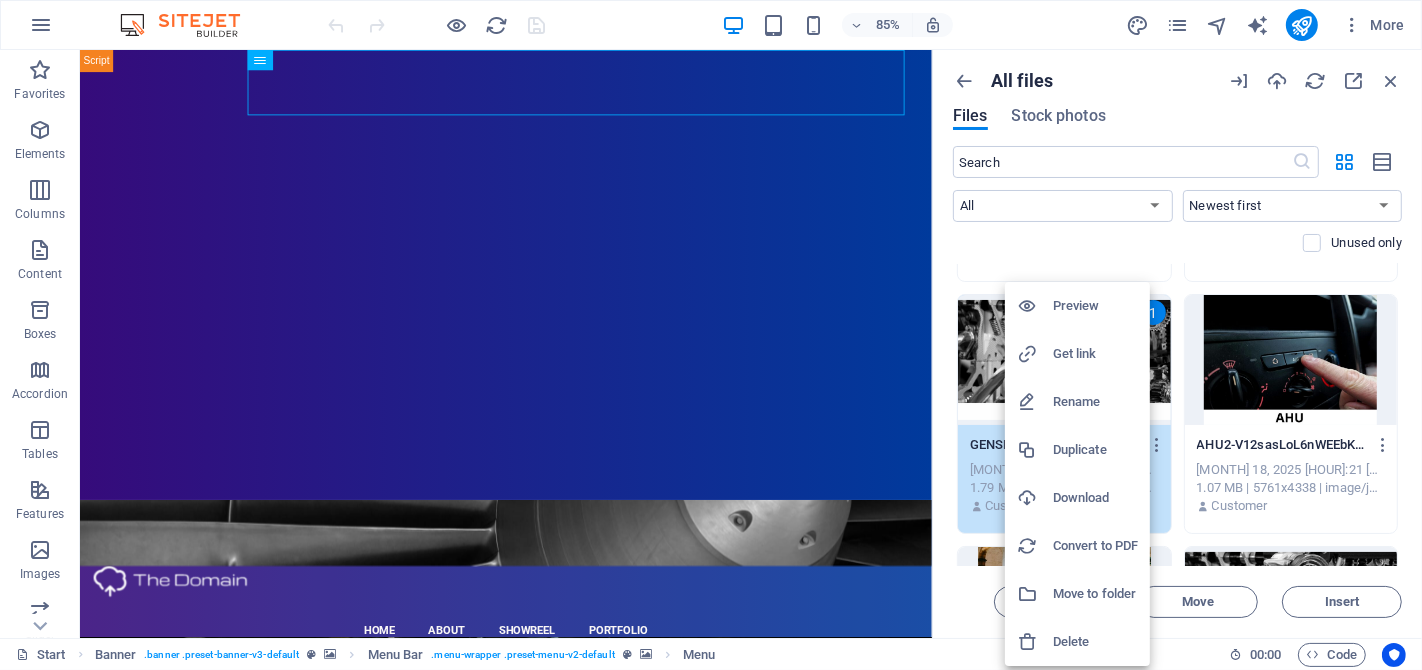 click at bounding box center [711, 335] 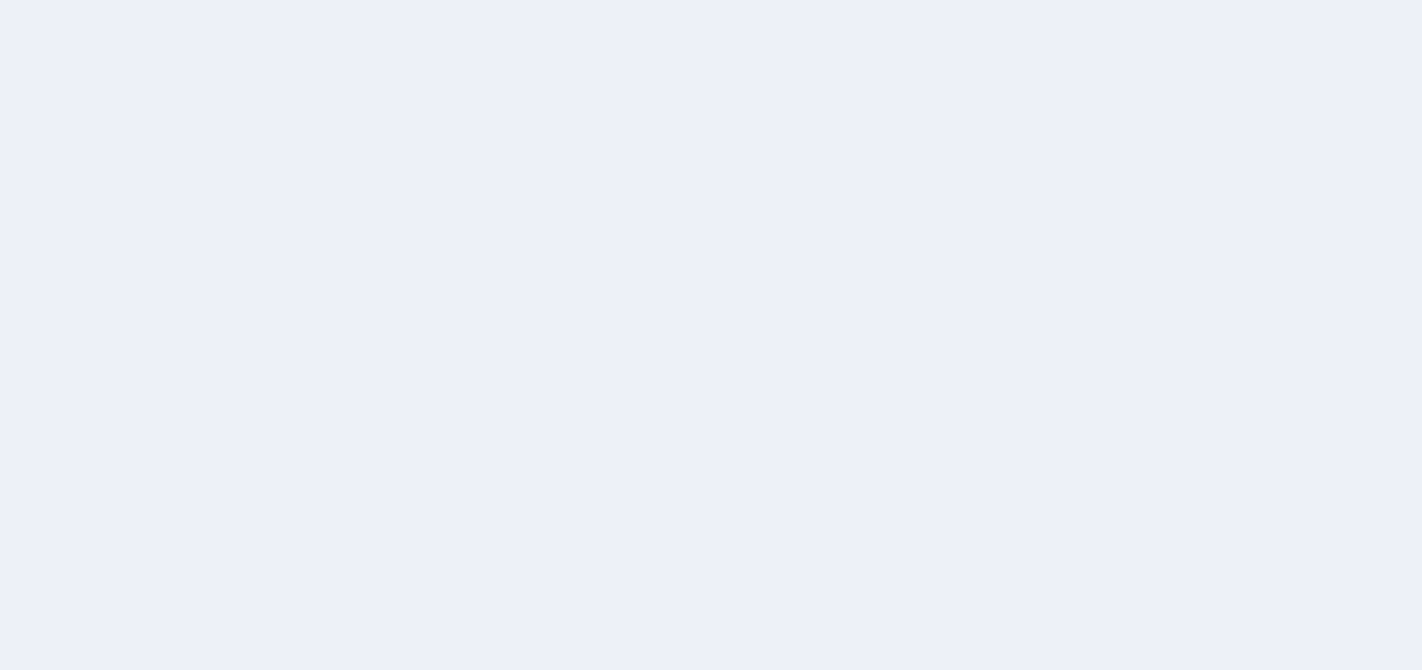 scroll, scrollTop: 0, scrollLeft: 0, axis: both 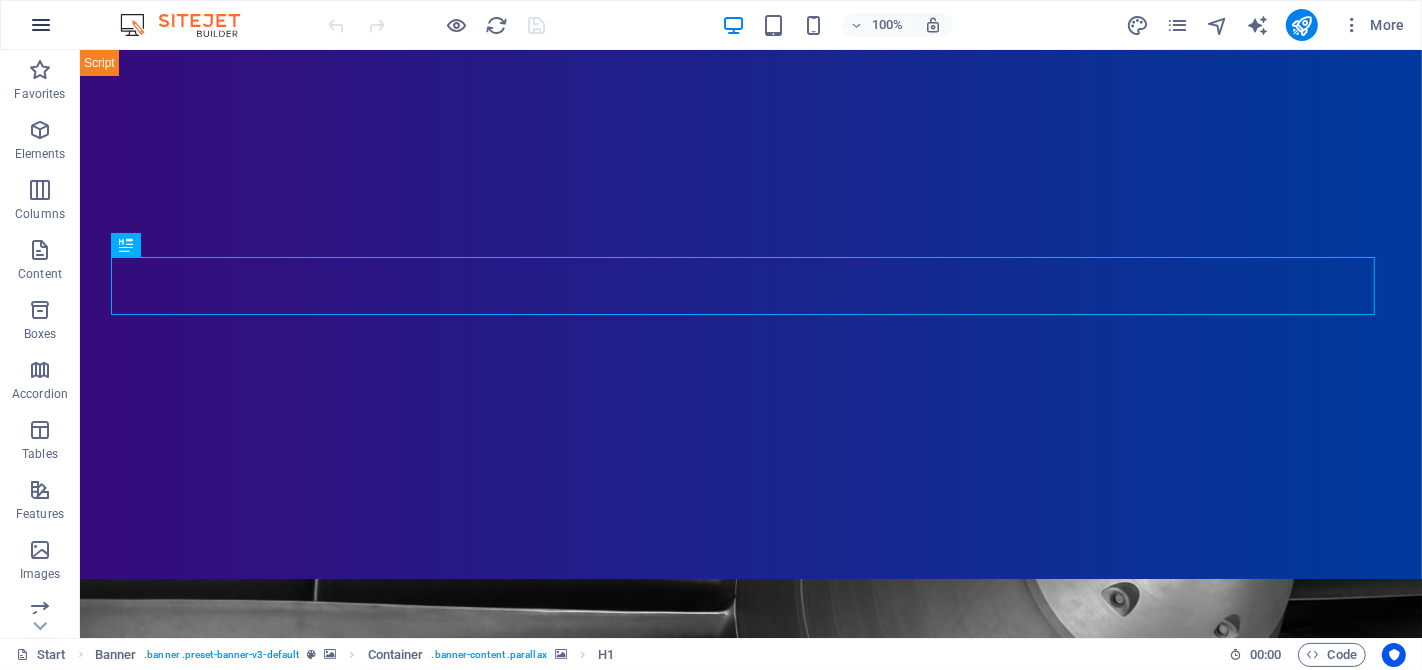 click at bounding box center [41, 25] 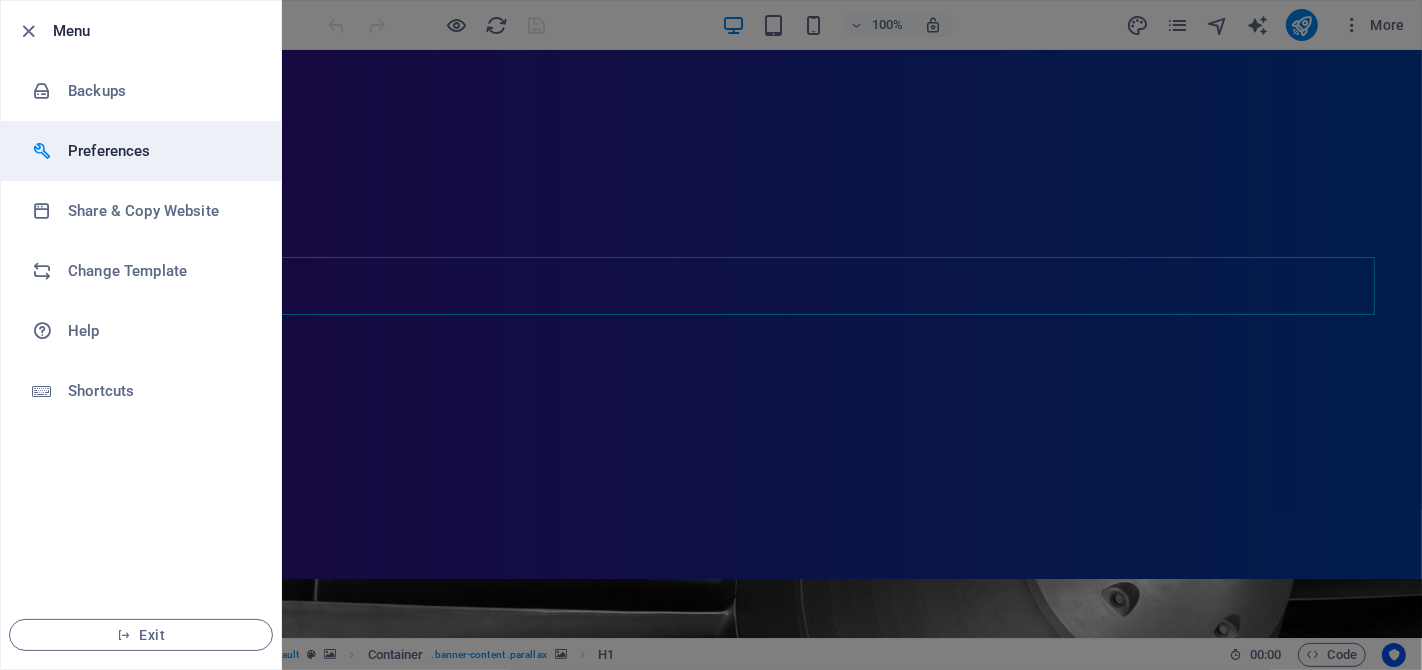 click on "Preferences" at bounding box center [160, 151] 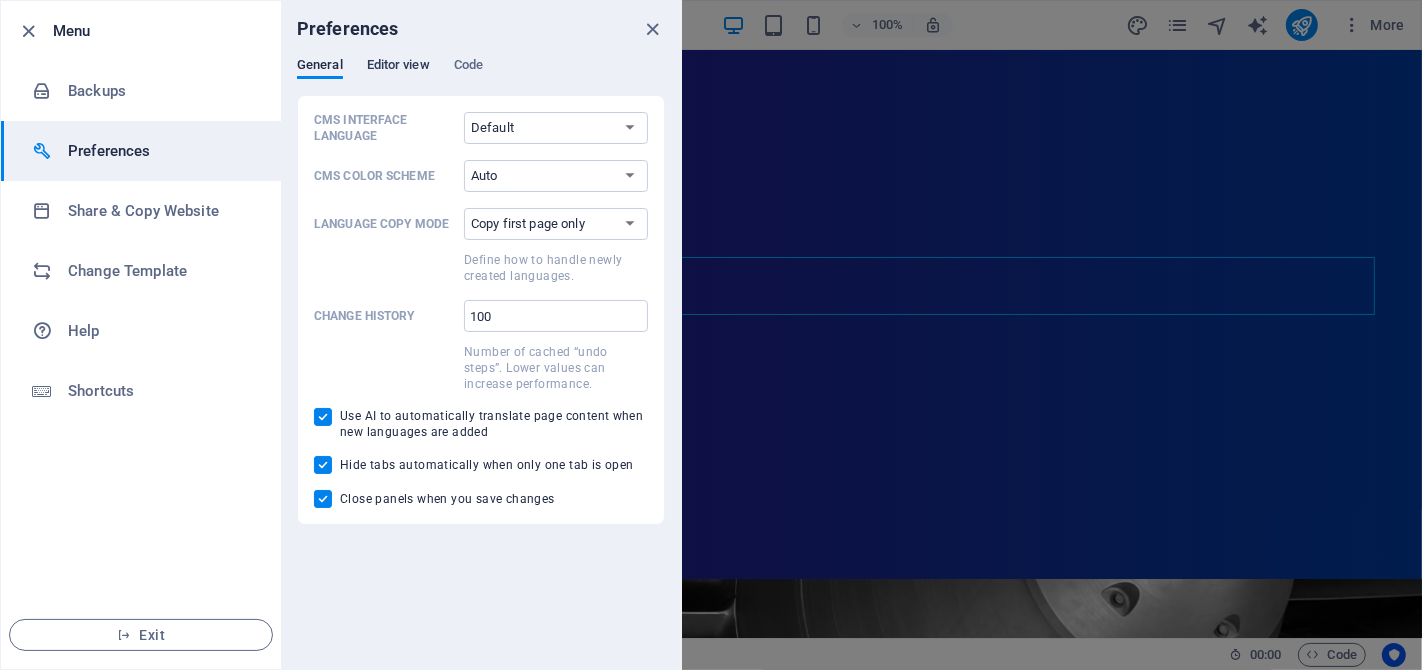 click on "Editor view" at bounding box center [398, 67] 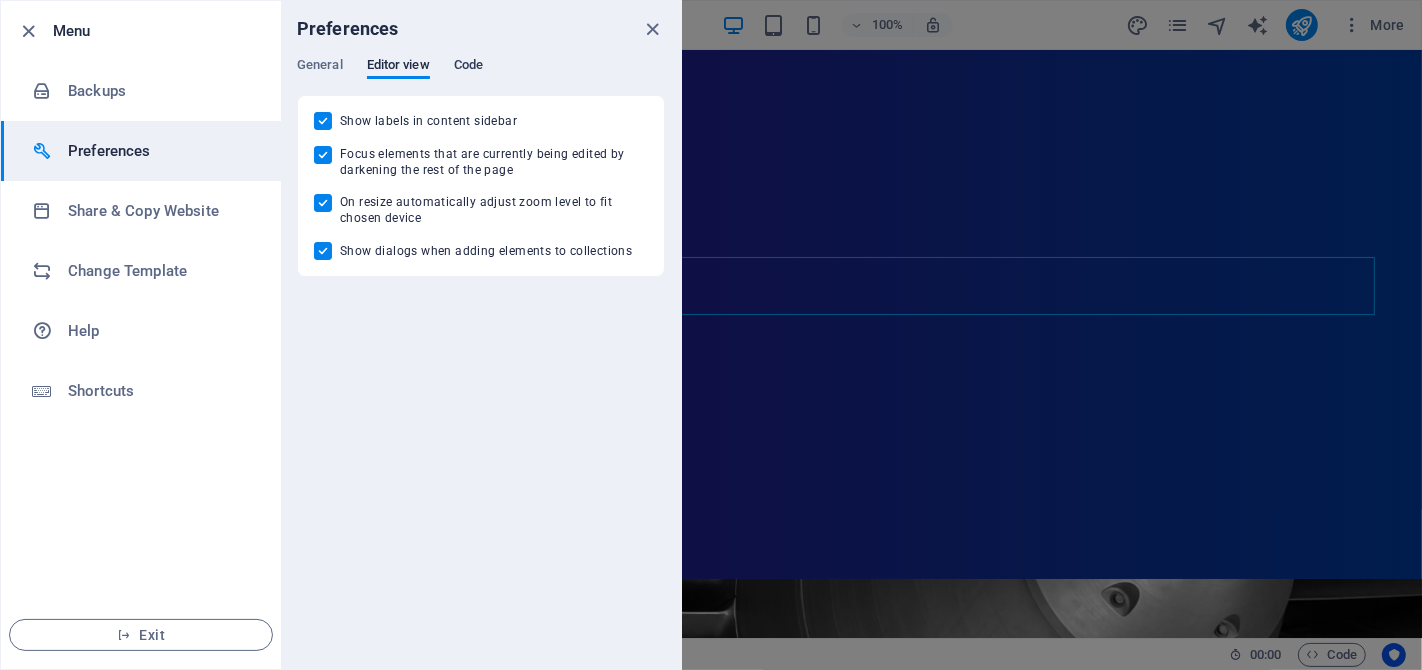 click on "Code" at bounding box center (468, 67) 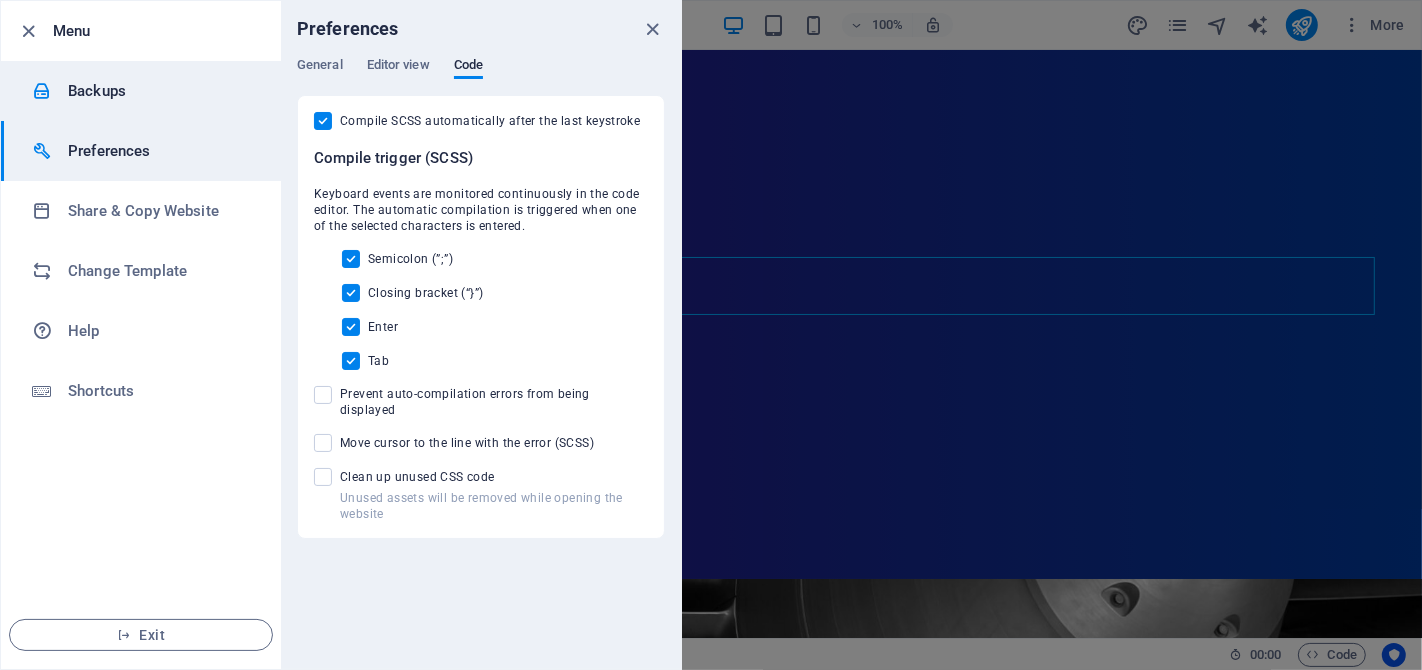 click on "Backups" at bounding box center (160, 91) 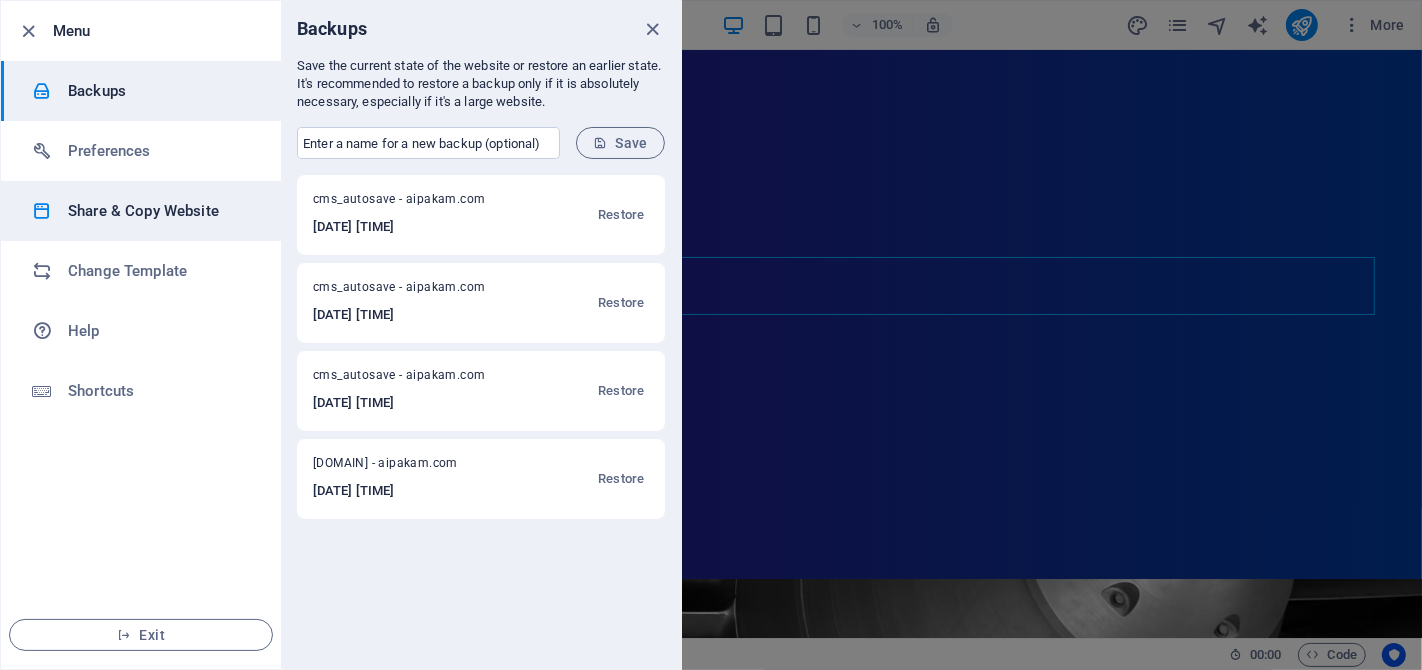 click on "Share & Copy Website" at bounding box center (160, 211) 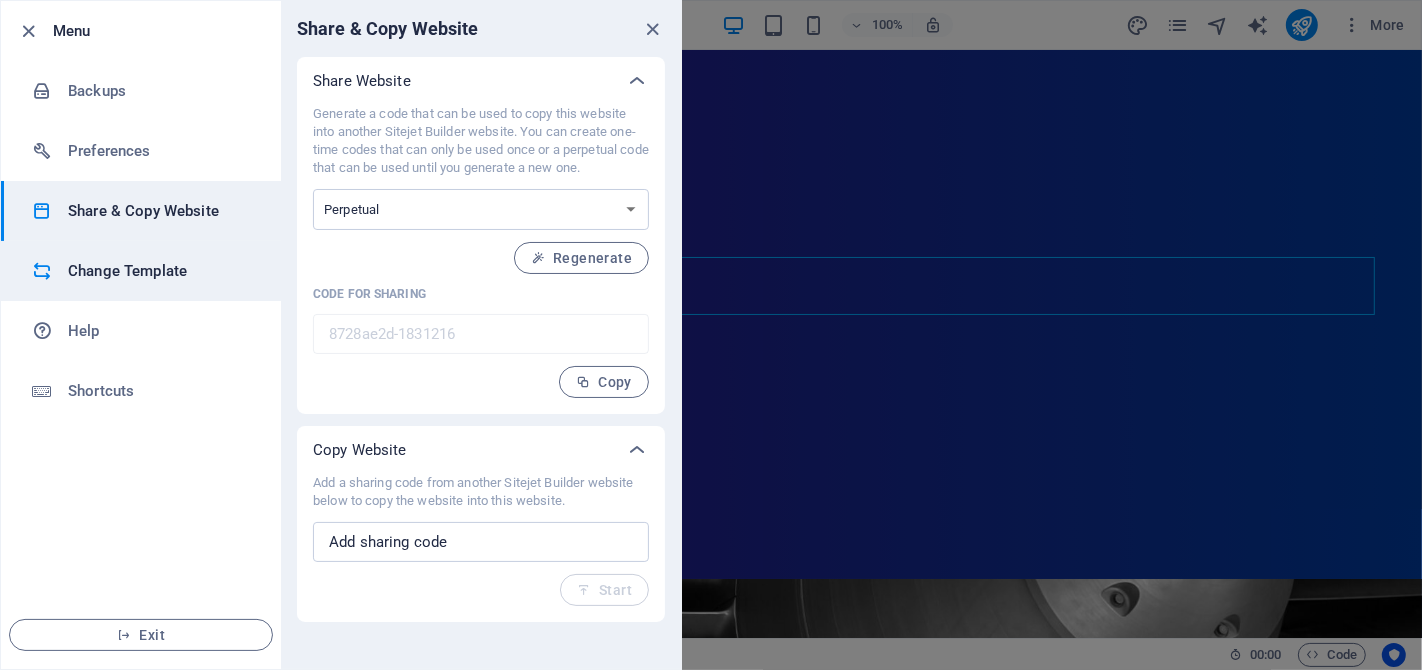 click on "Change Template" at bounding box center [160, 271] 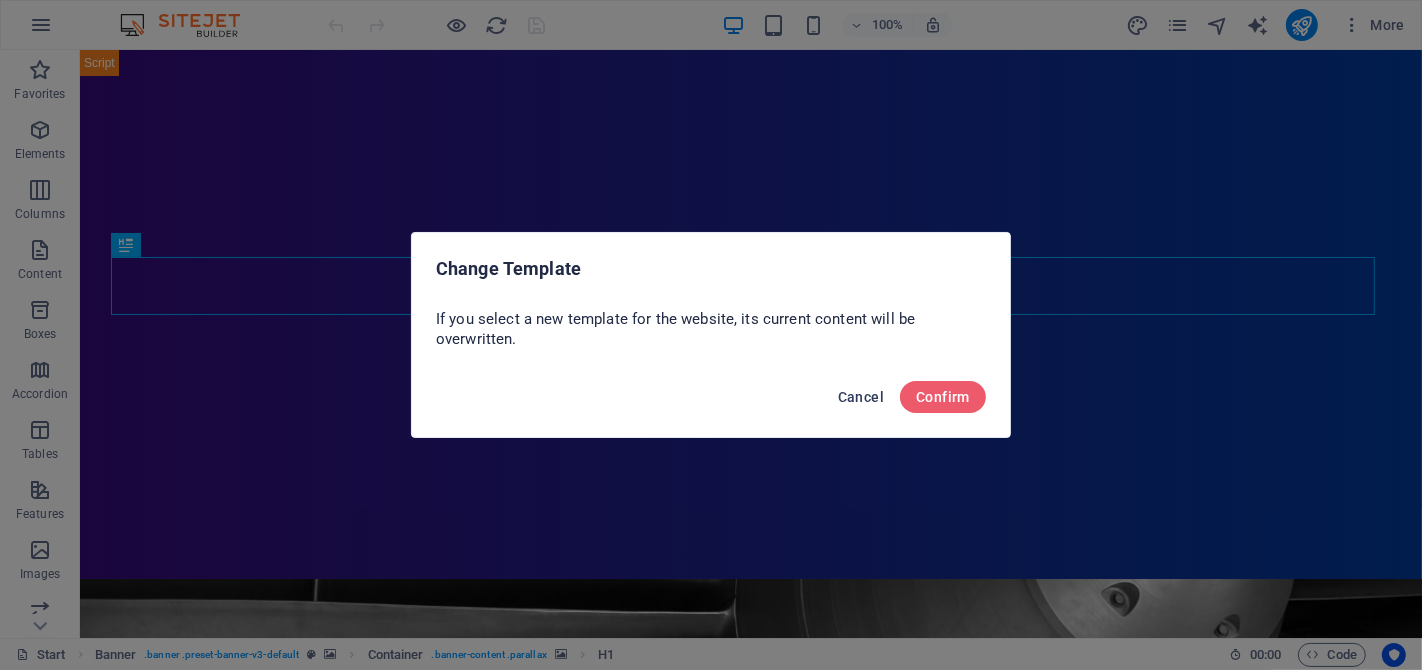 click on "Cancel" at bounding box center [861, 397] 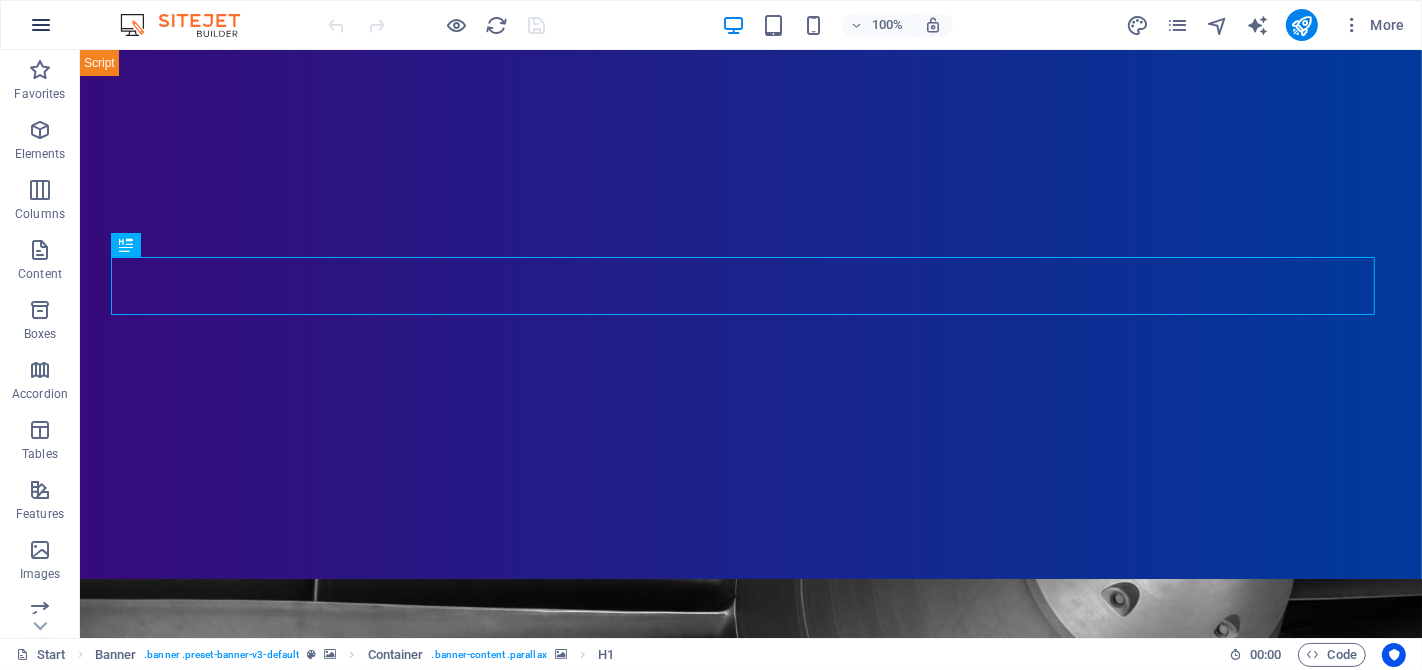 click at bounding box center (41, 25) 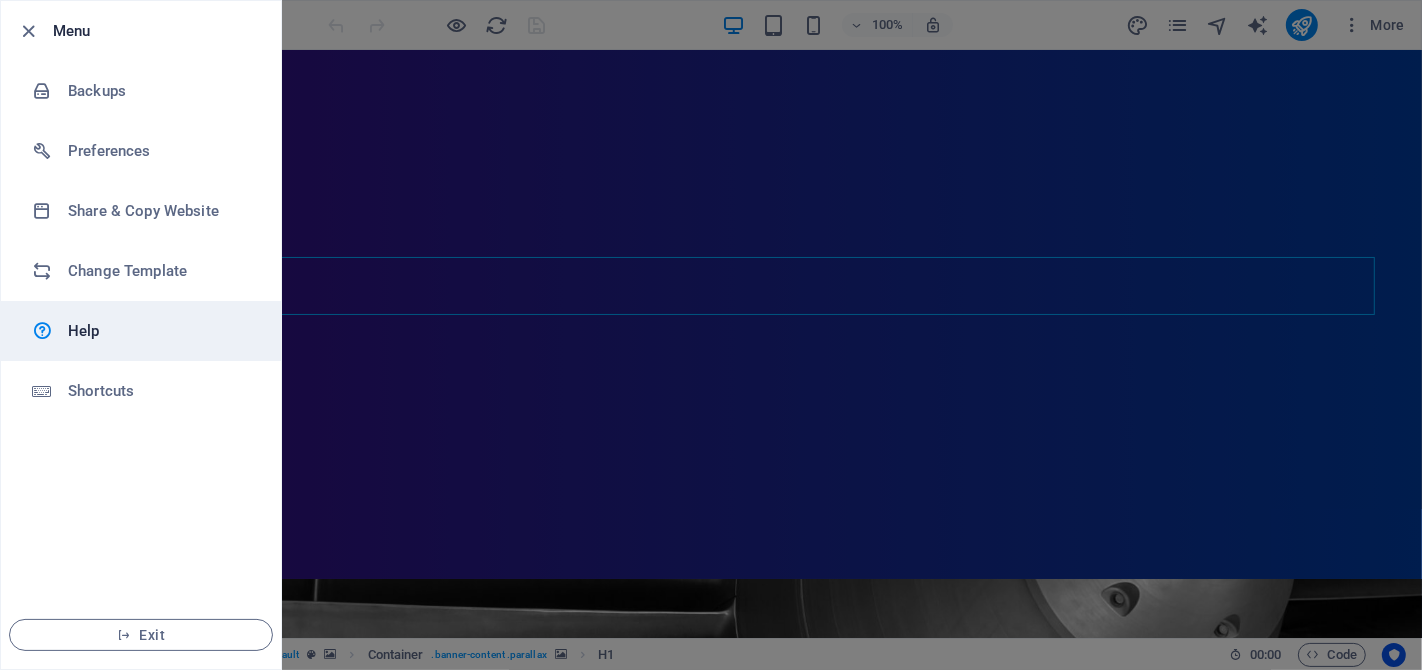 click on "Help" at bounding box center (160, 331) 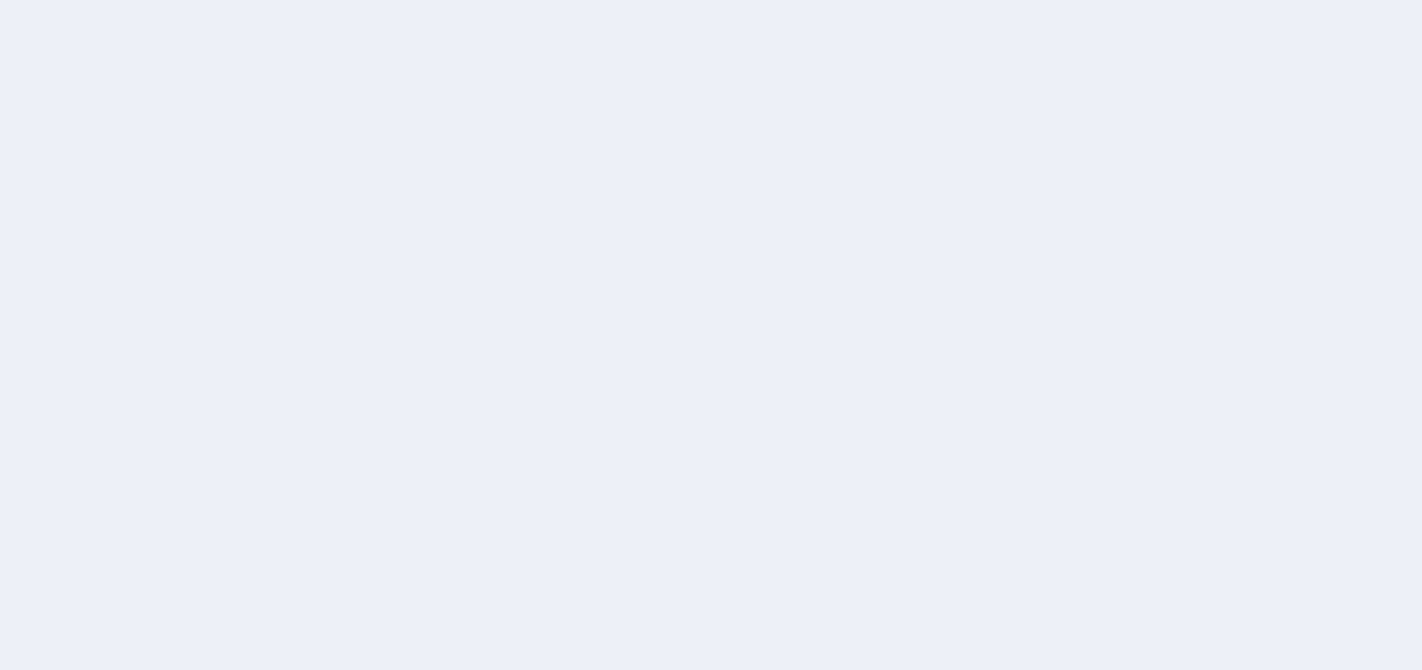 scroll, scrollTop: 0, scrollLeft: 0, axis: both 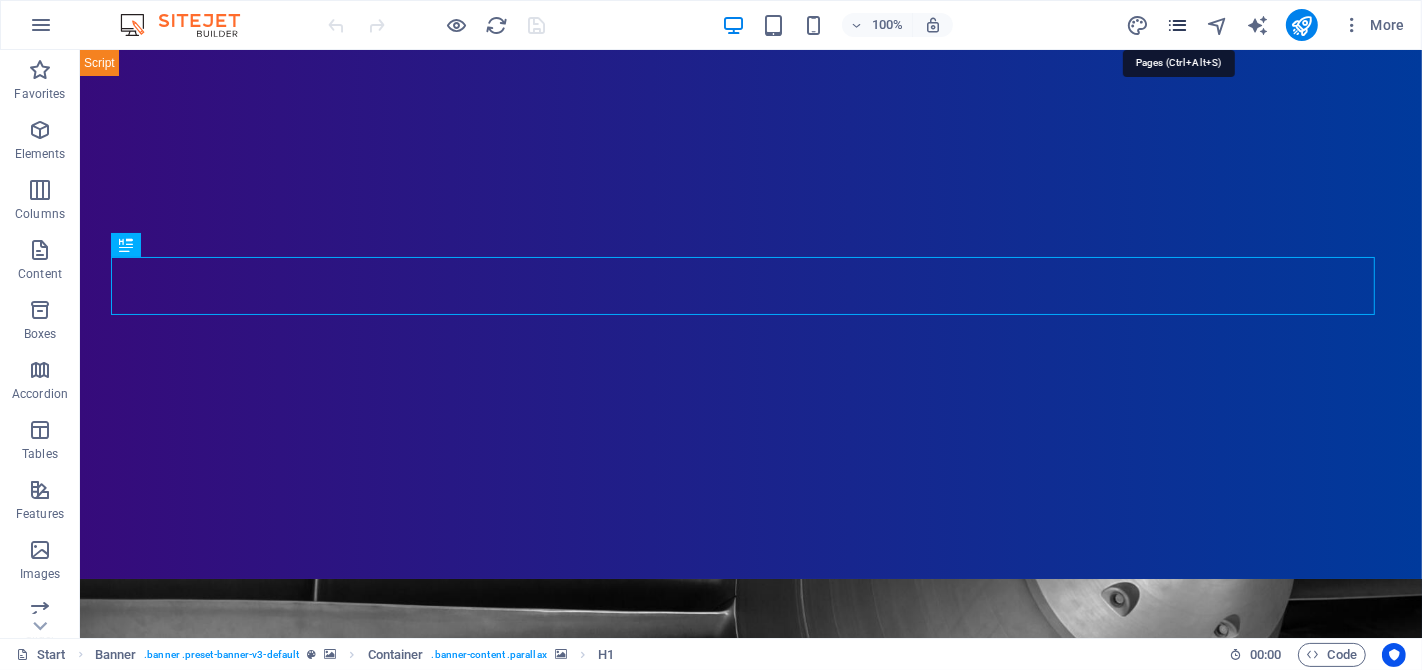click at bounding box center (1177, 25) 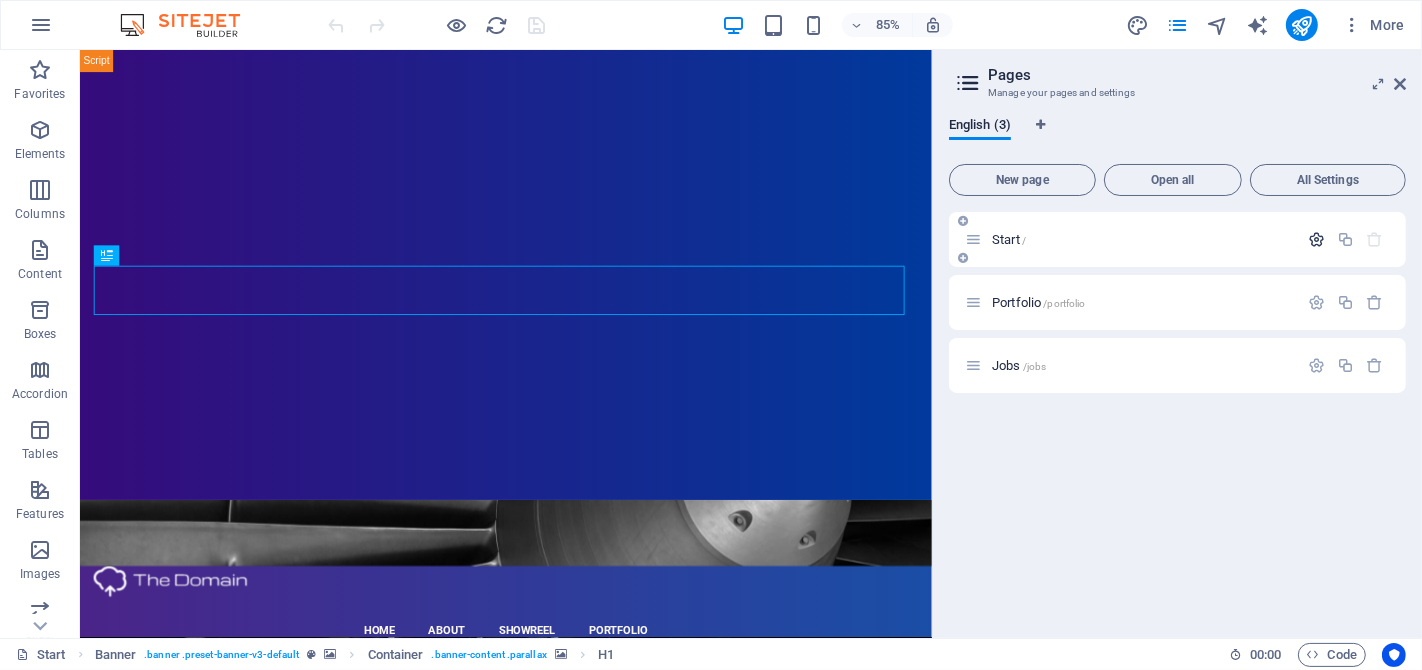 click at bounding box center (1316, 239) 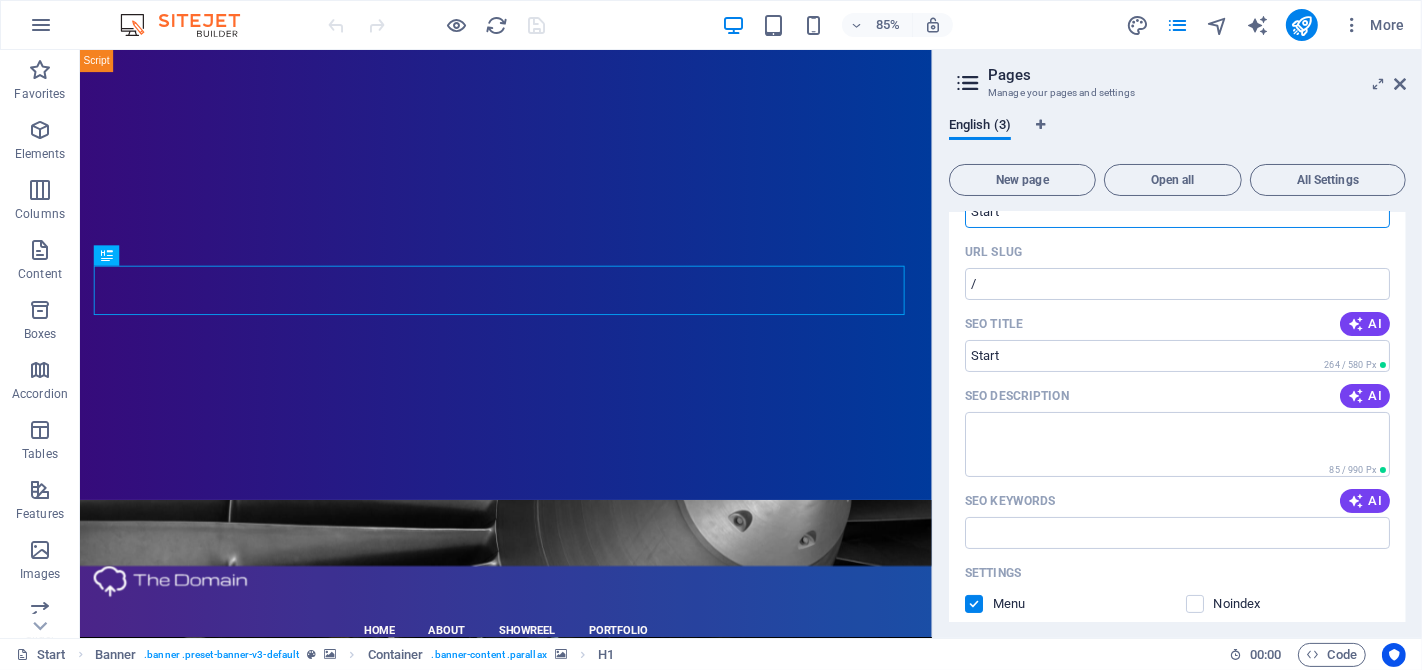 scroll, scrollTop: 78, scrollLeft: 0, axis: vertical 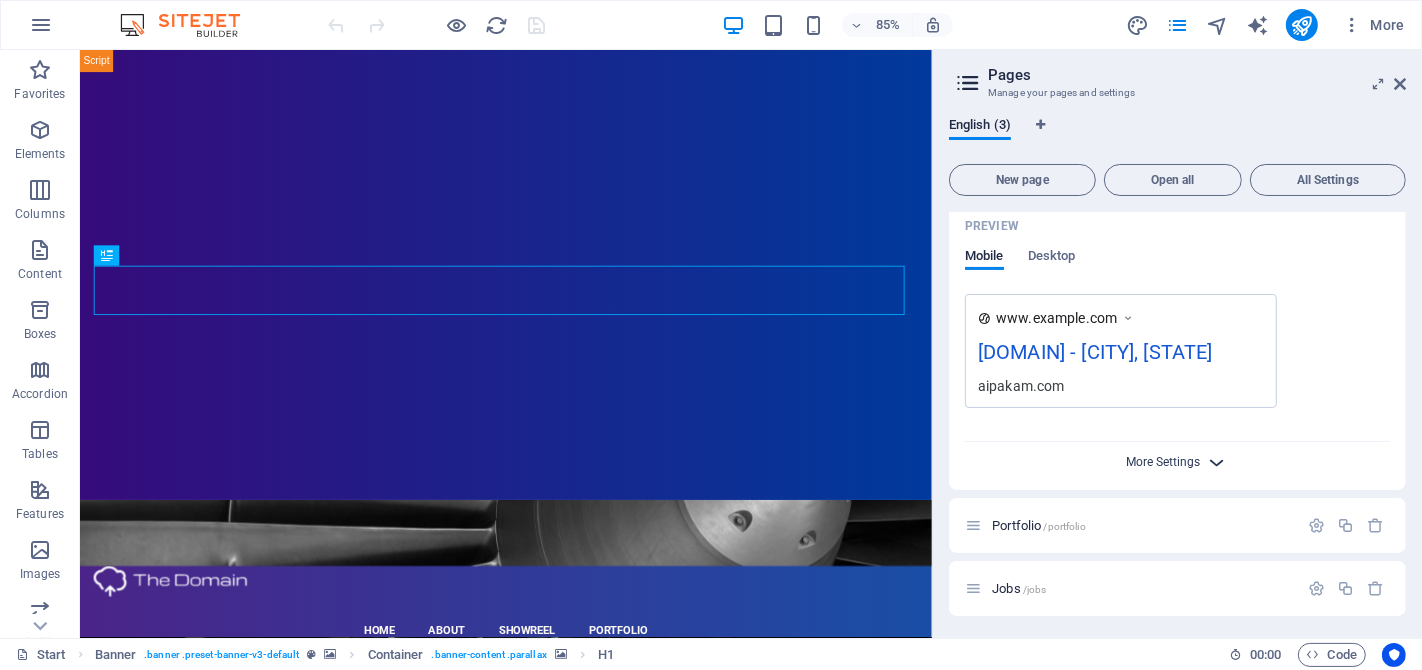 click on "More Settings" at bounding box center [1164, 462] 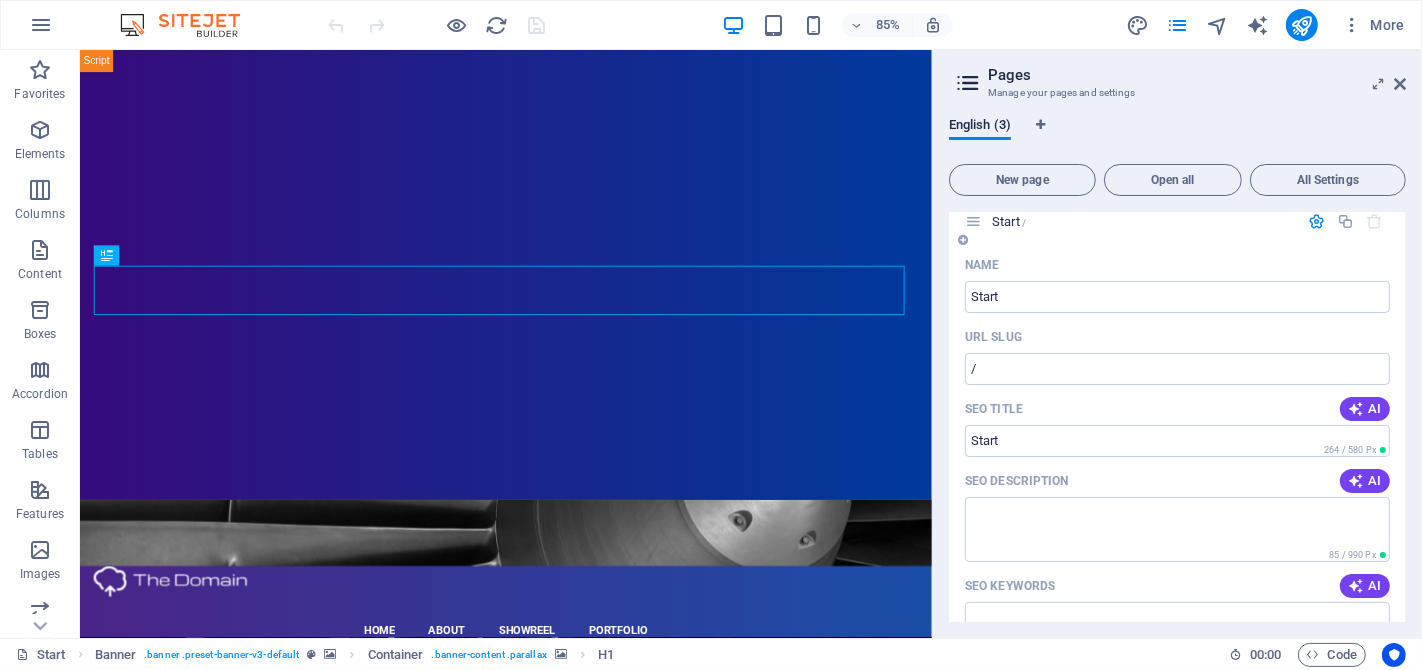 scroll, scrollTop: 0, scrollLeft: 0, axis: both 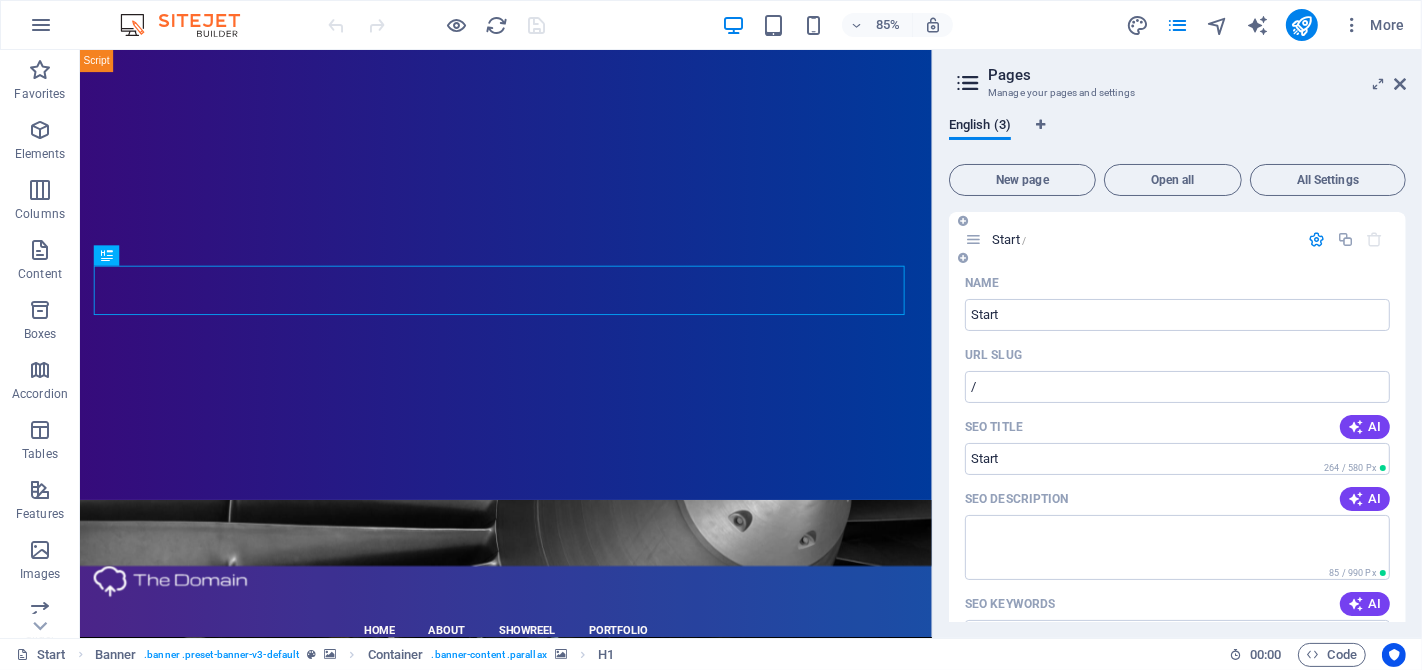 click at bounding box center (1316, 239) 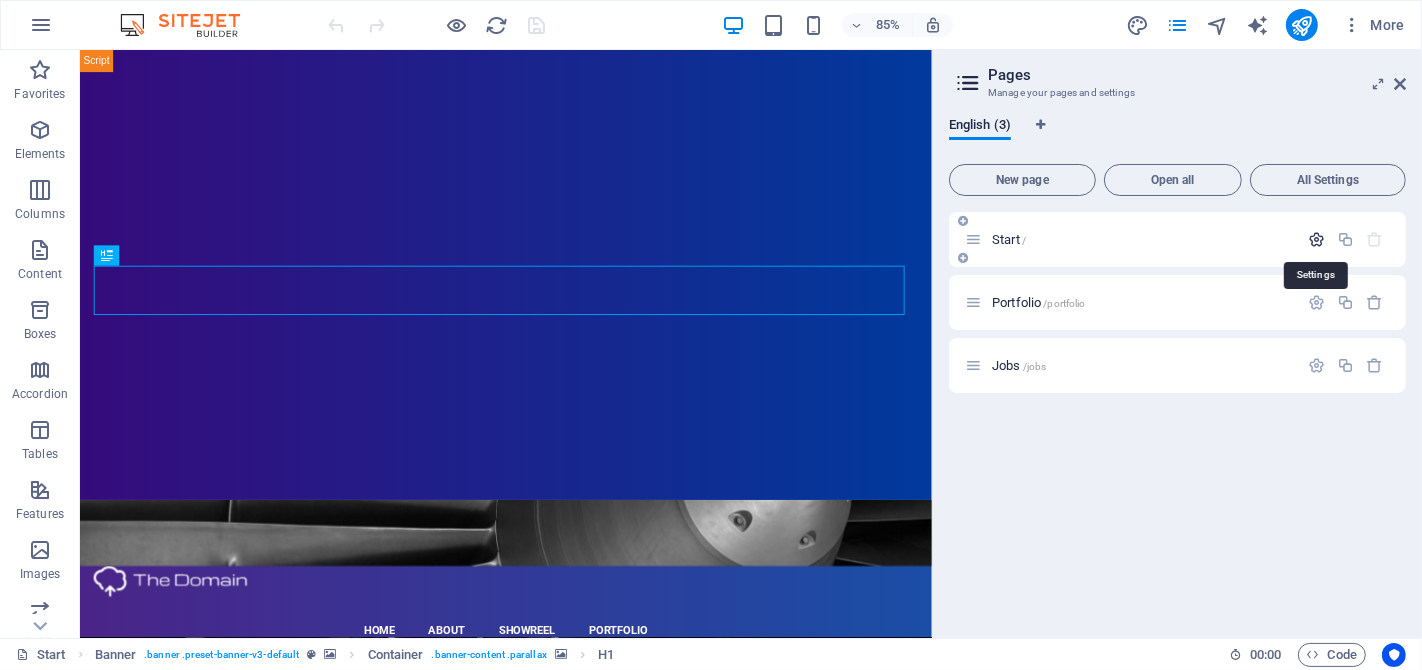 click at bounding box center (1316, 239) 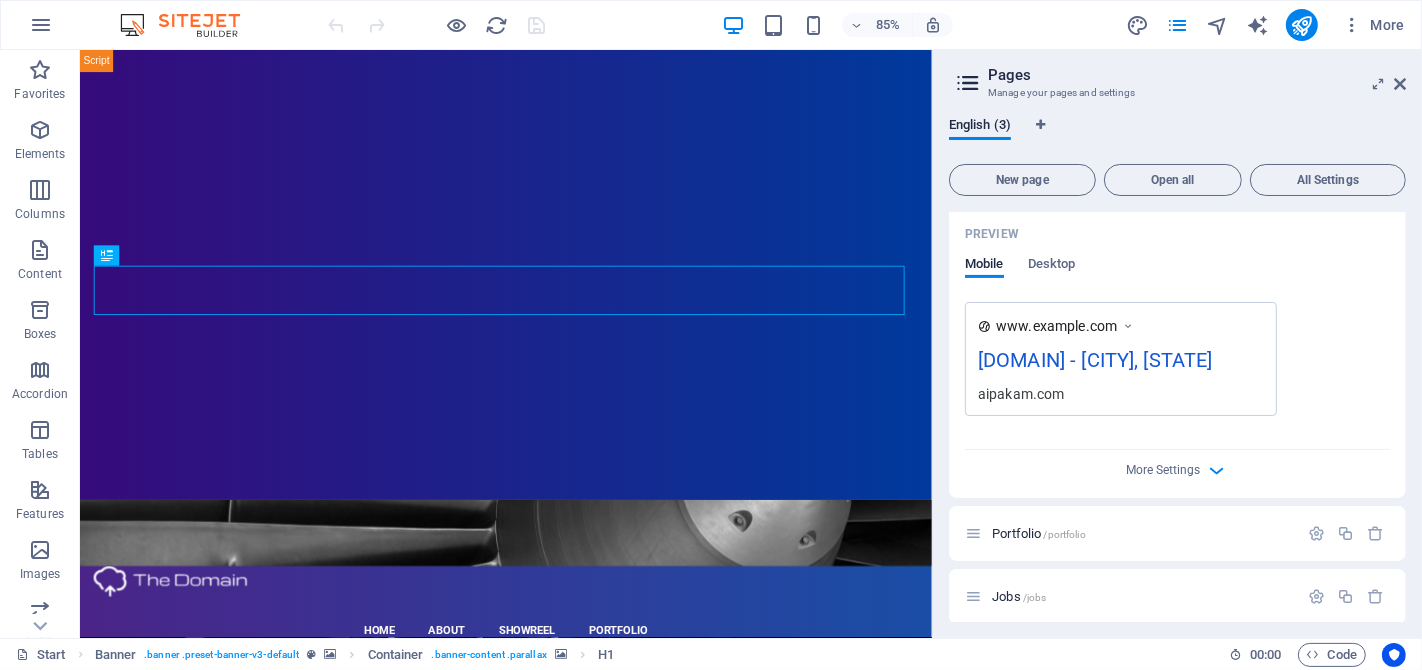 scroll, scrollTop: 522, scrollLeft: 0, axis: vertical 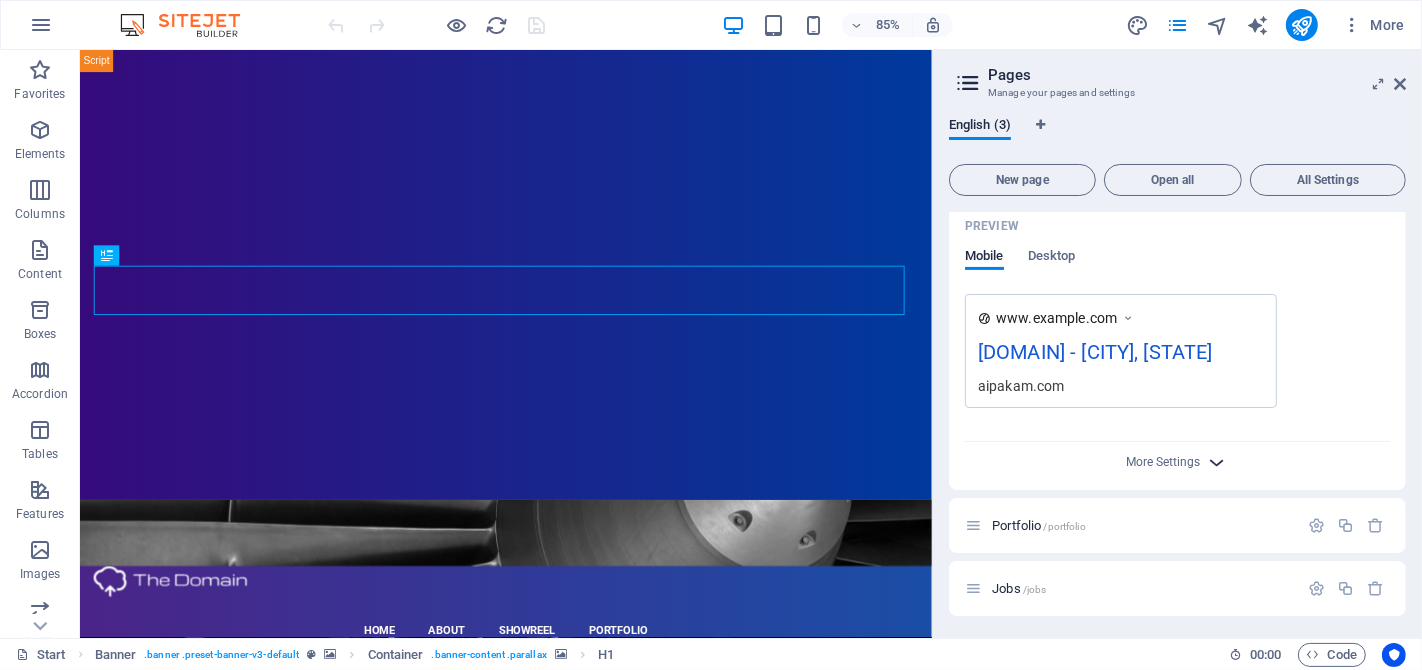 click at bounding box center (1217, 462) 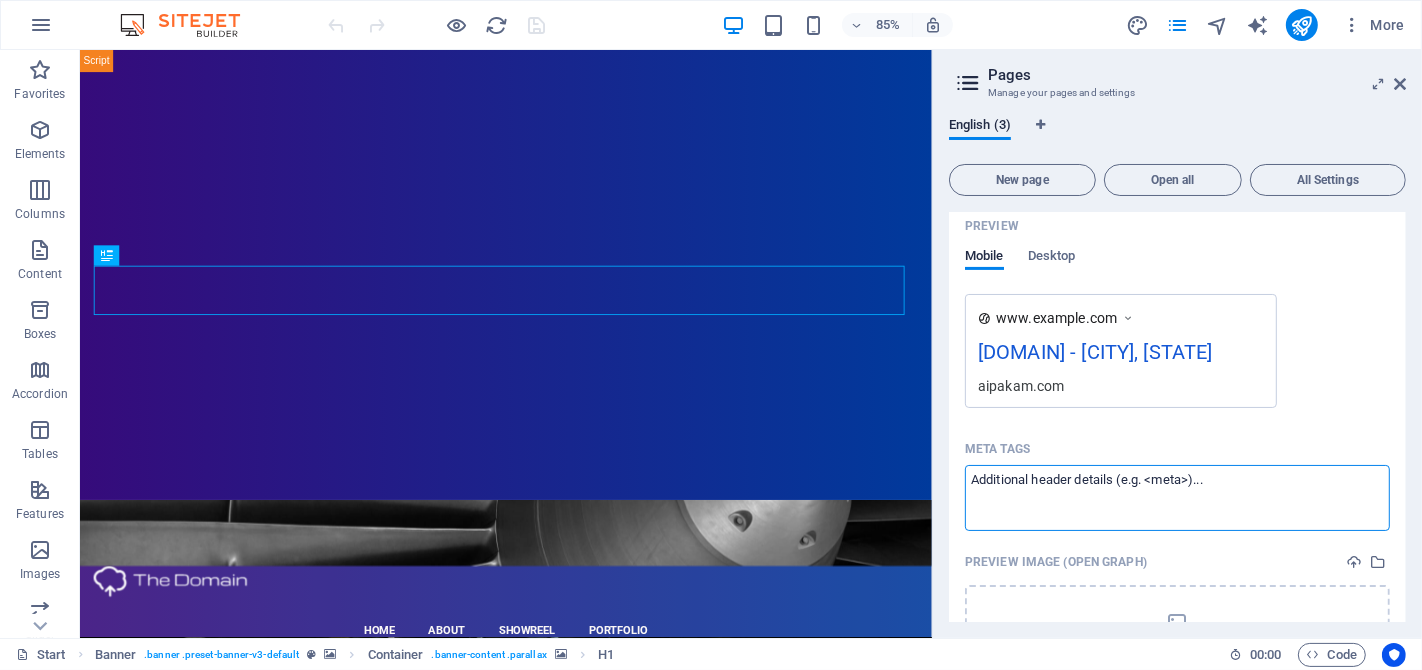 click on "Meta tags ​" at bounding box center [1177, 497] 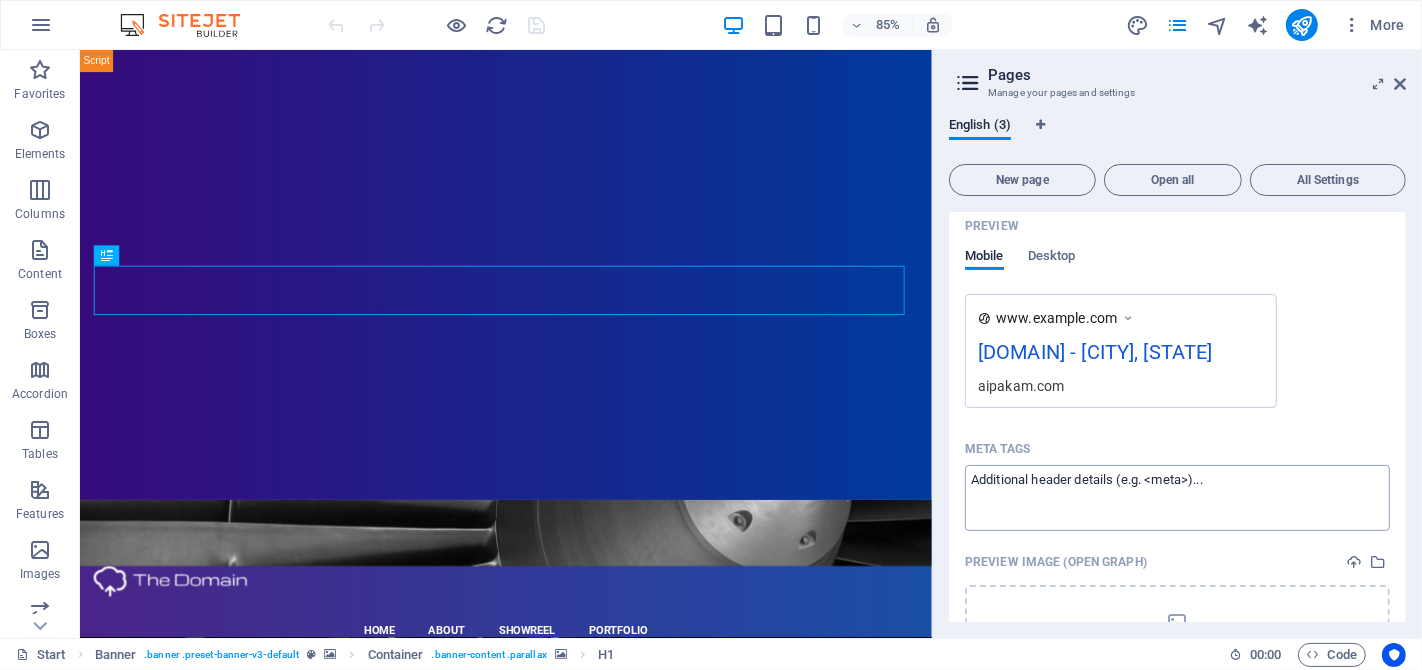 type 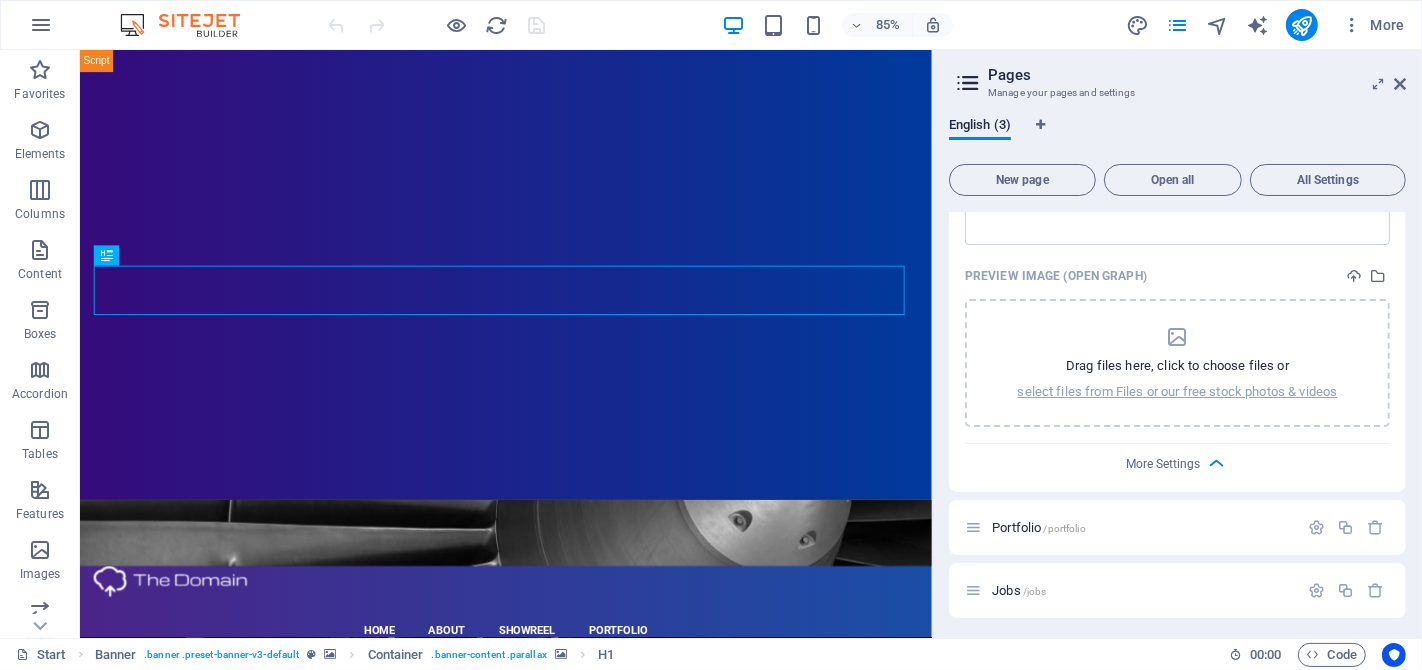 scroll, scrollTop: 809, scrollLeft: 0, axis: vertical 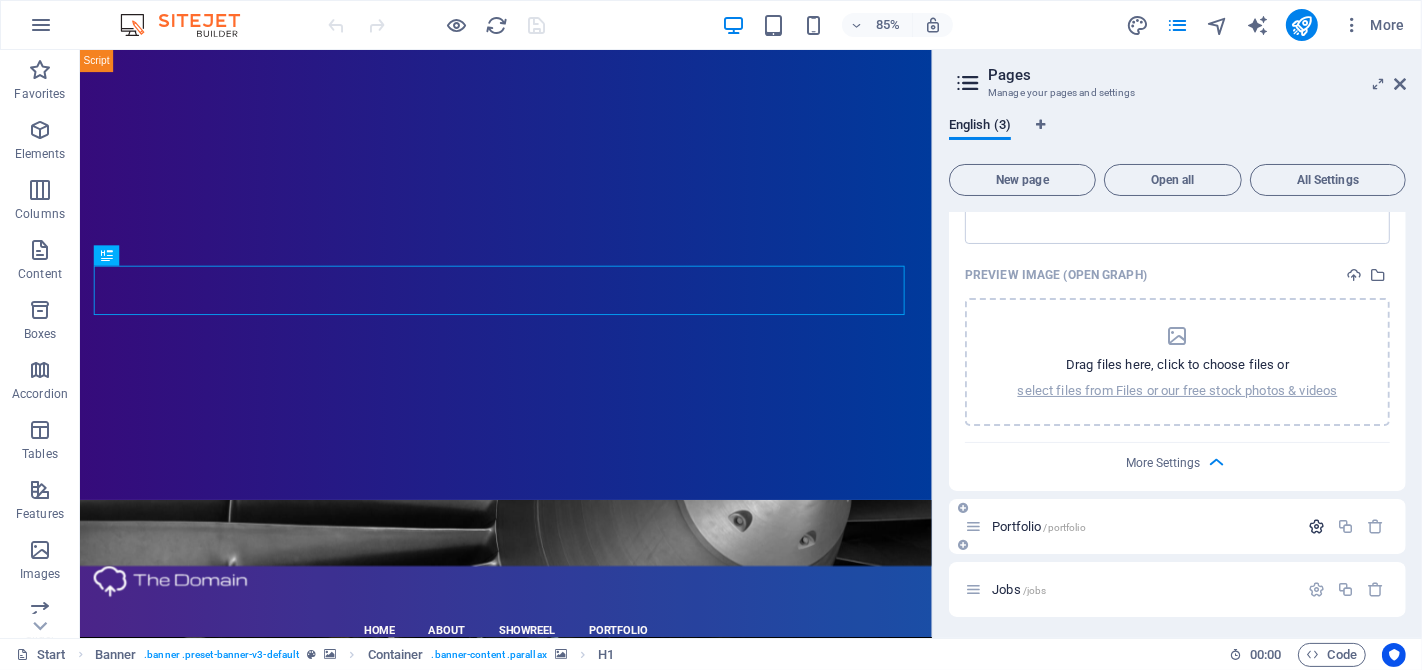 click at bounding box center [1316, 526] 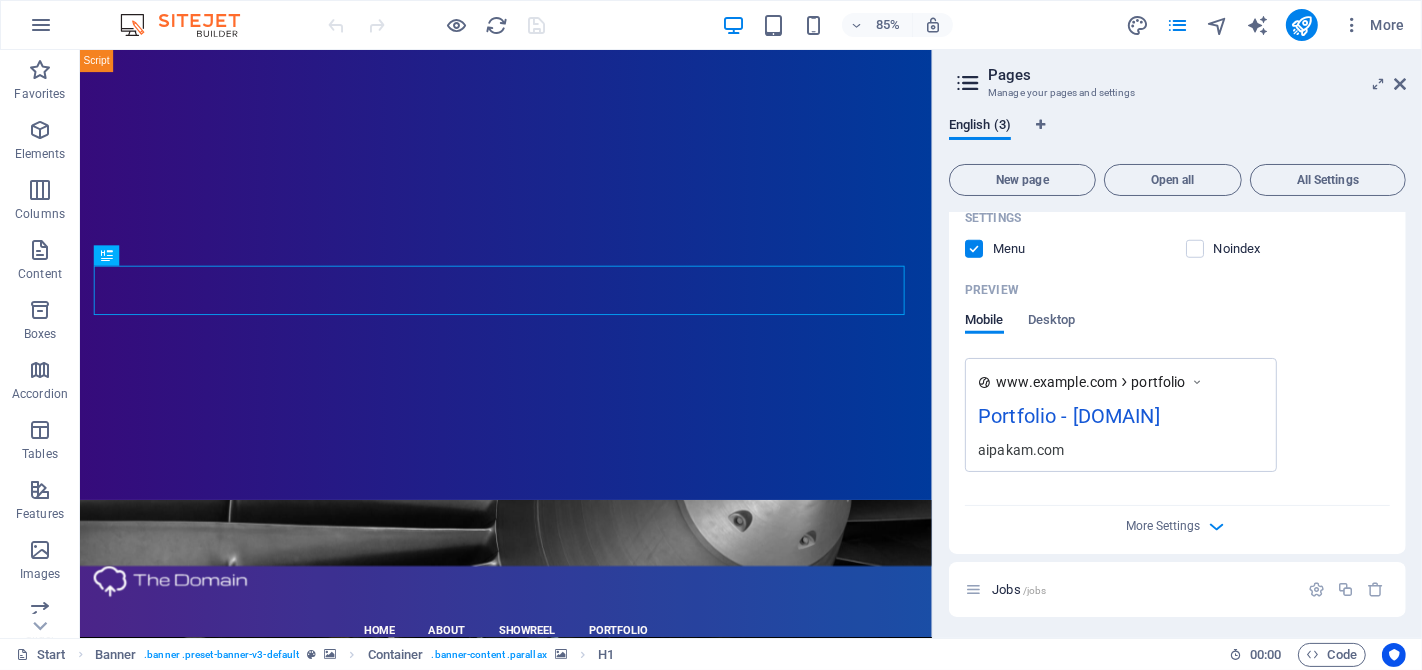 scroll, scrollTop: 1442, scrollLeft: 0, axis: vertical 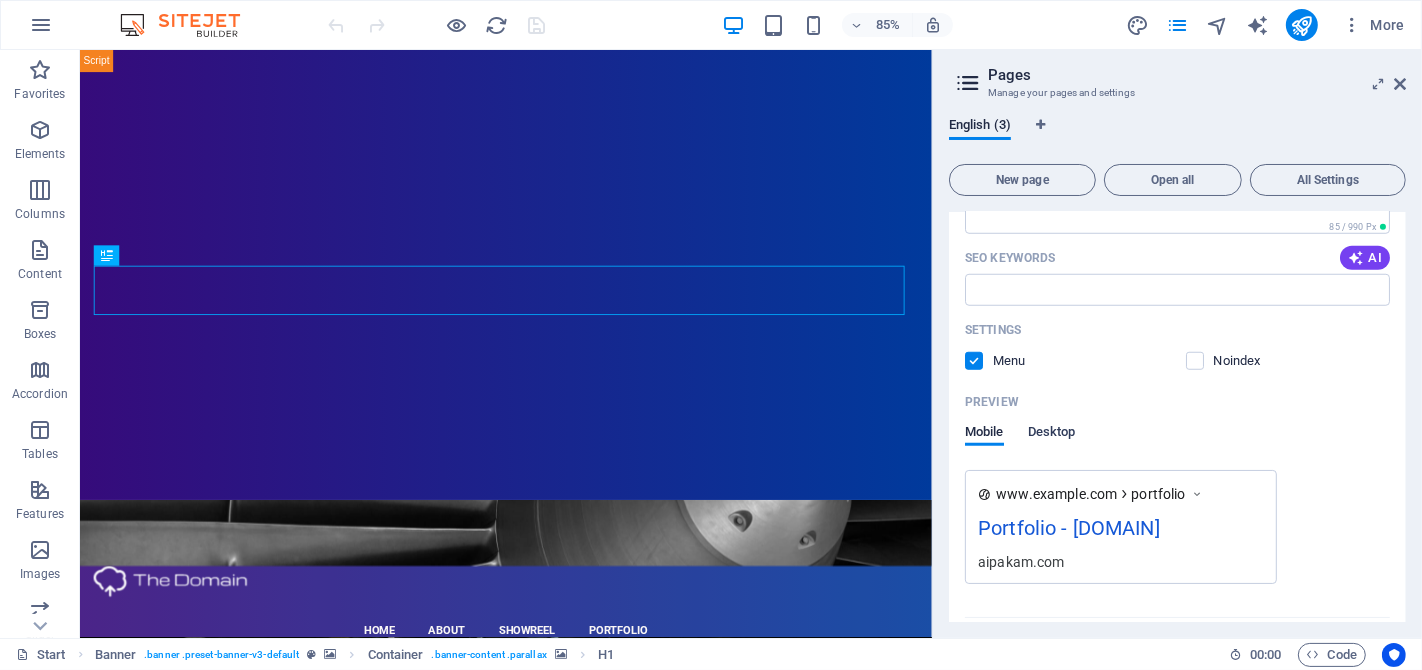 click on "Desktop" at bounding box center [1052, 434] 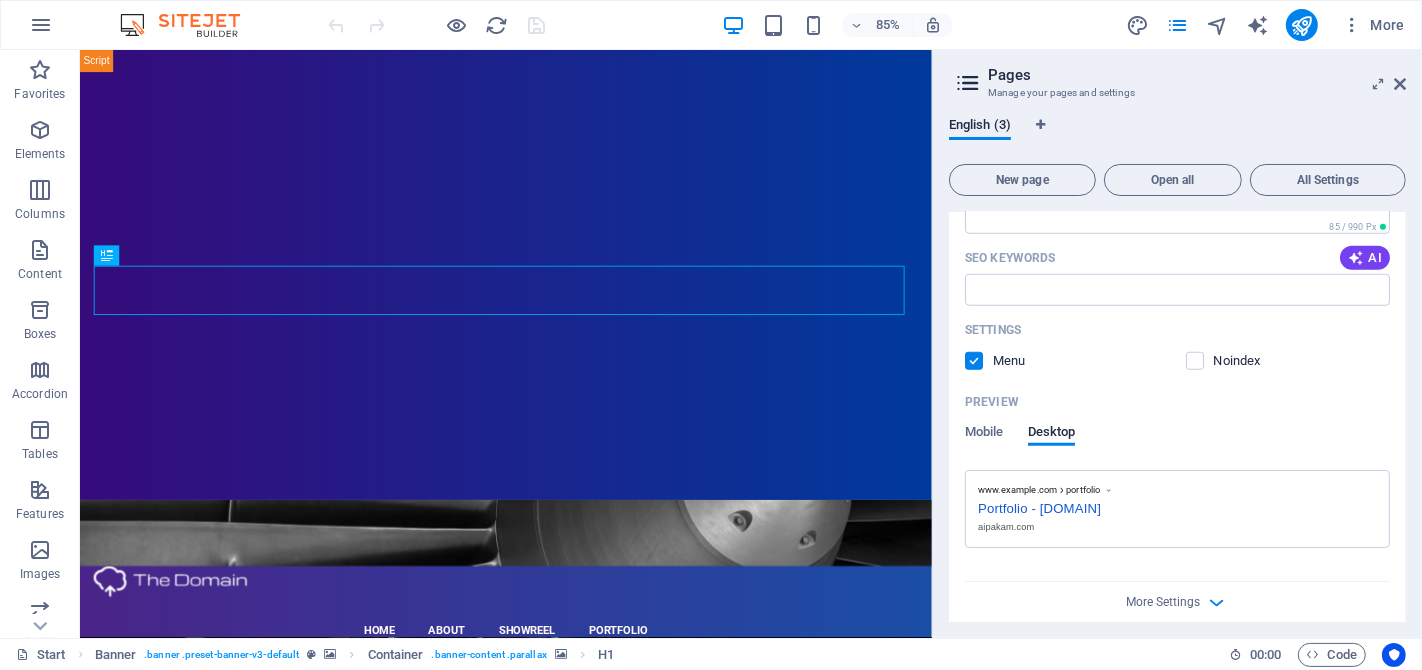 scroll, scrollTop: 1517, scrollLeft: 0, axis: vertical 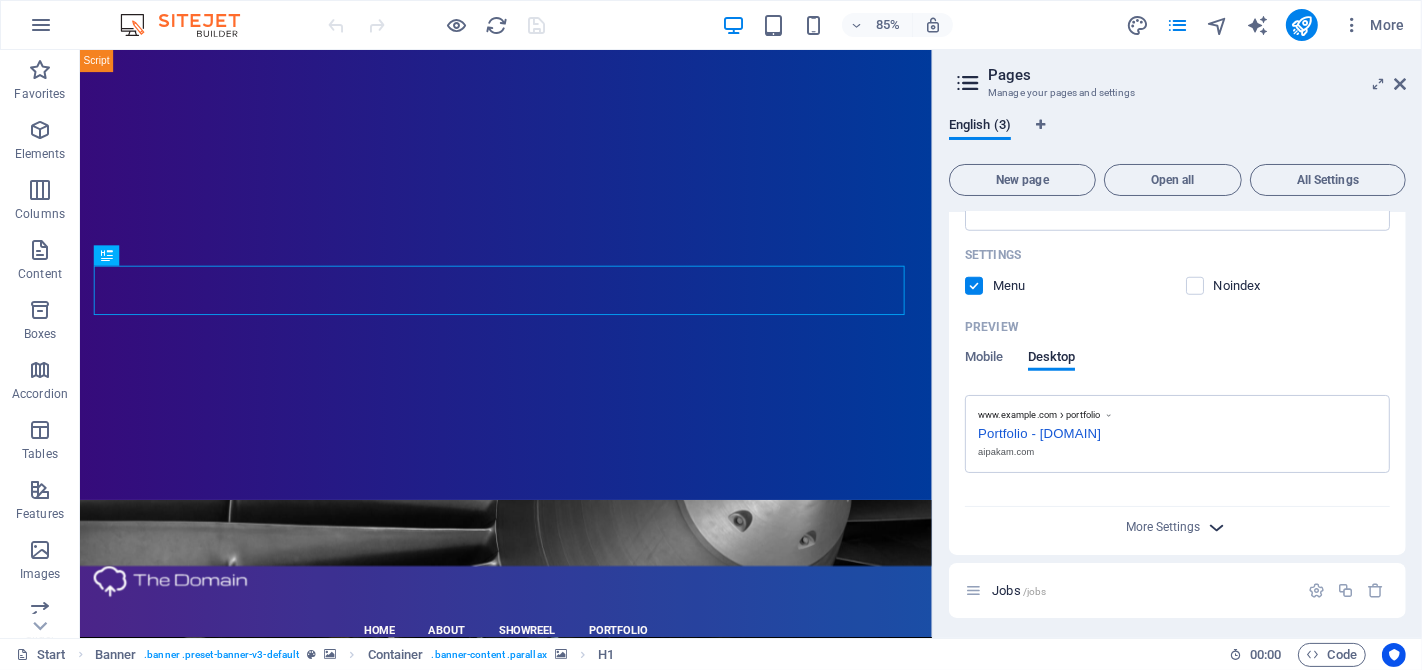 click at bounding box center (1217, 527) 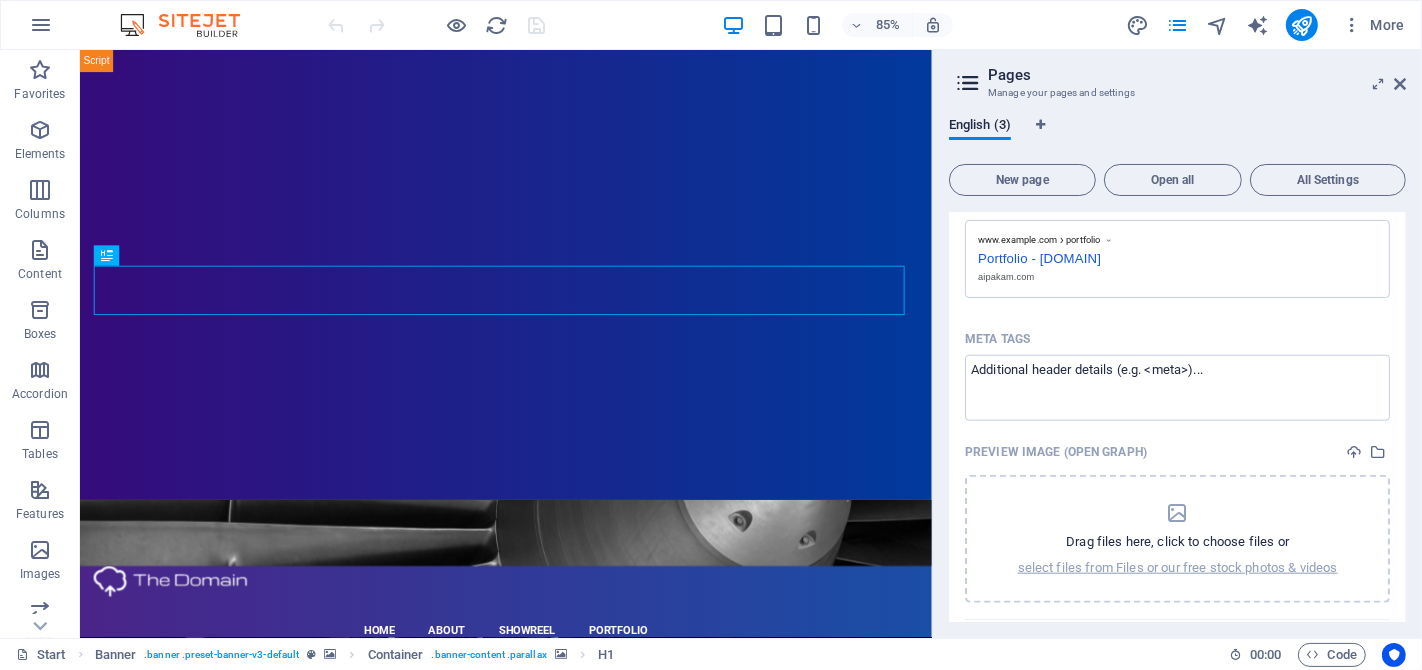 scroll, scrollTop: 1740, scrollLeft: 0, axis: vertical 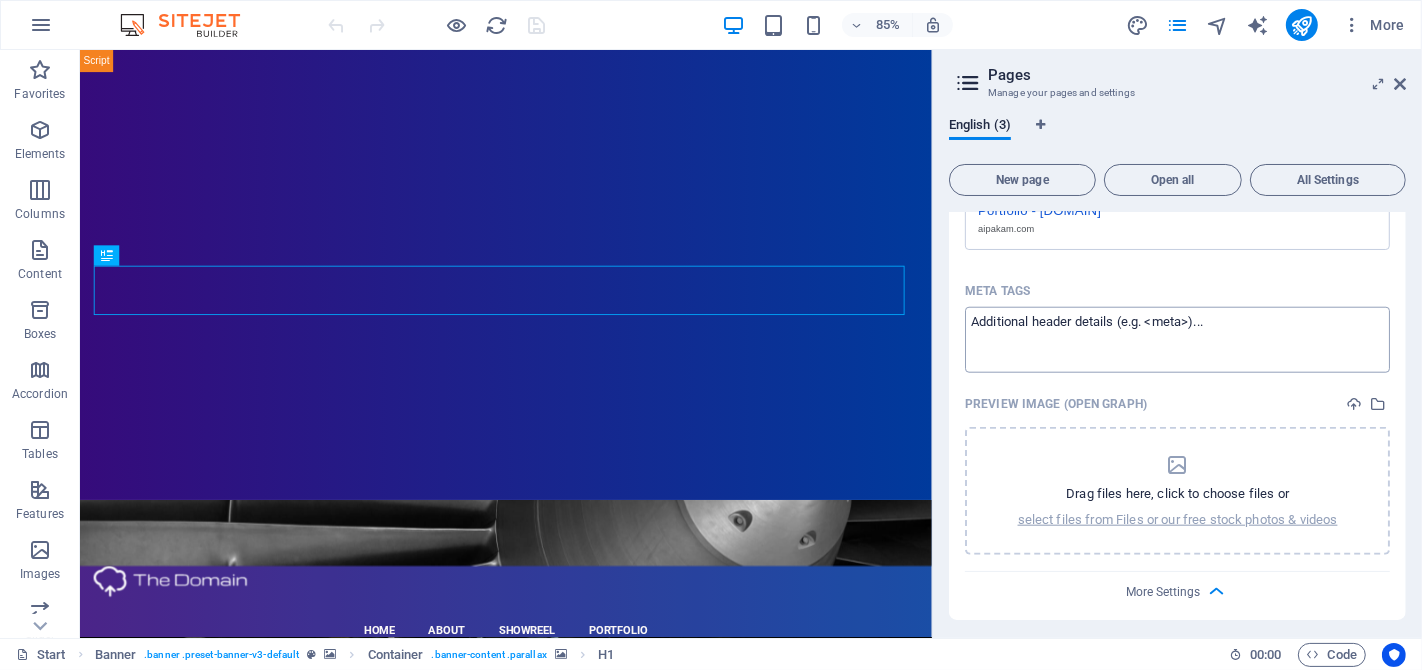 click on "Meta tags ​" at bounding box center [1177, 339] 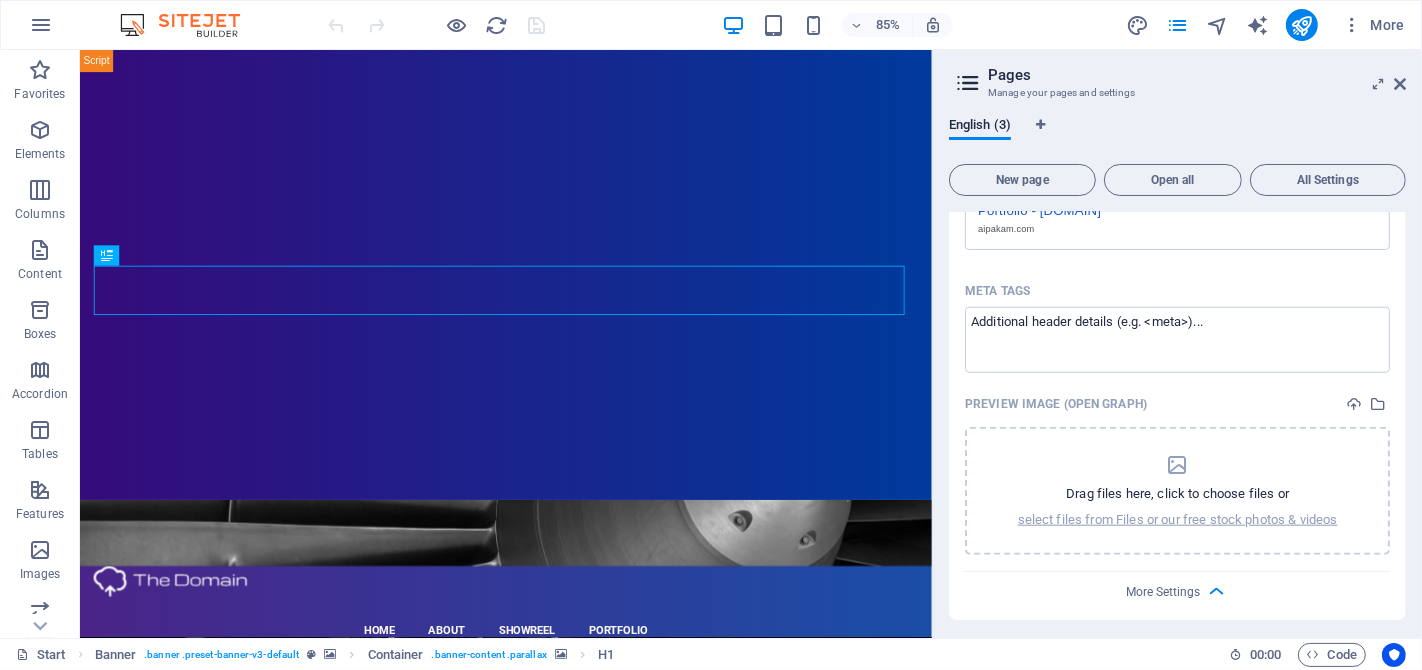 click on "Preview Image (Open Graph)" at bounding box center [1177, 404] 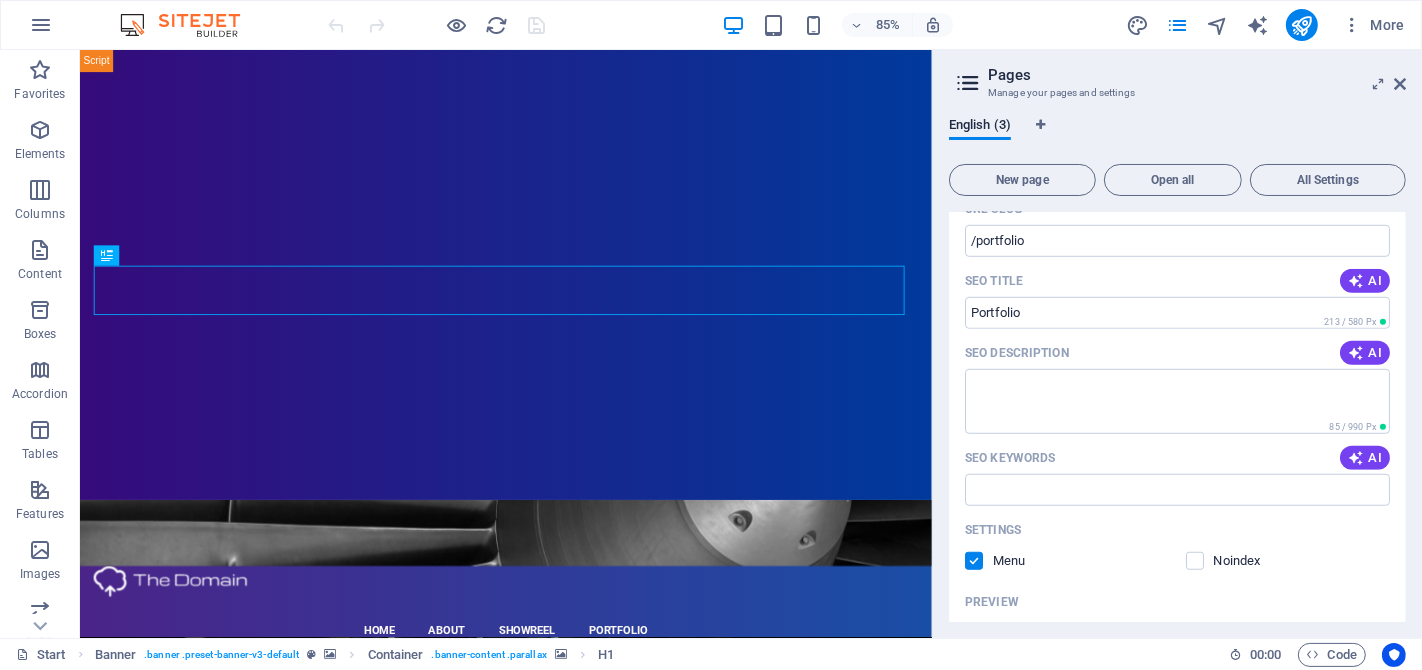 scroll, scrollTop: 1026, scrollLeft: 0, axis: vertical 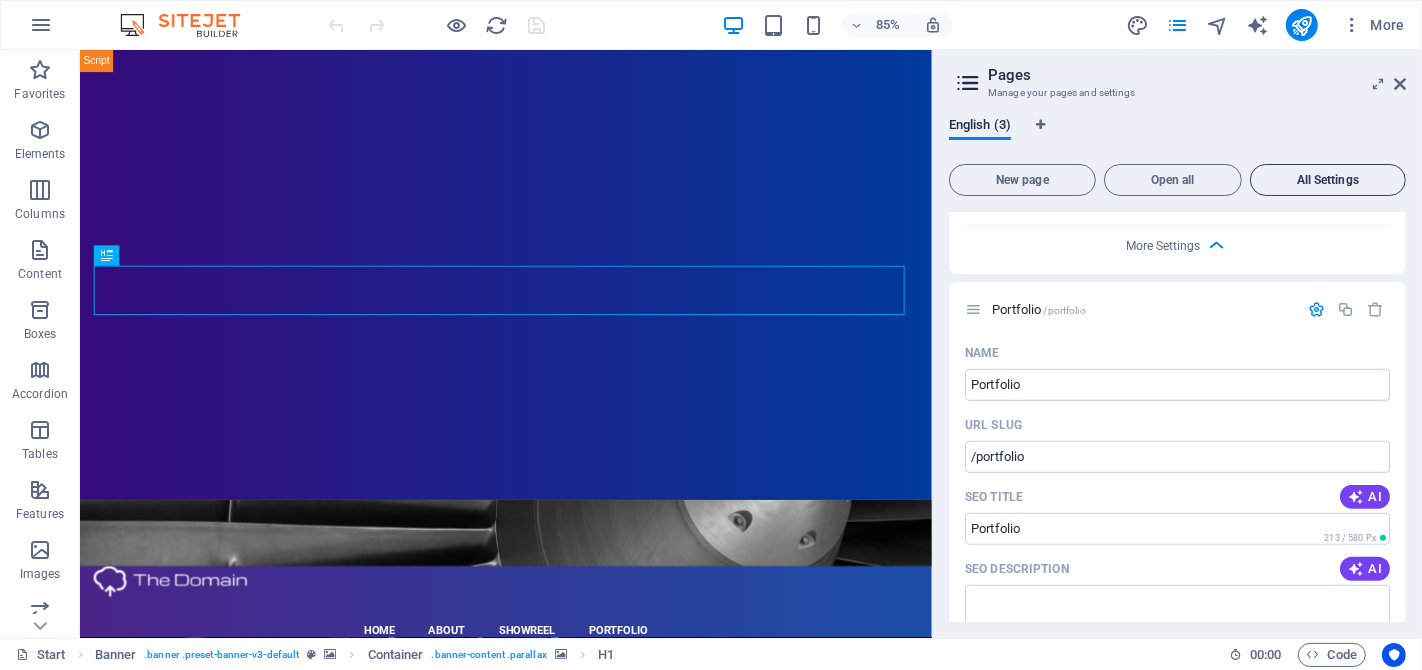 click on "All Settings" at bounding box center (1328, 180) 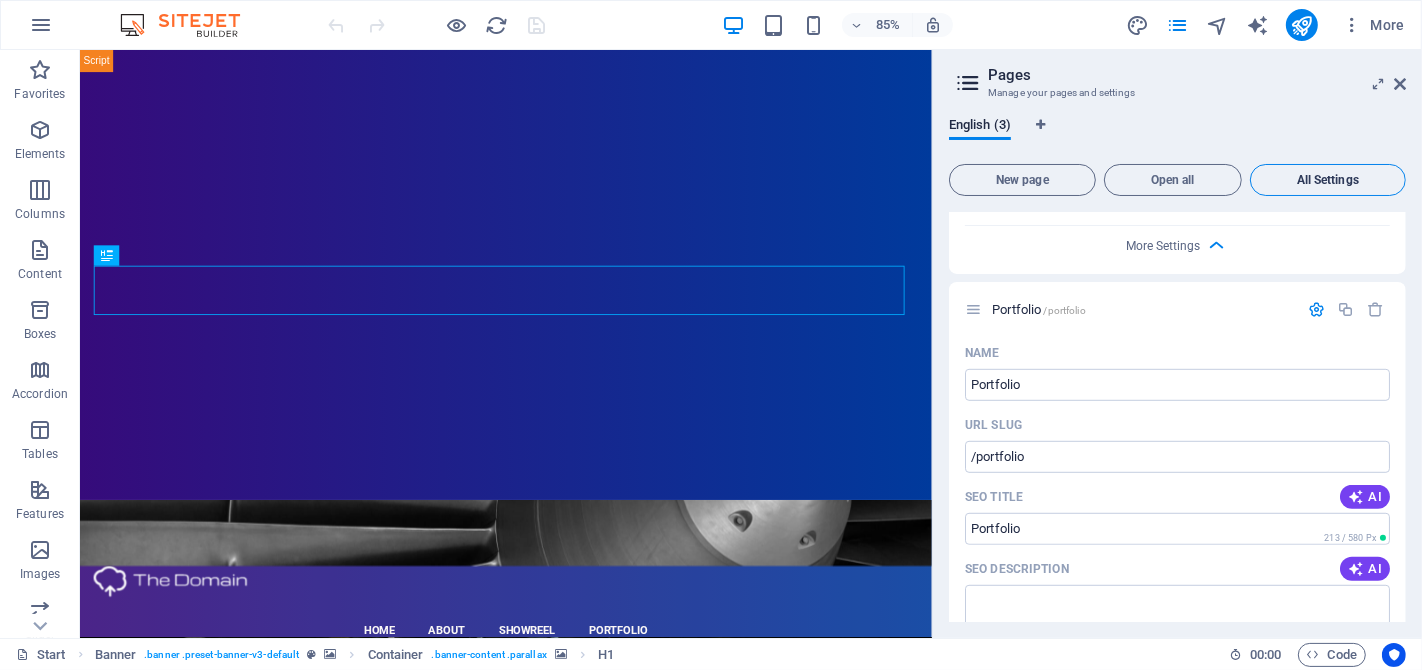 scroll, scrollTop: 2049, scrollLeft: 0, axis: vertical 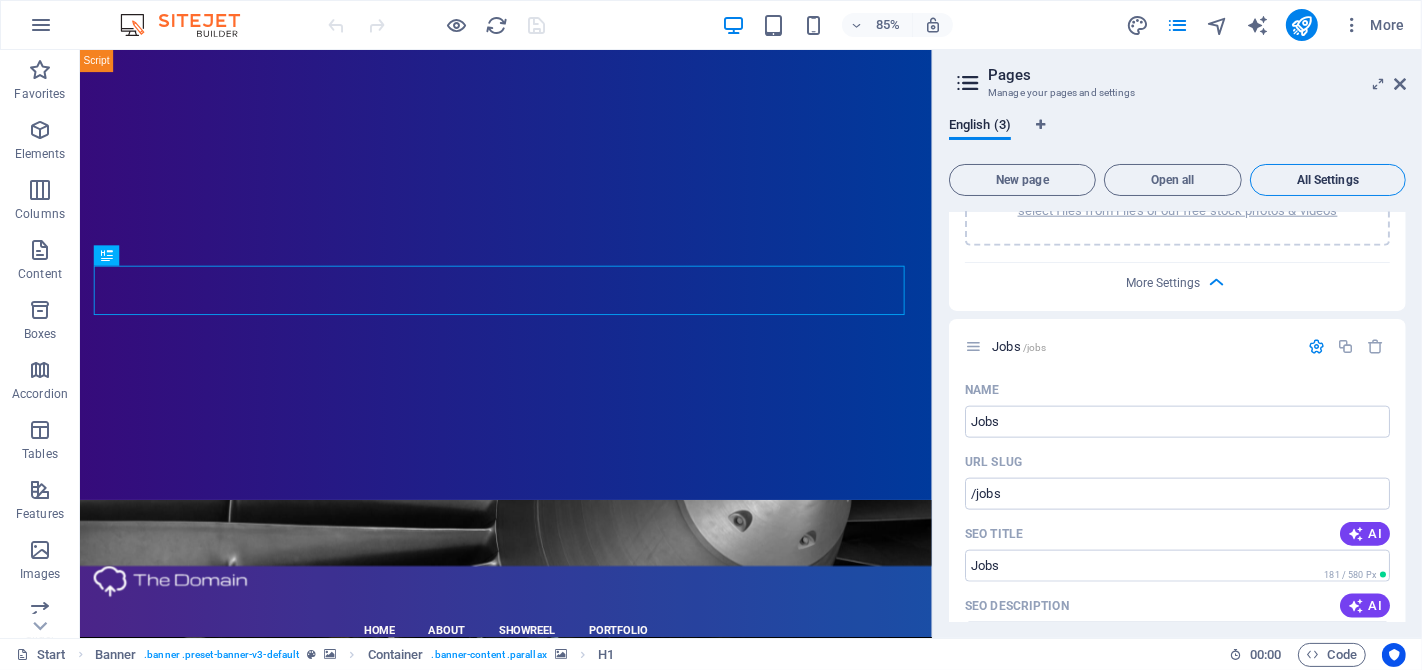 click on "All Settings" at bounding box center [1328, 180] 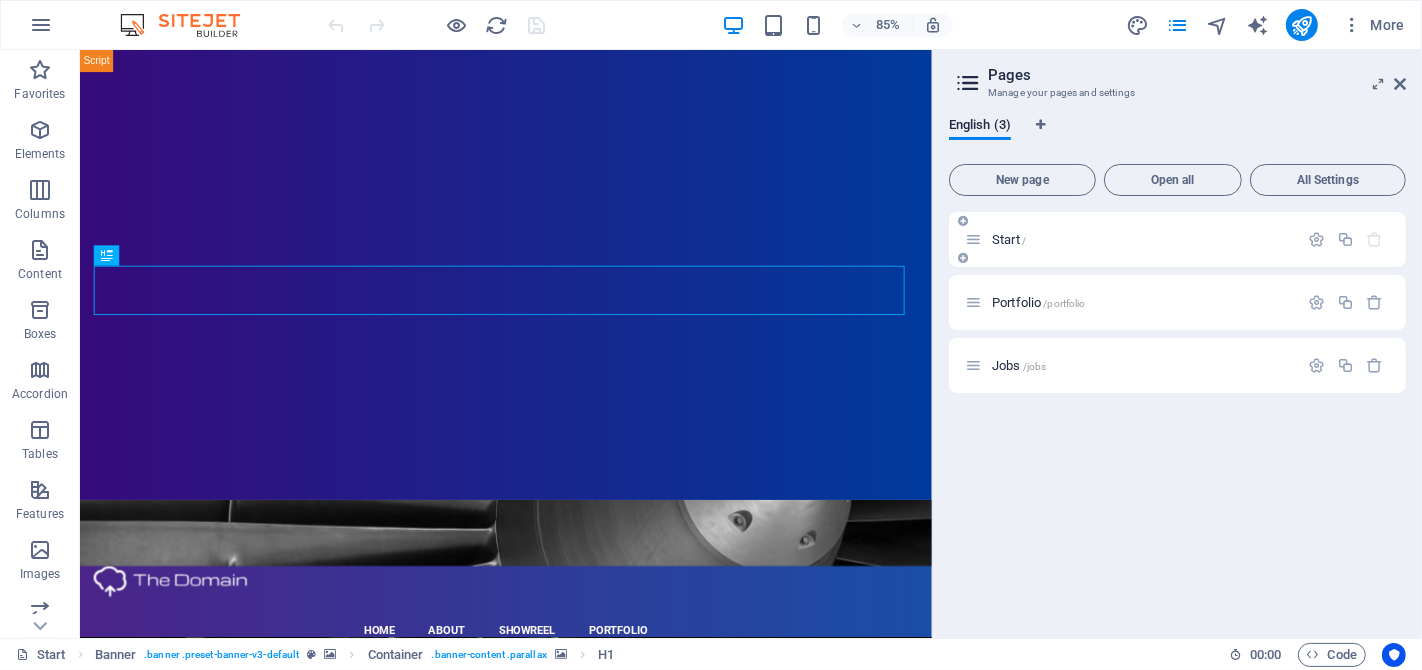 click at bounding box center [973, 239] 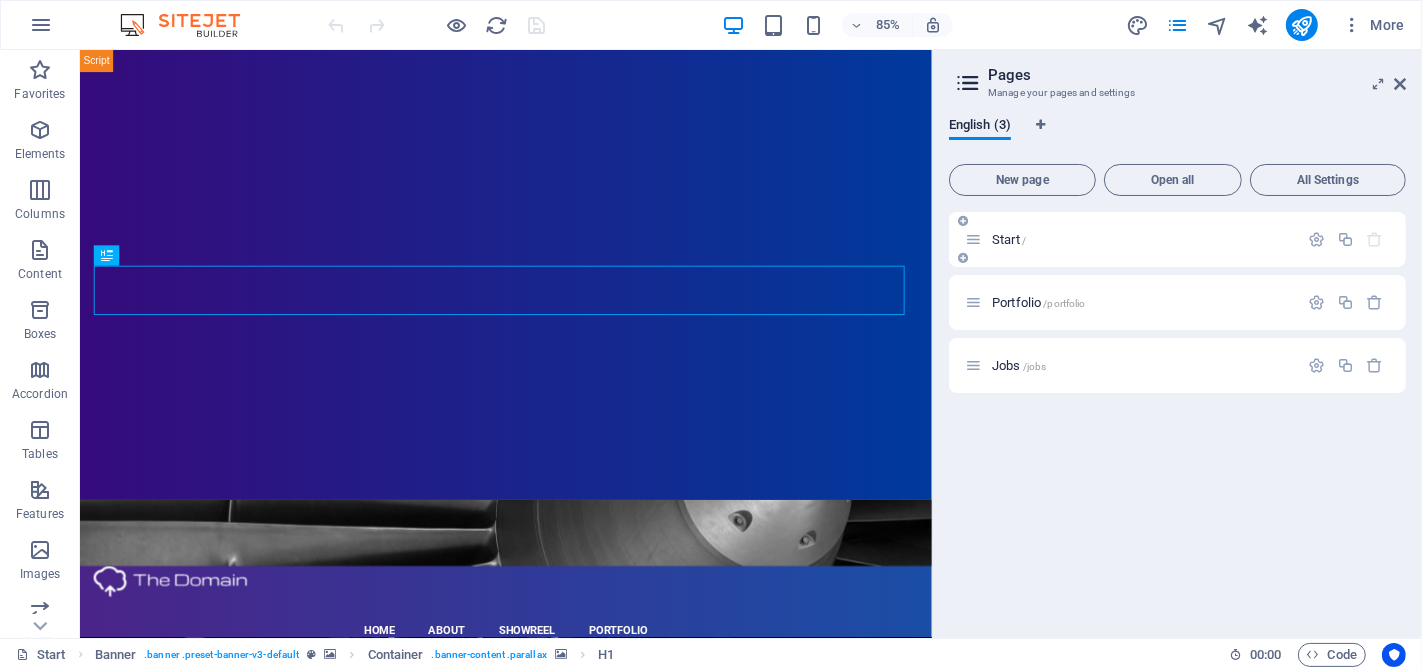 click on "Start /" at bounding box center [1009, 239] 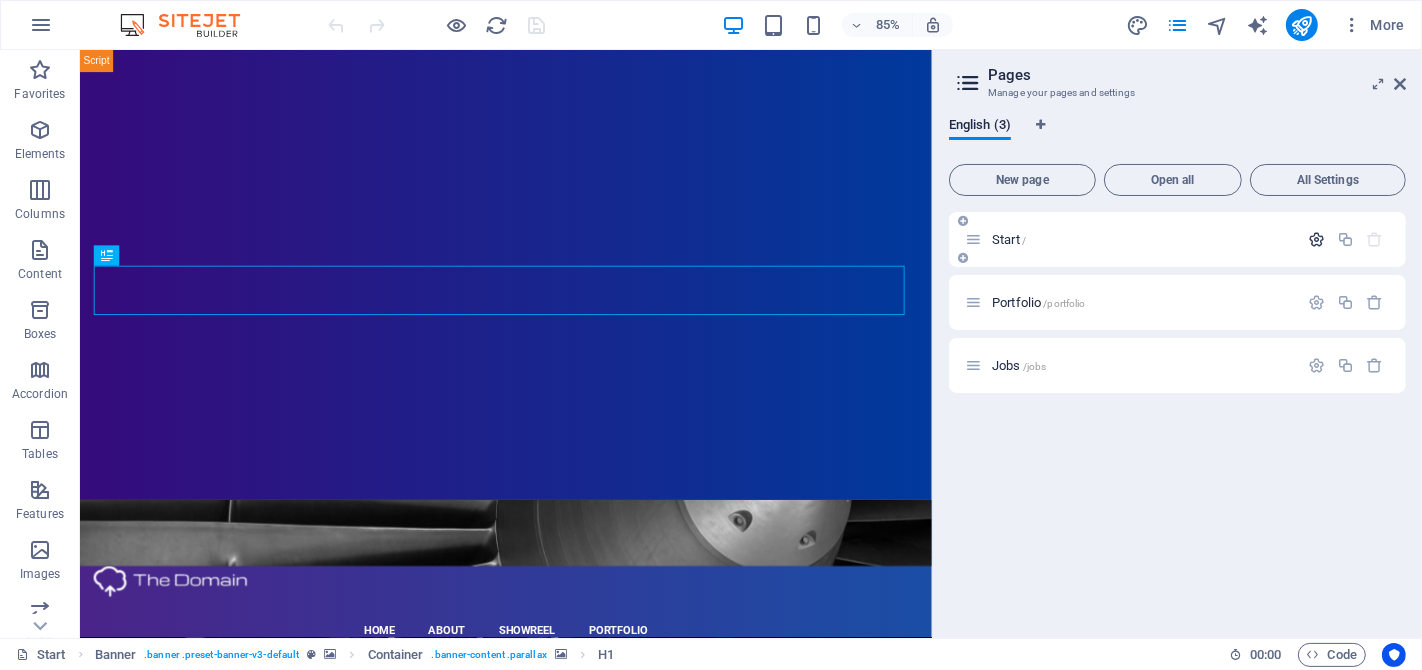 click at bounding box center [1316, 239] 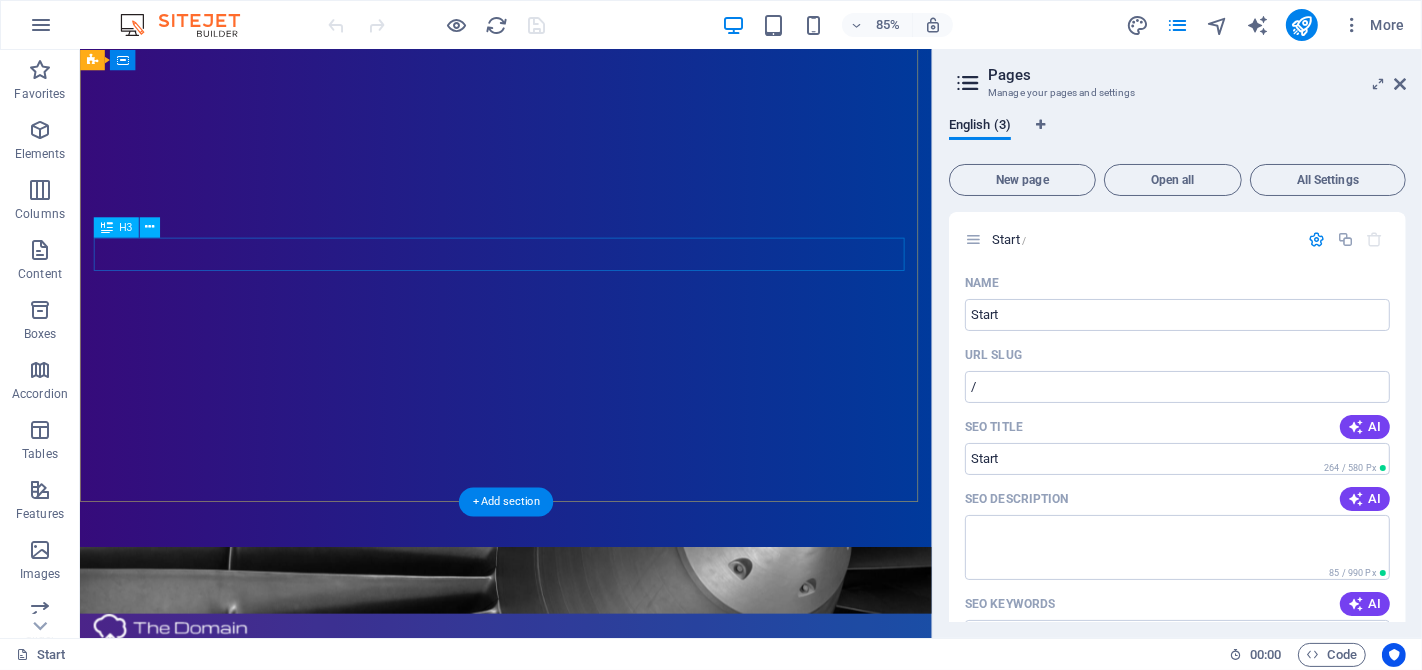 scroll, scrollTop: 0, scrollLeft: 0, axis: both 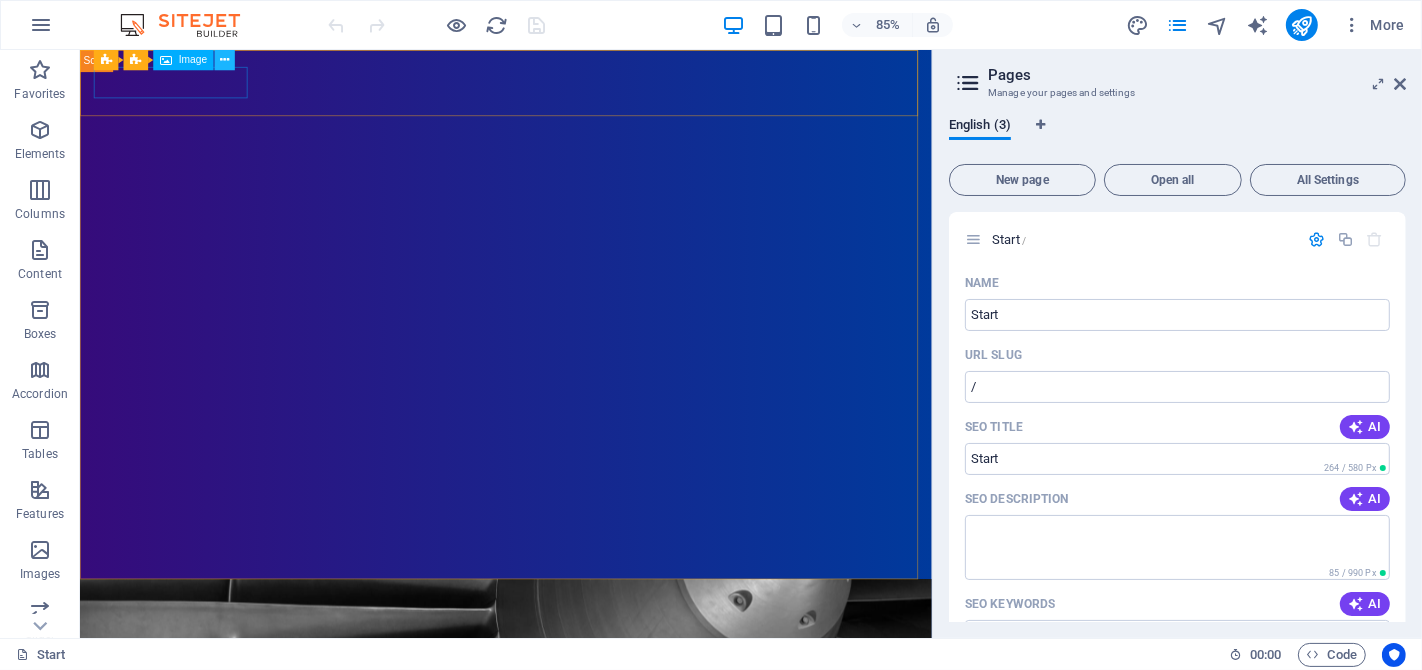 click at bounding box center [224, 60] 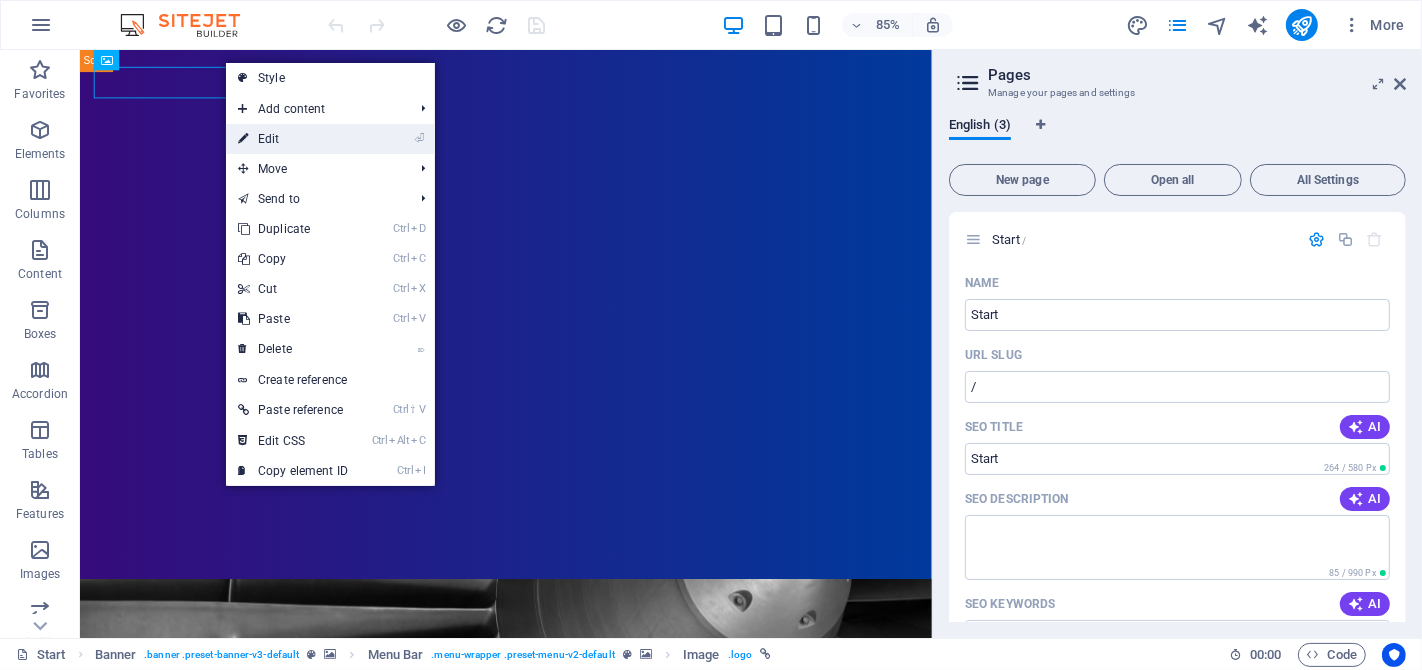 click on "⏎  Edit" at bounding box center (330, 139) 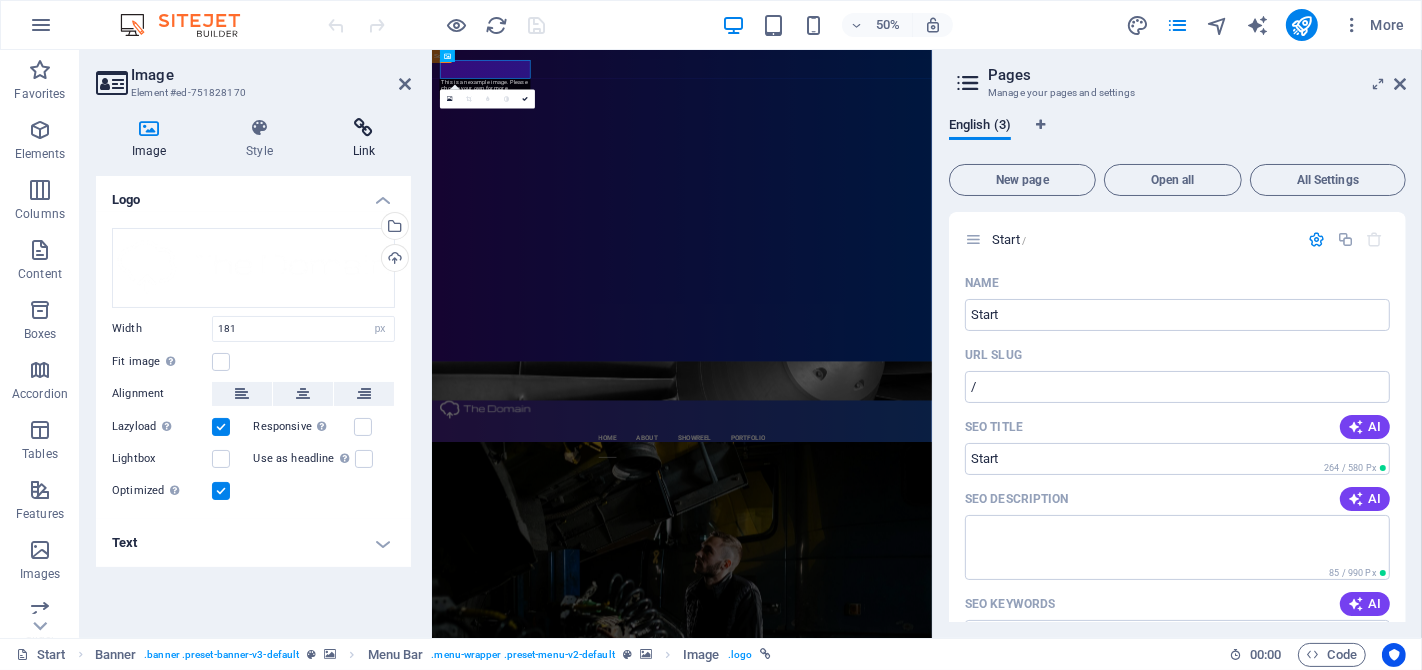 click on "Link" at bounding box center [364, 139] 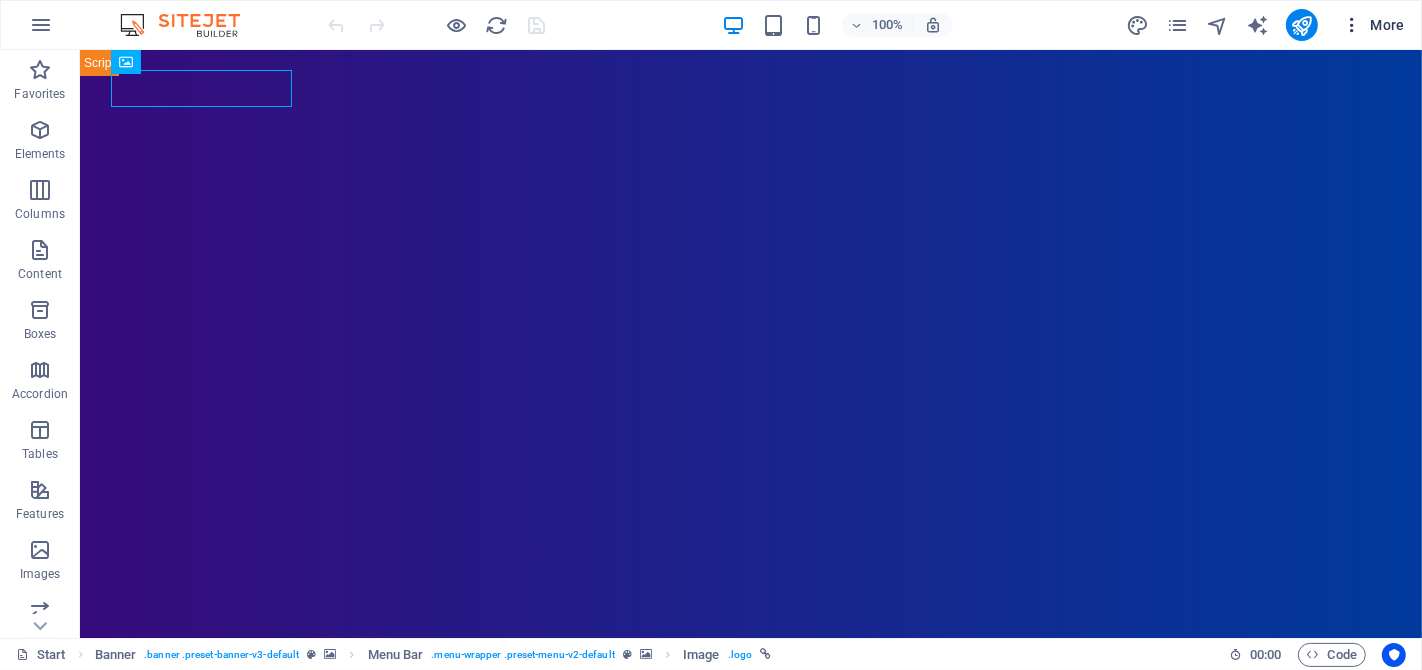 click on "More" at bounding box center (1373, 25) 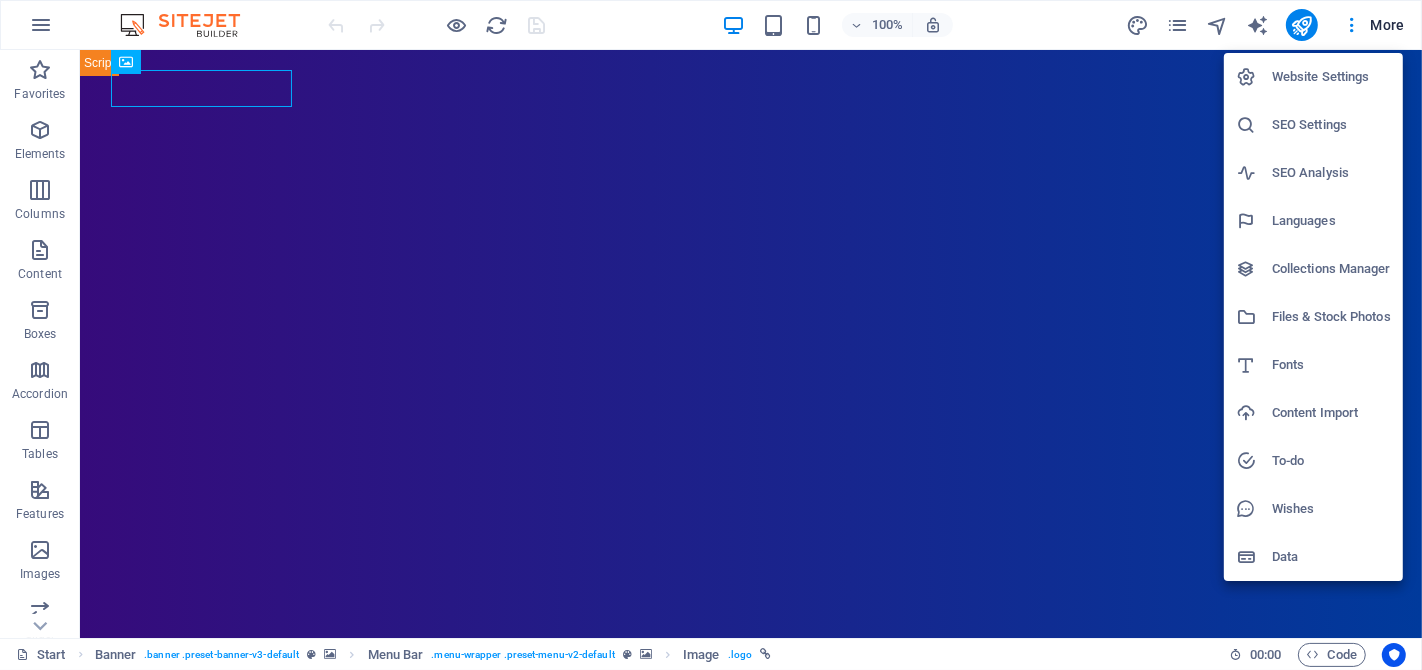 click at bounding box center (1254, 269) 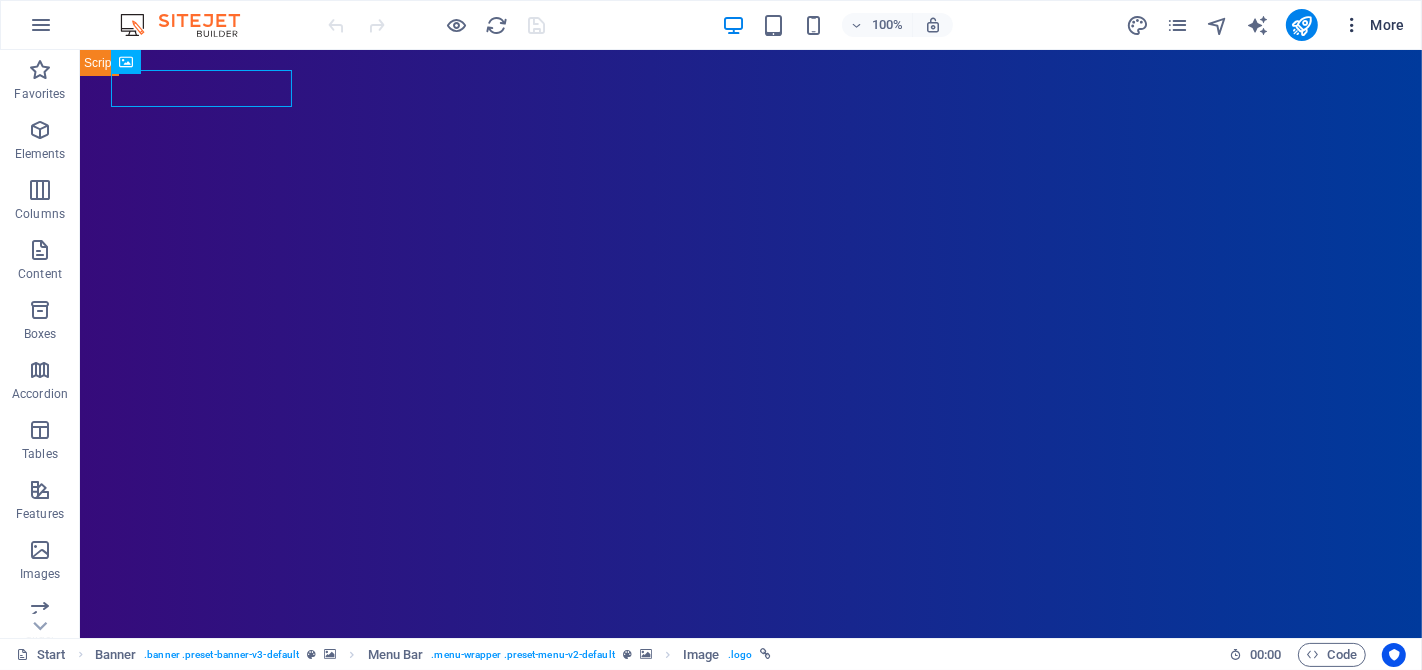 click on "More" at bounding box center [1373, 25] 